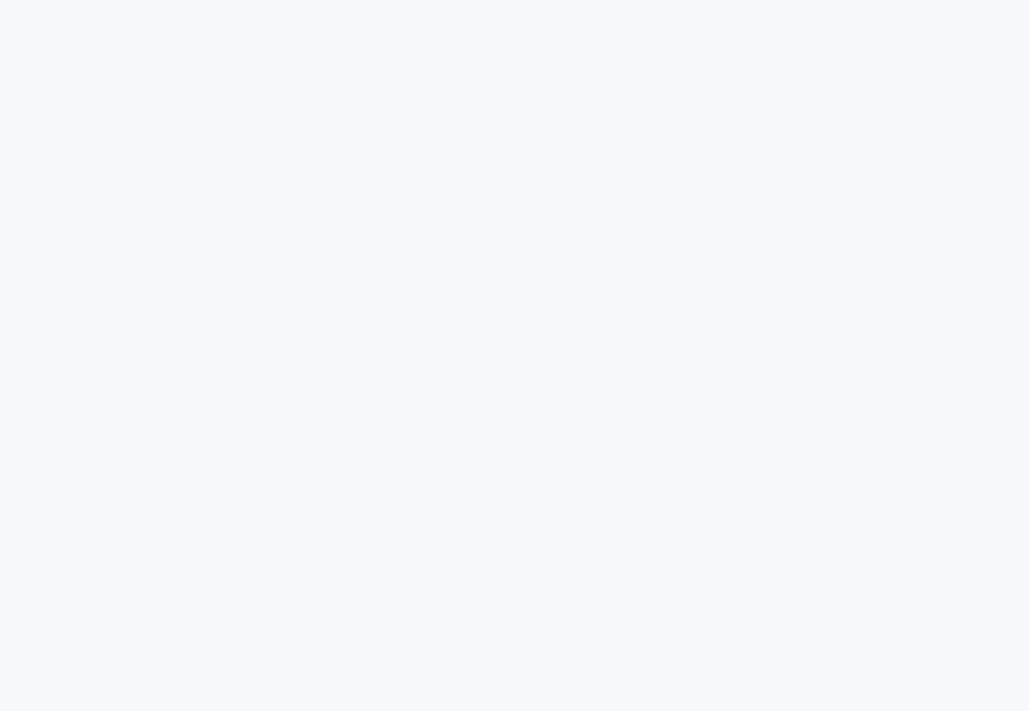 scroll, scrollTop: 0, scrollLeft: 0, axis: both 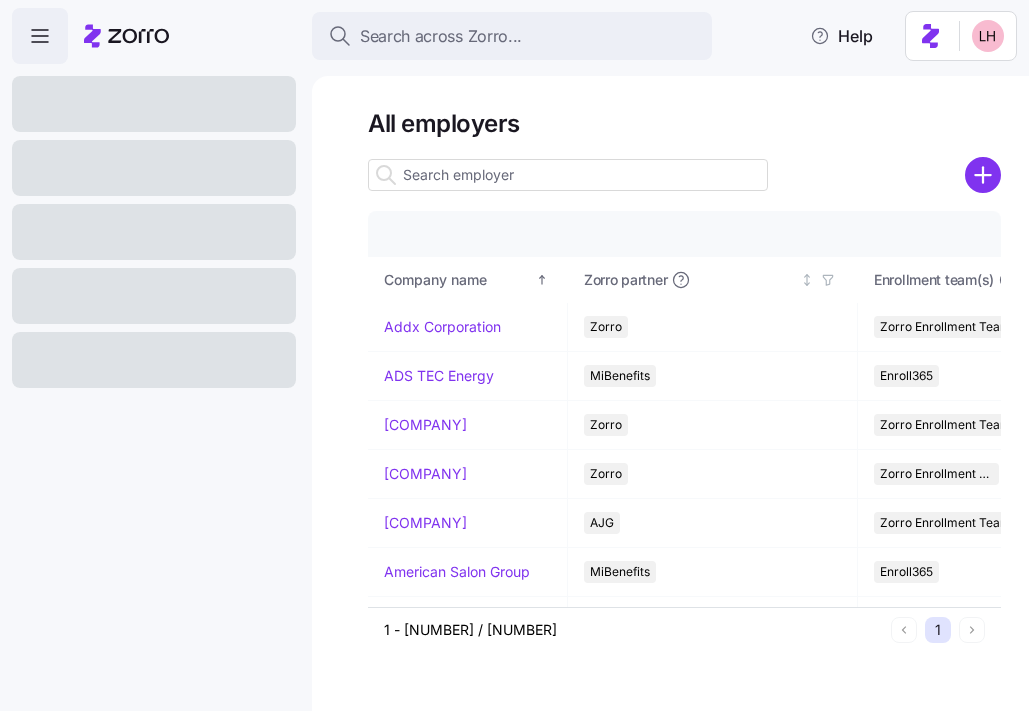 click at bounding box center [568, 175] 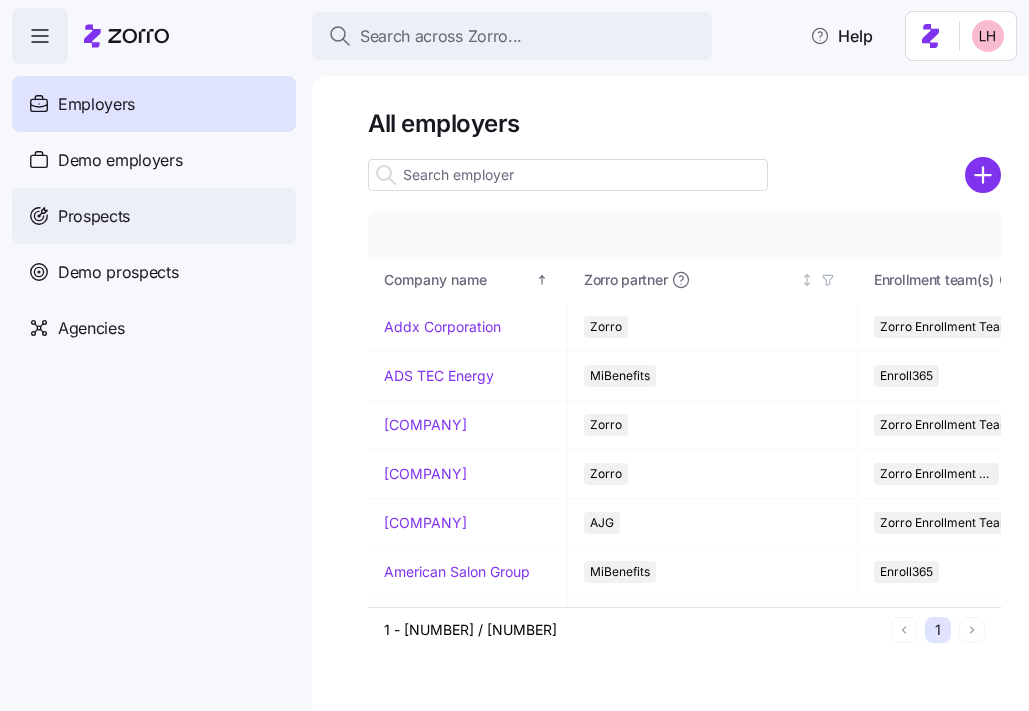 click on "Prospects" at bounding box center (154, 216) 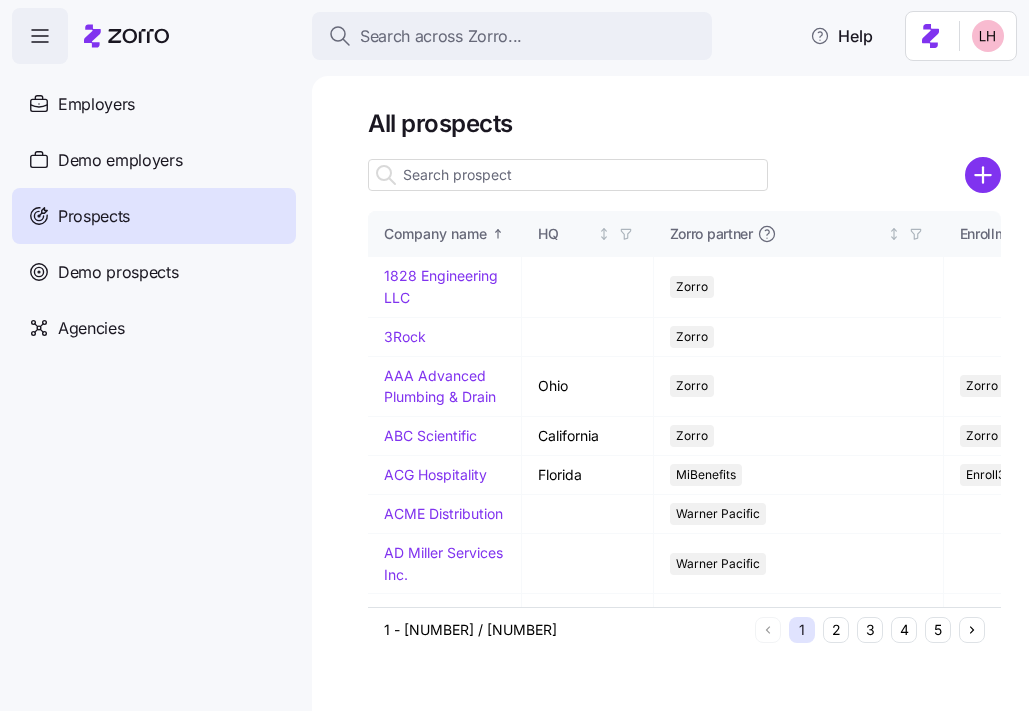 click at bounding box center (568, 175) 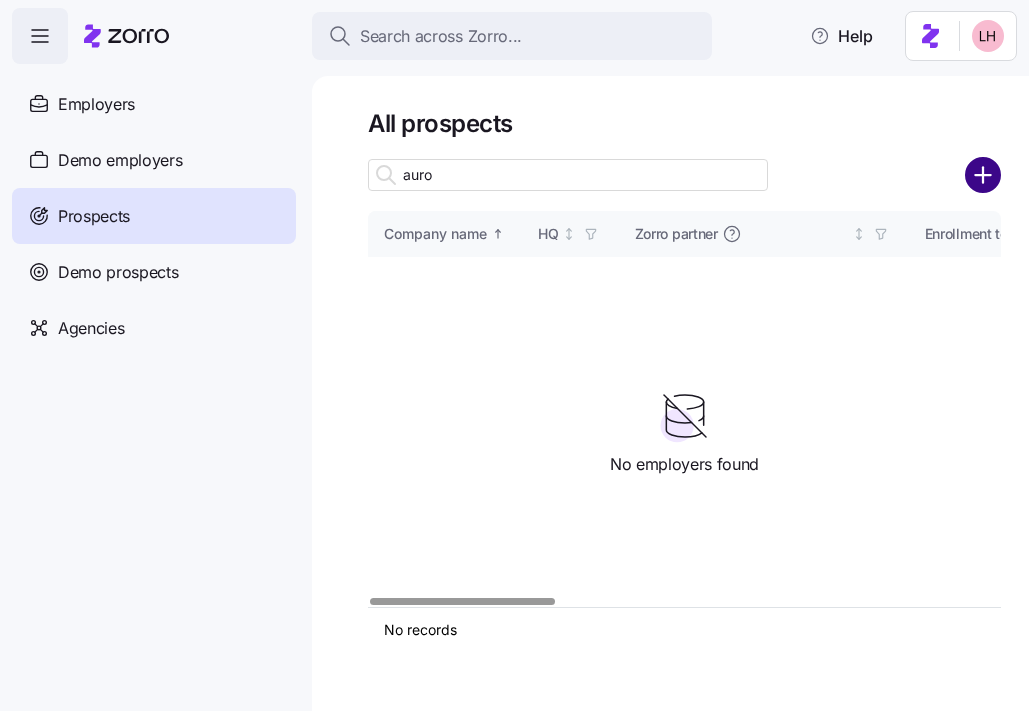 type on "auro" 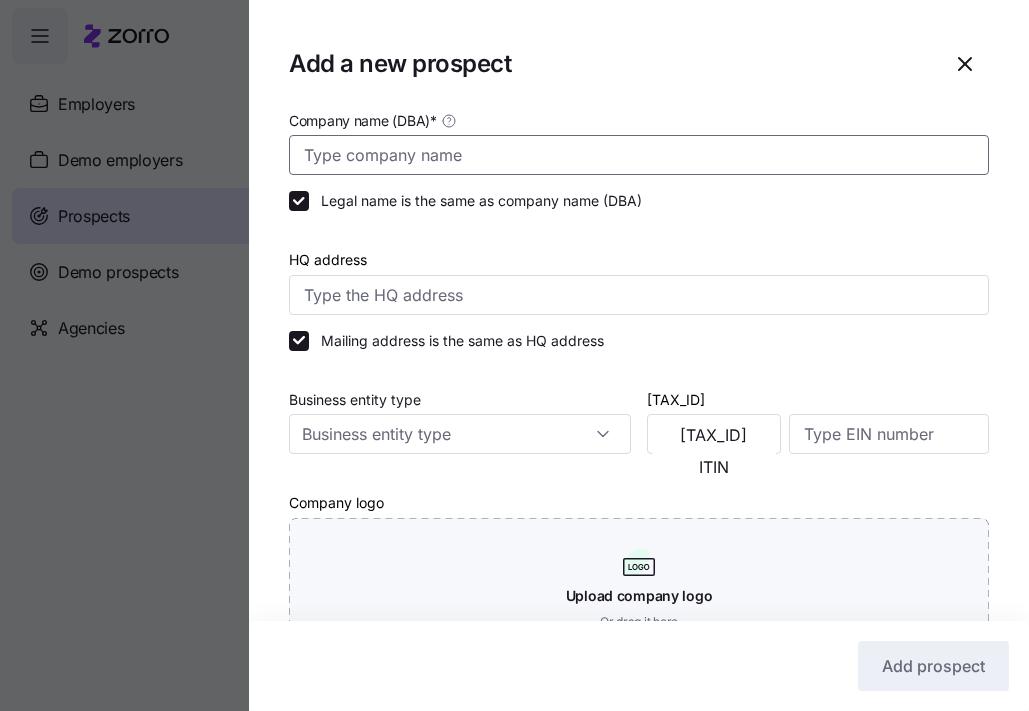 click on "Company name (DBA)  *" at bounding box center [639, 155] 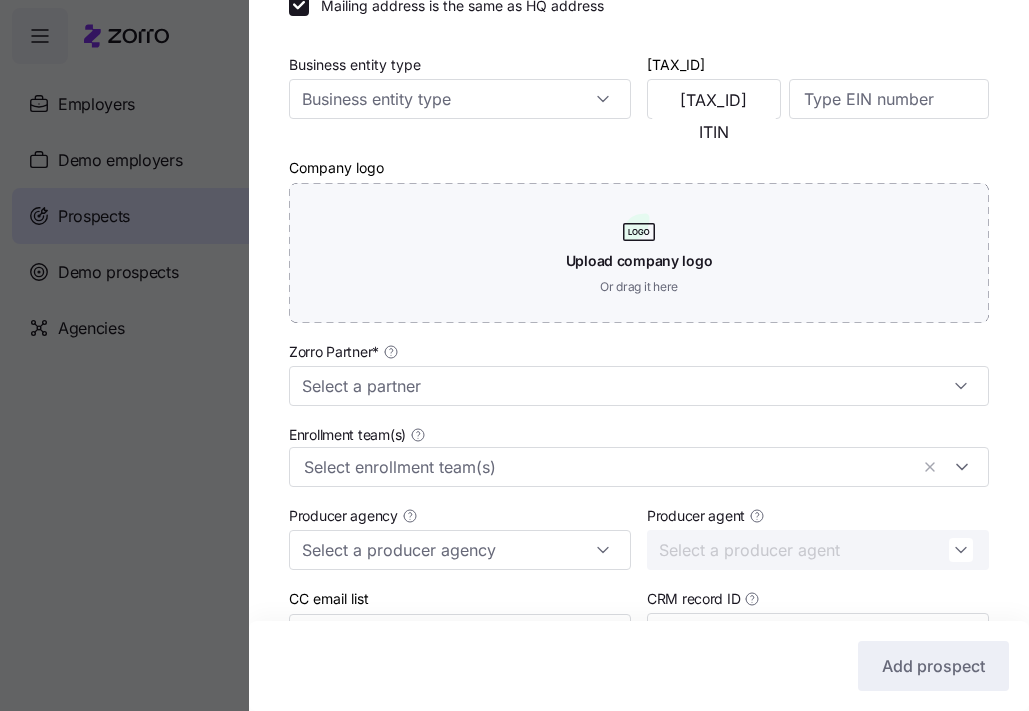 scroll, scrollTop: 381, scrollLeft: 0, axis: vertical 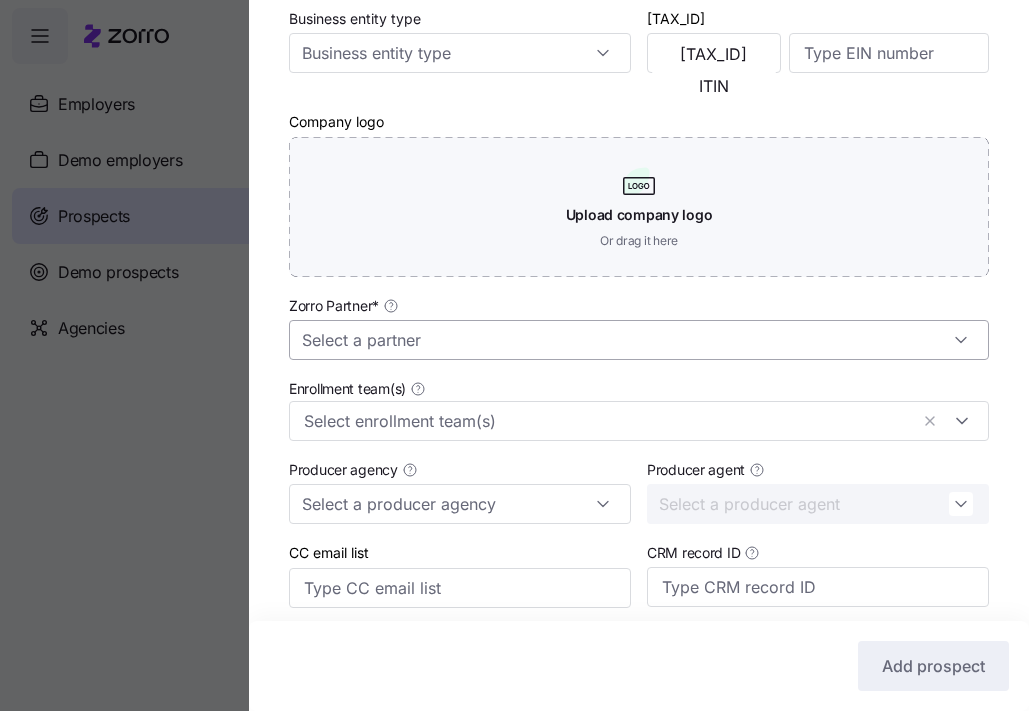 type on "Auro Hotels" 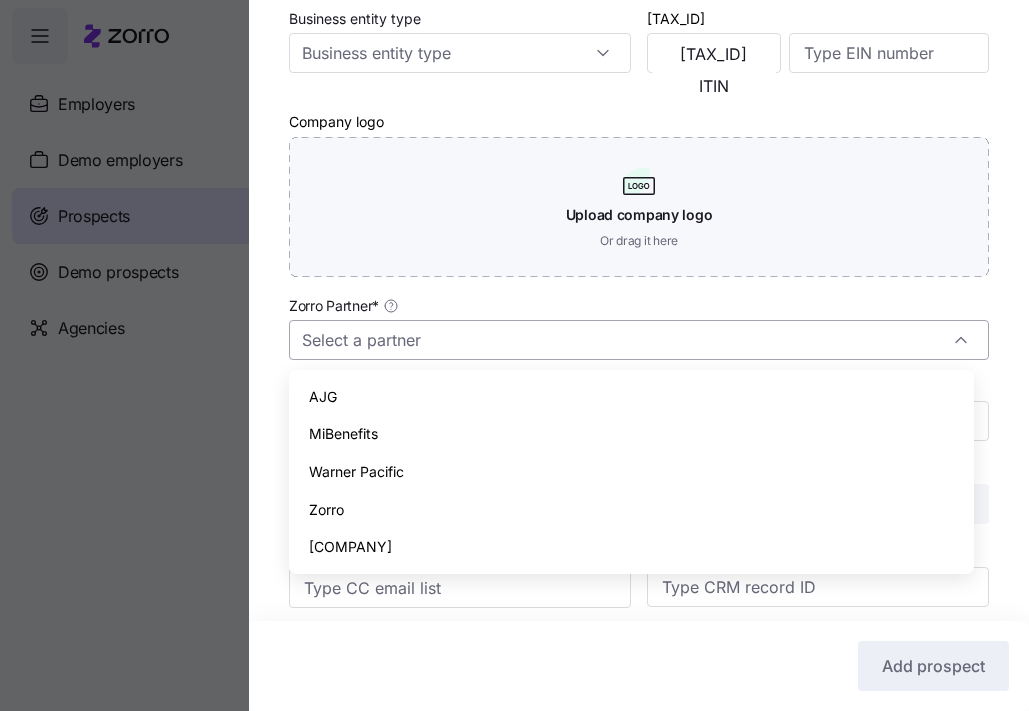 click on "Zorro Partner  *" at bounding box center (639, 340) 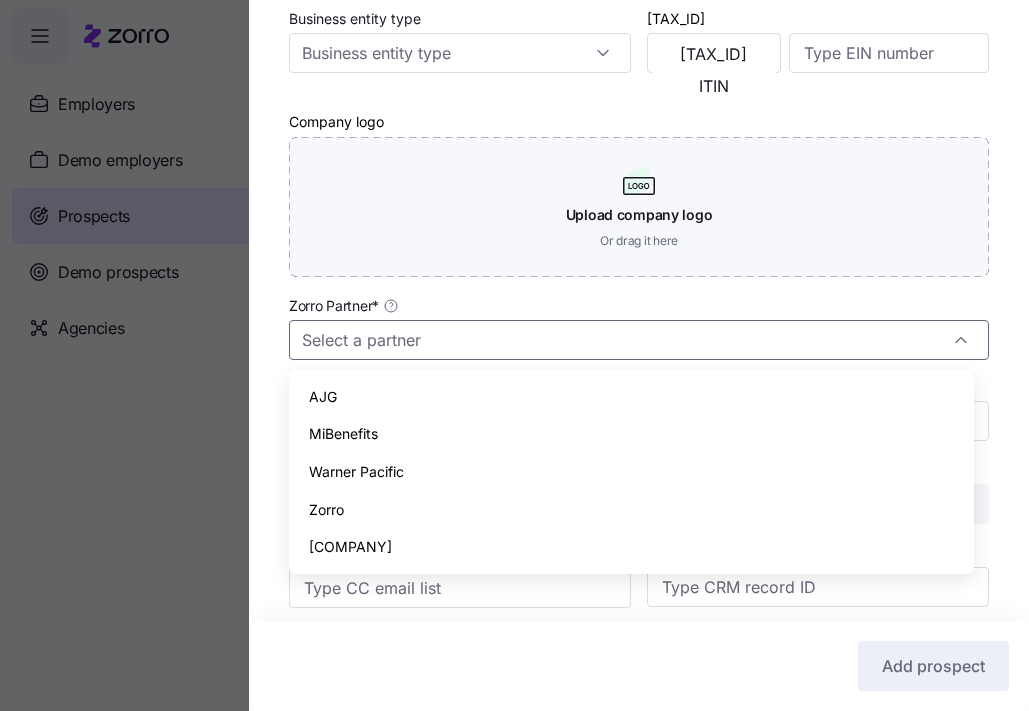 click on "Zorro" at bounding box center [631, 510] 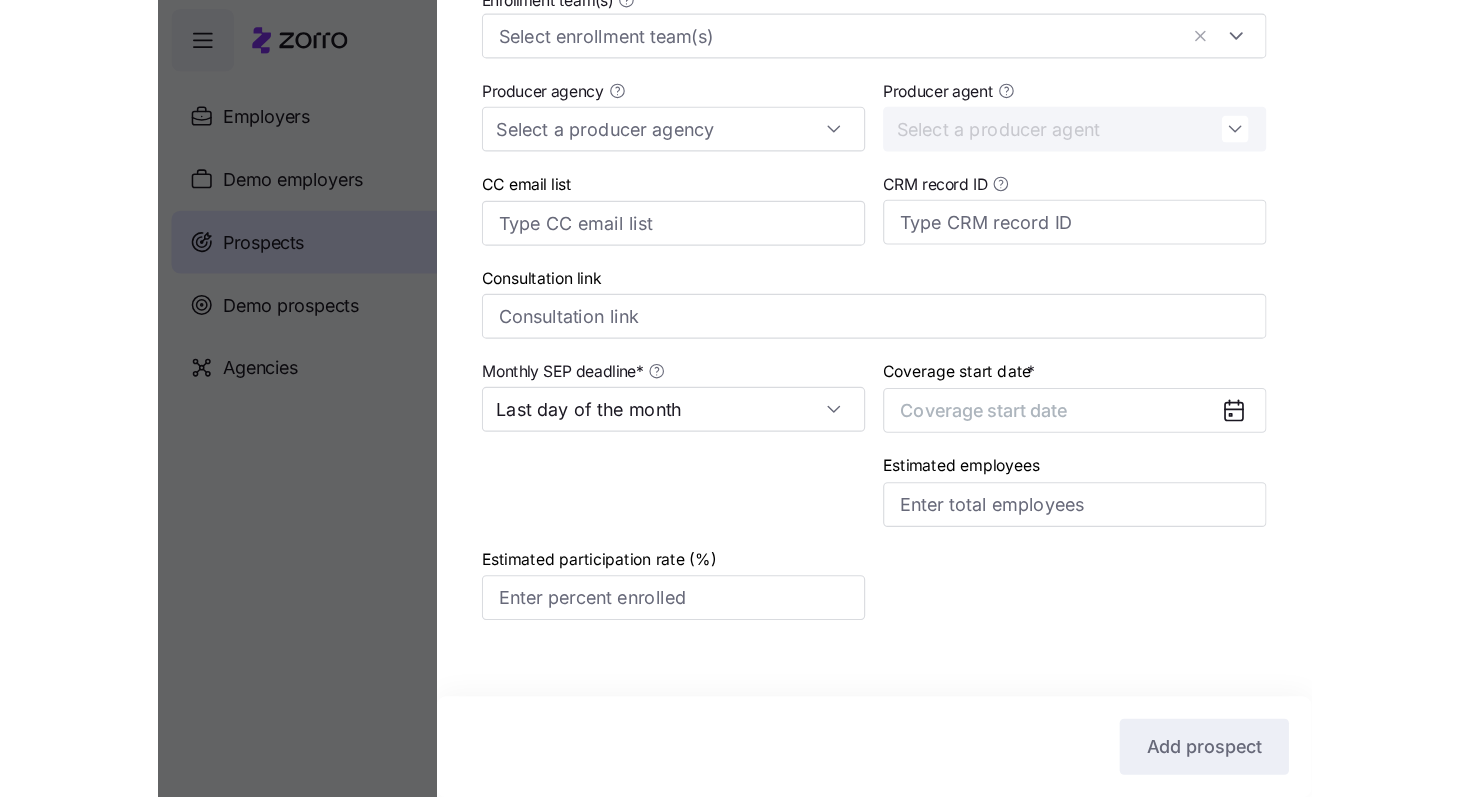 scroll, scrollTop: 794, scrollLeft: 0, axis: vertical 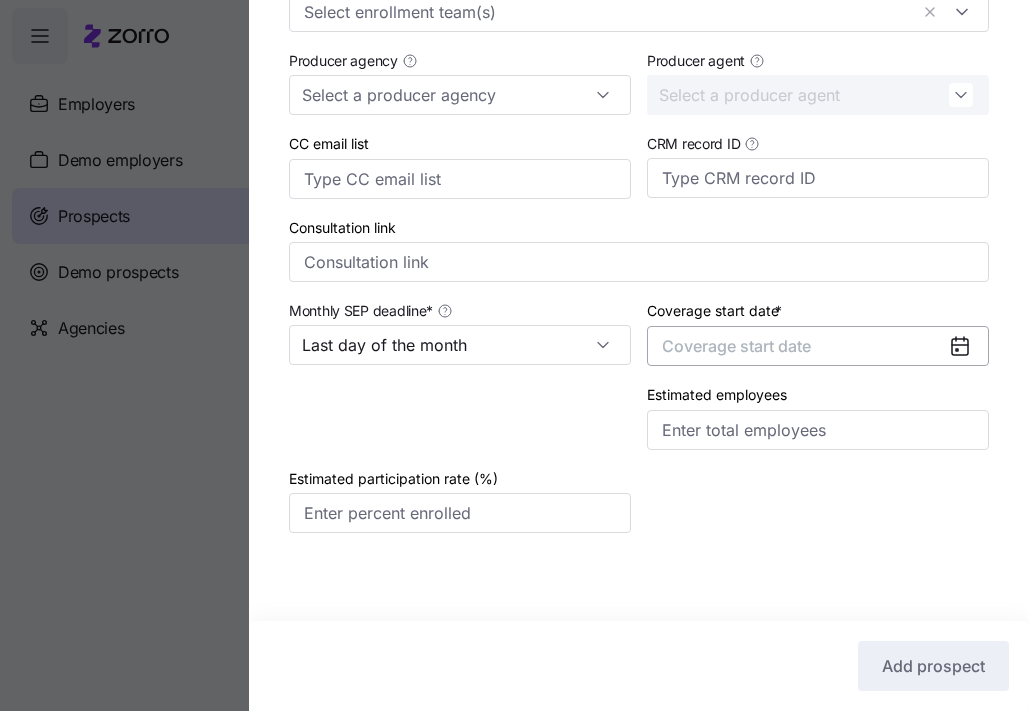 click on "Coverage start date" at bounding box center (736, 346) 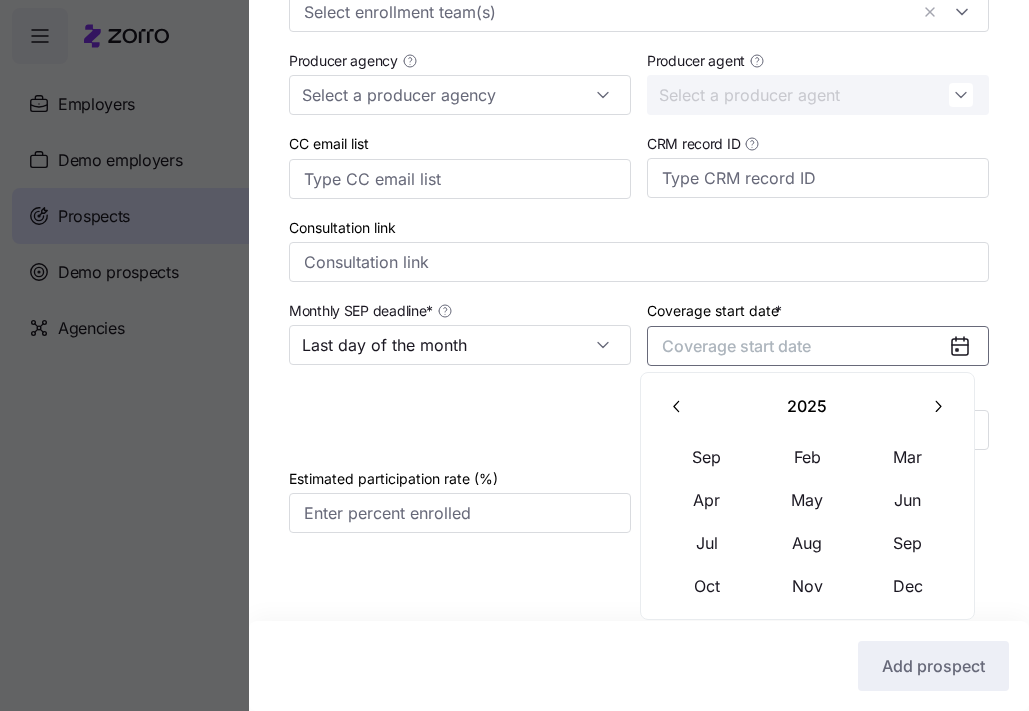 click at bounding box center [937, 406] 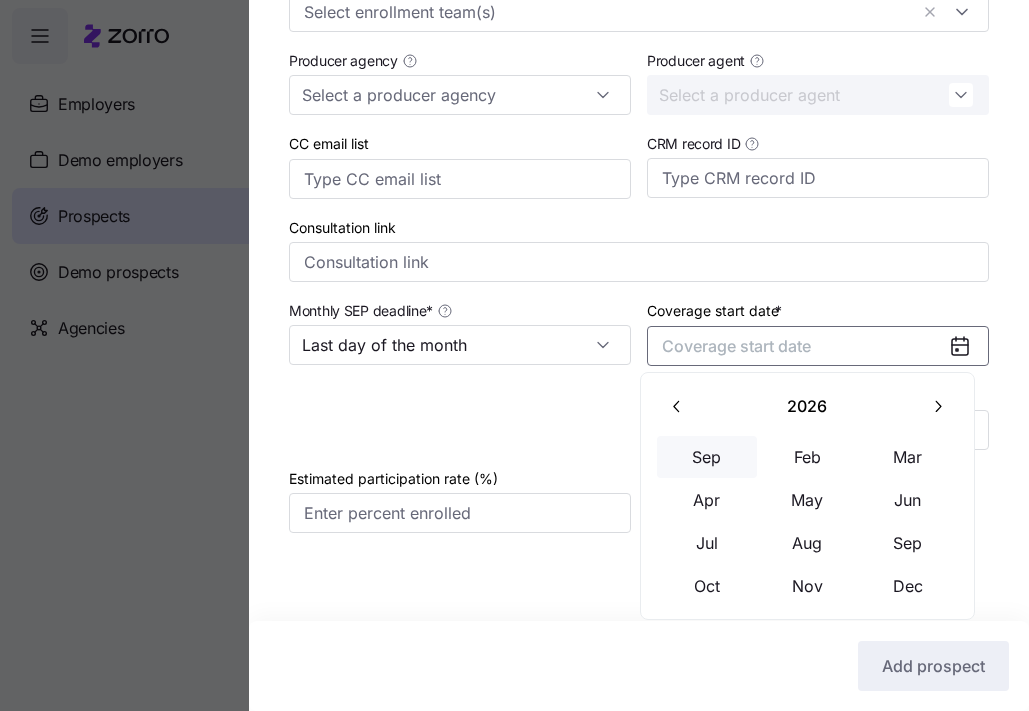 click on "Sep" at bounding box center [707, 457] 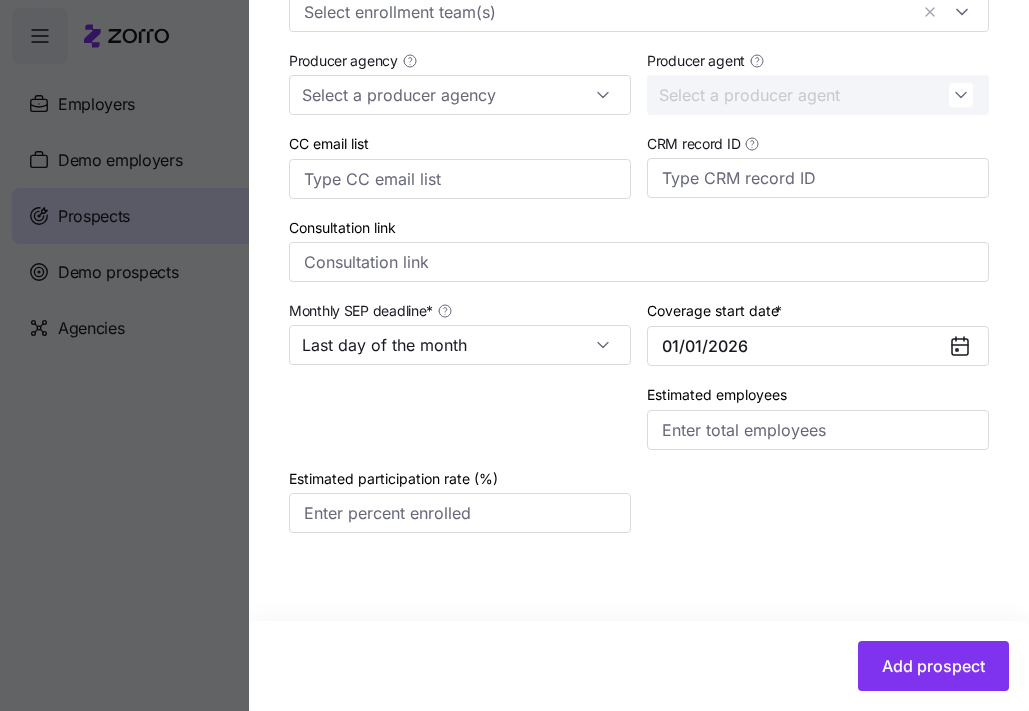 click at bounding box center [460, 416] 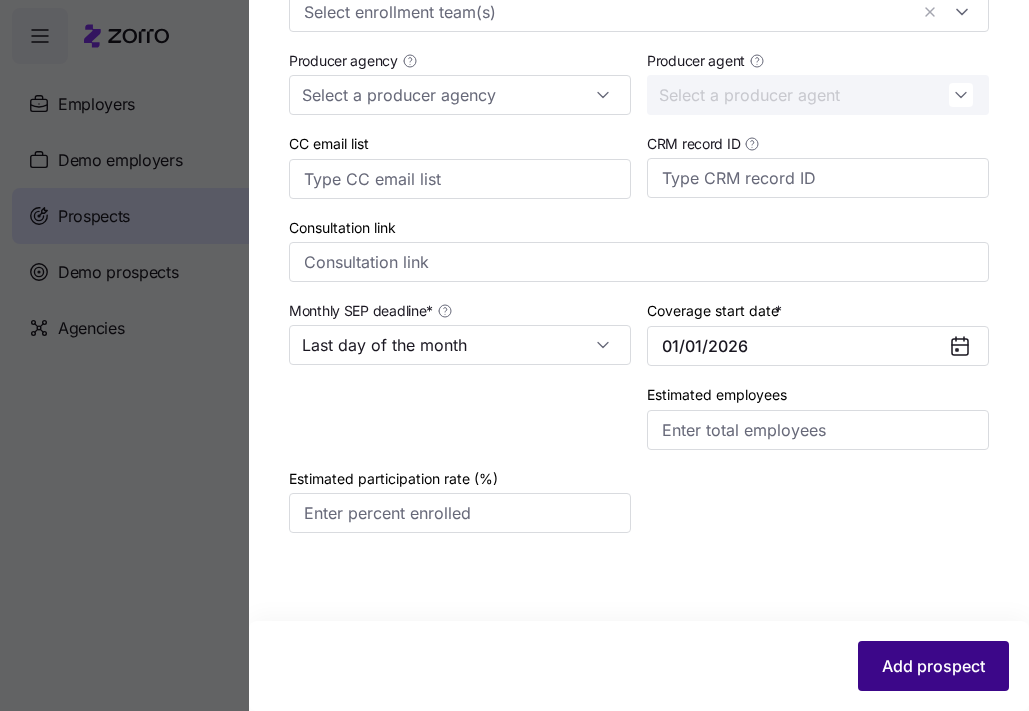 click on "Add prospect" at bounding box center [933, 666] 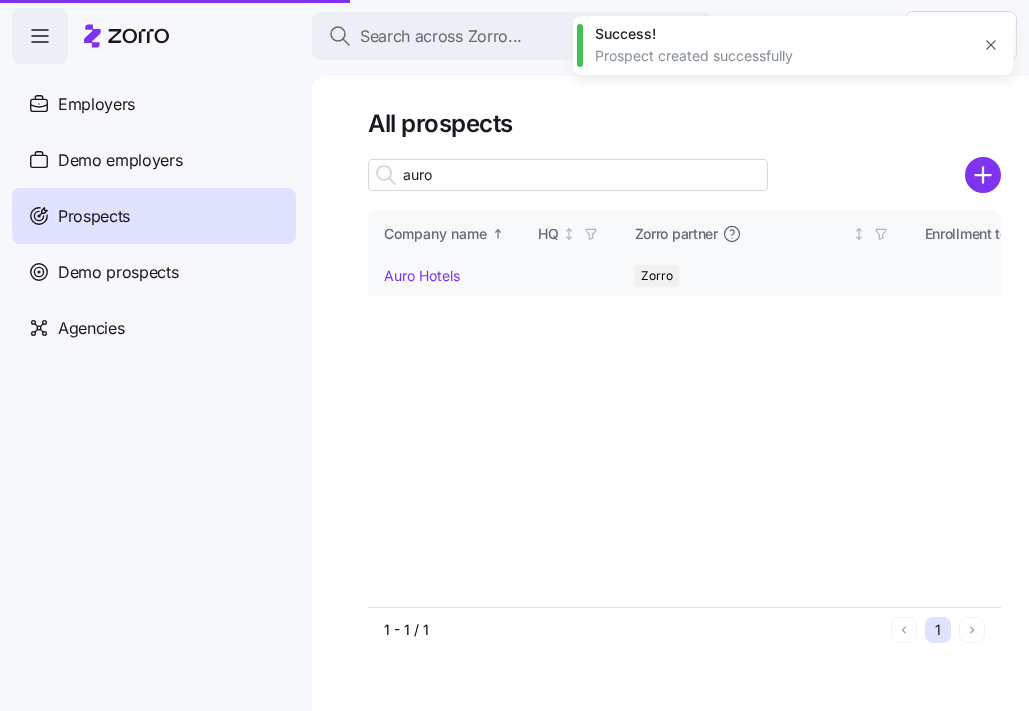 click on "Auro Hotels" at bounding box center (445, 276) 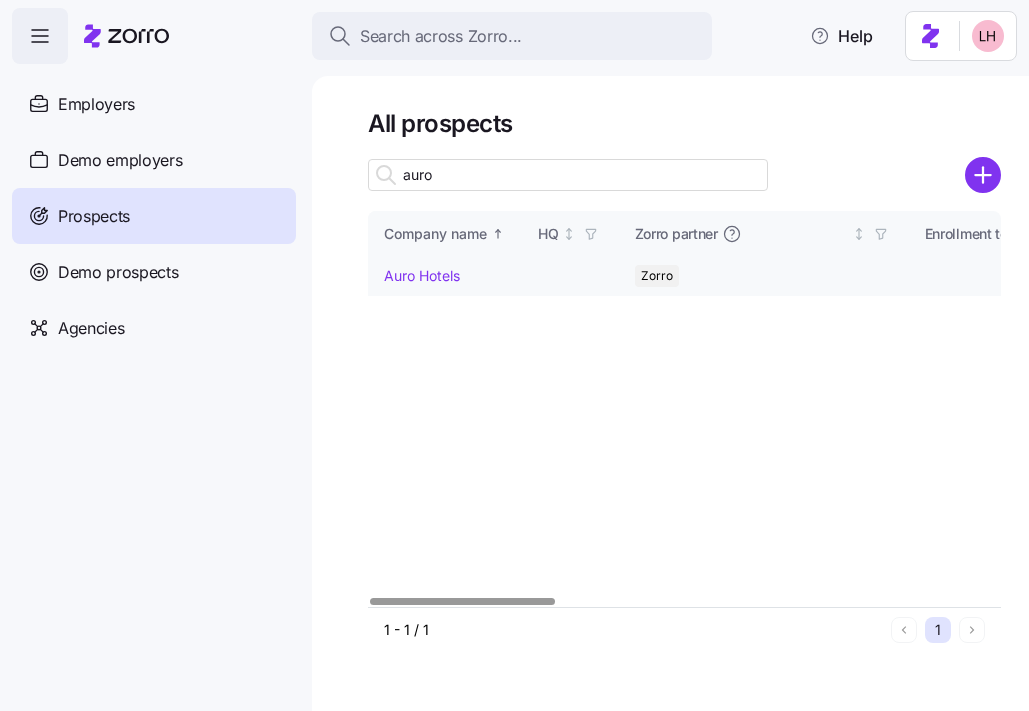 click on "Auro Hotels" at bounding box center [422, 275] 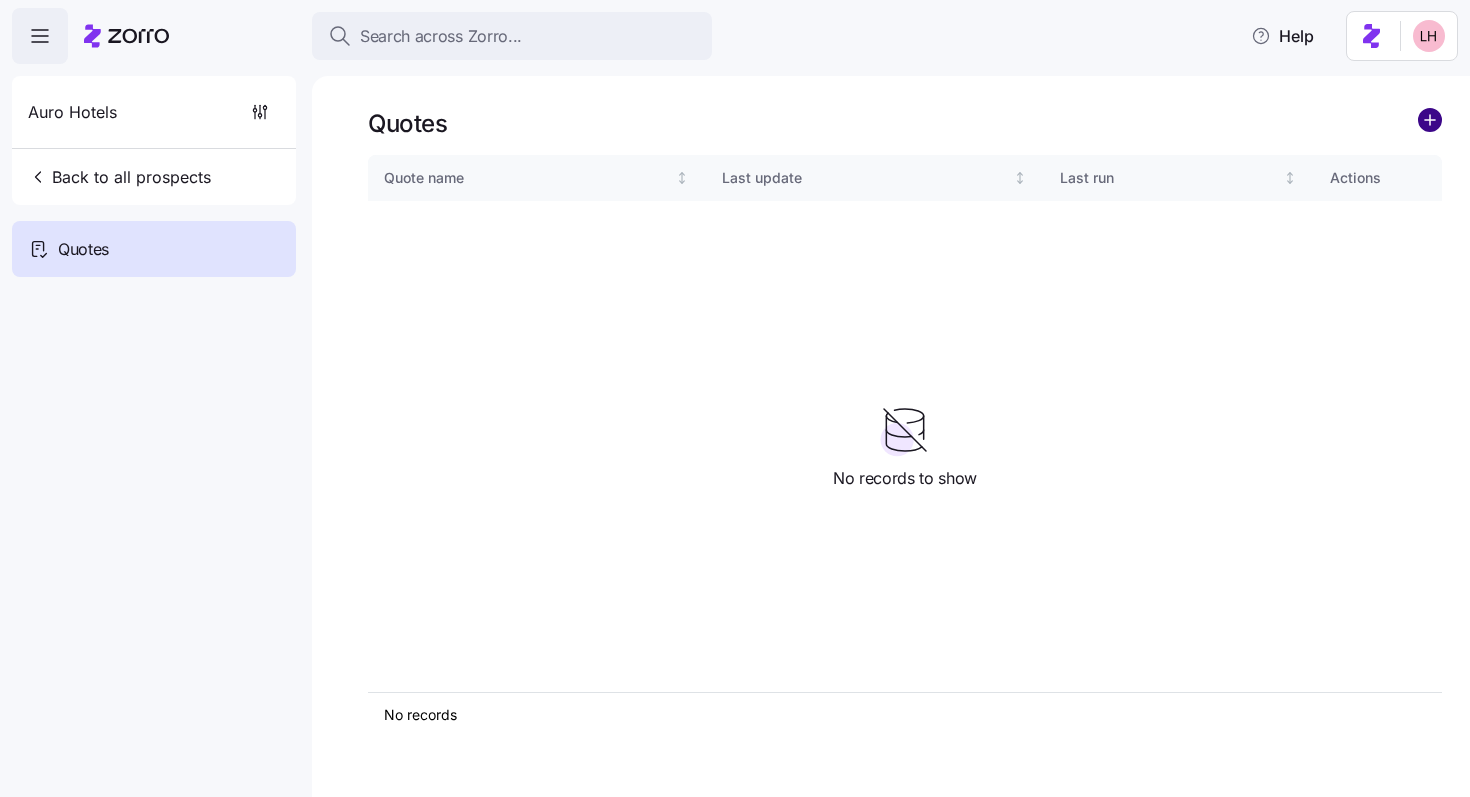 click 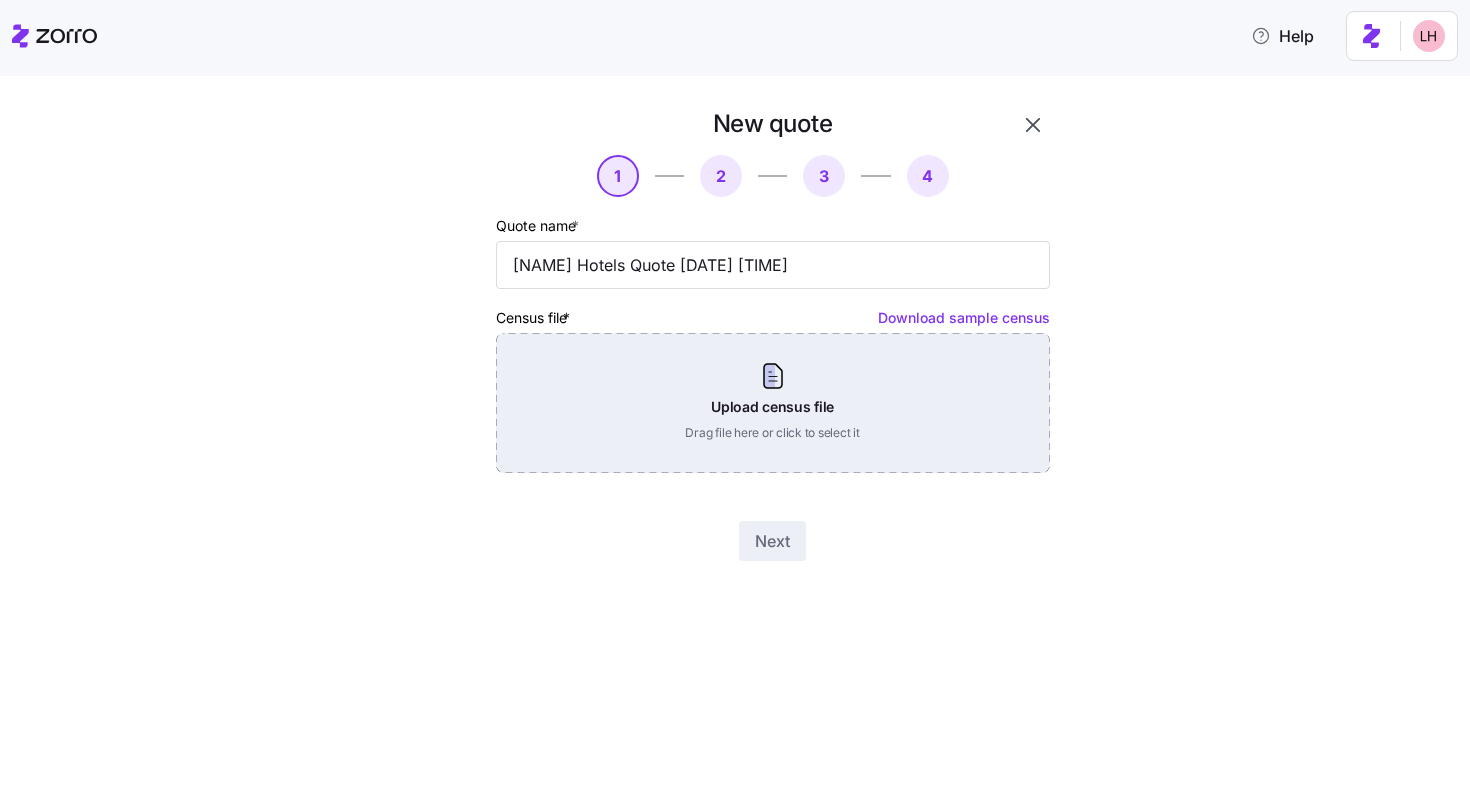click on "Upload census file Drag file here or click to select it" at bounding box center (773, 403) 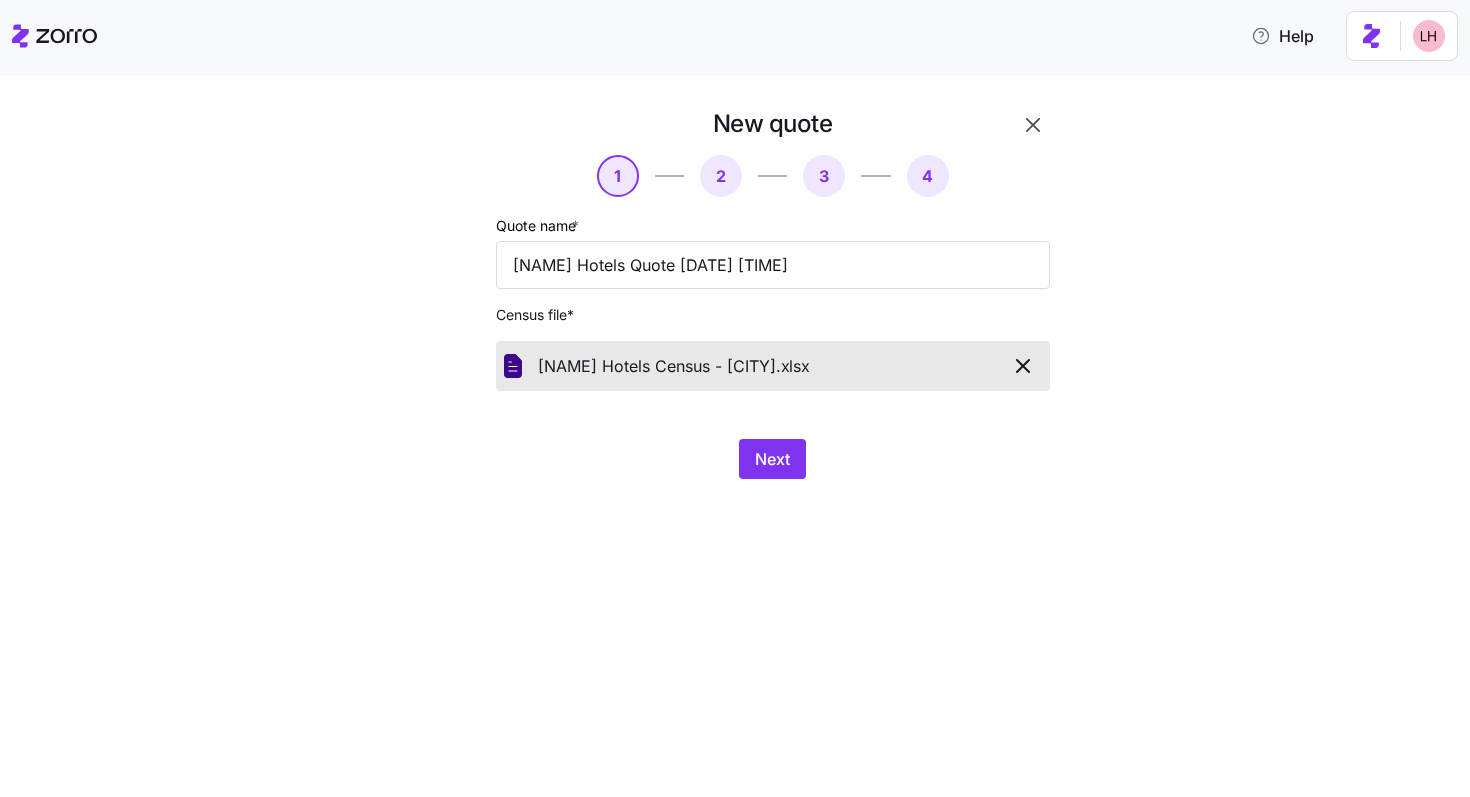 click on "Next" at bounding box center [772, 459] 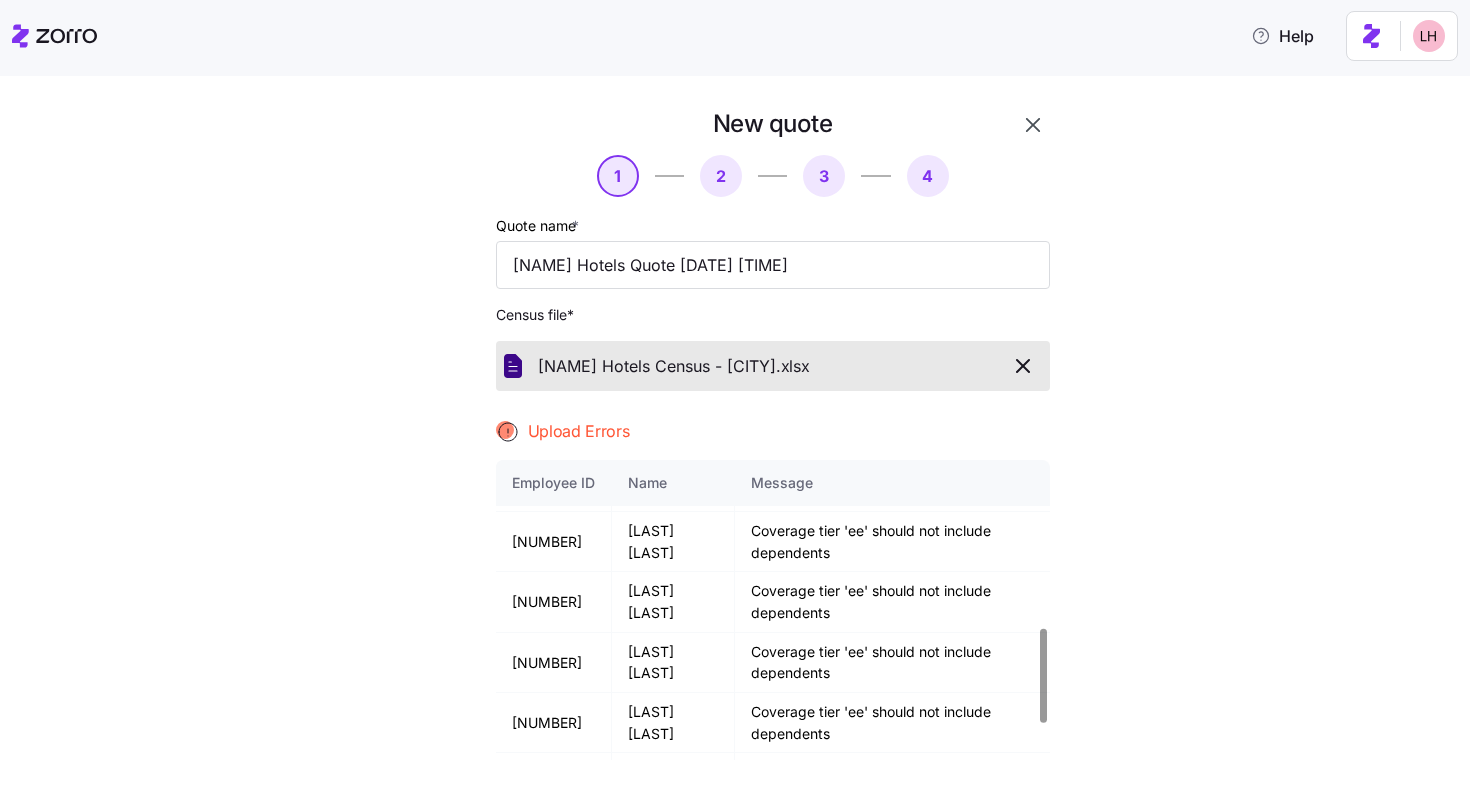 scroll, scrollTop: 650, scrollLeft: 0, axis: vertical 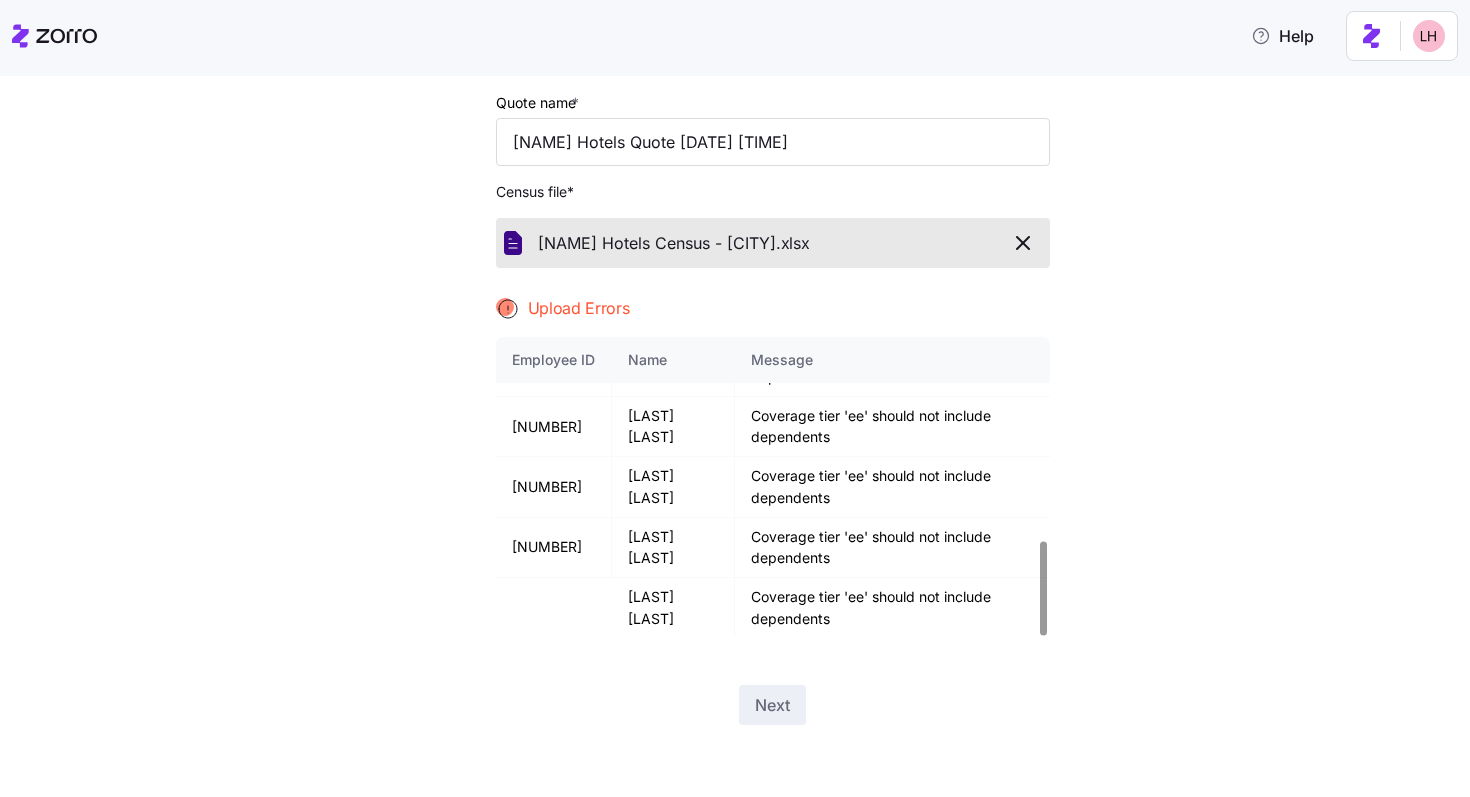 click on "New quote 1 2 3 4 Quote name  * Auro Hotels Quote [DATE] [TIME] Census file * Auro Hotels Census - Murrieta. xlsx Upload Errors Employee ID Name Message [NUMBER] [LAST] [LAST] Coverage tier 'ee' should not include dependents [NUMBER] [LAST] [LAST] Coverage tier 'ee' should not include dependents [NUMBER] [LAST] [LAST] Coverage tier 'ee' should not include dependents [NUMBER] [LAST] [LAST] Coverage tier 'ee' should not include dependents [NUMBER] [LAST] [LAST] Coverage tier 'ee' should not include dependents [NUMBER] [LAST] [LAST] Coverage tier 'ee' should not include dependents [NUMBER] [LAST] [LAST] Coverage tier 'ee' should not include dependents [NUMBER] [LAST] [LAST] Coverage tier 'ee' should not include dependents [NUMBER] [LAST] [LAST] Coverage tier 'ee' should not include dependents [NUMBER] [LAST] [LAST] Coverage tier 'ee' should not include dependents [NUMBER] [NUMBER] [NUMBER]" at bounding box center (749, 367) 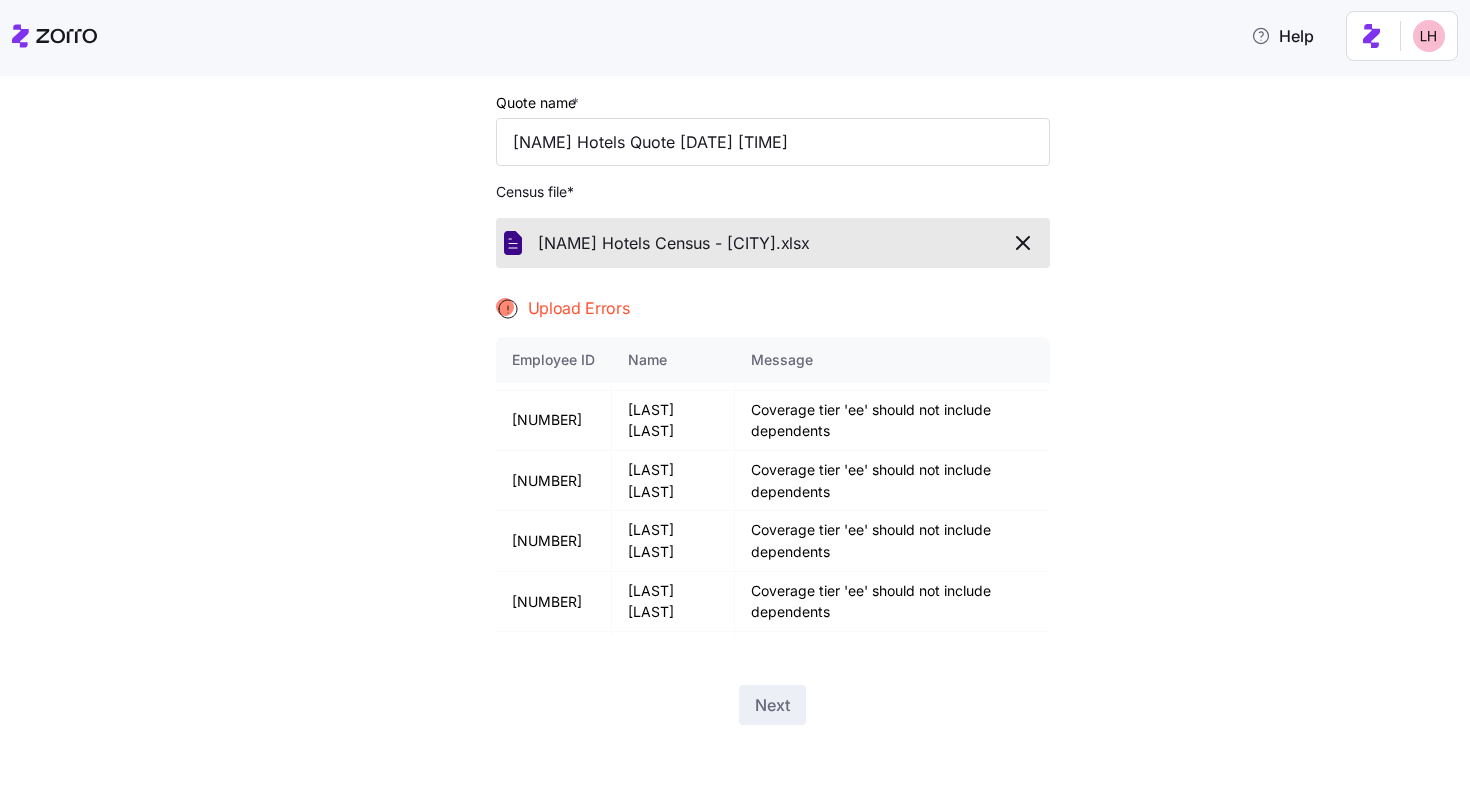 scroll, scrollTop: 296, scrollLeft: 0, axis: vertical 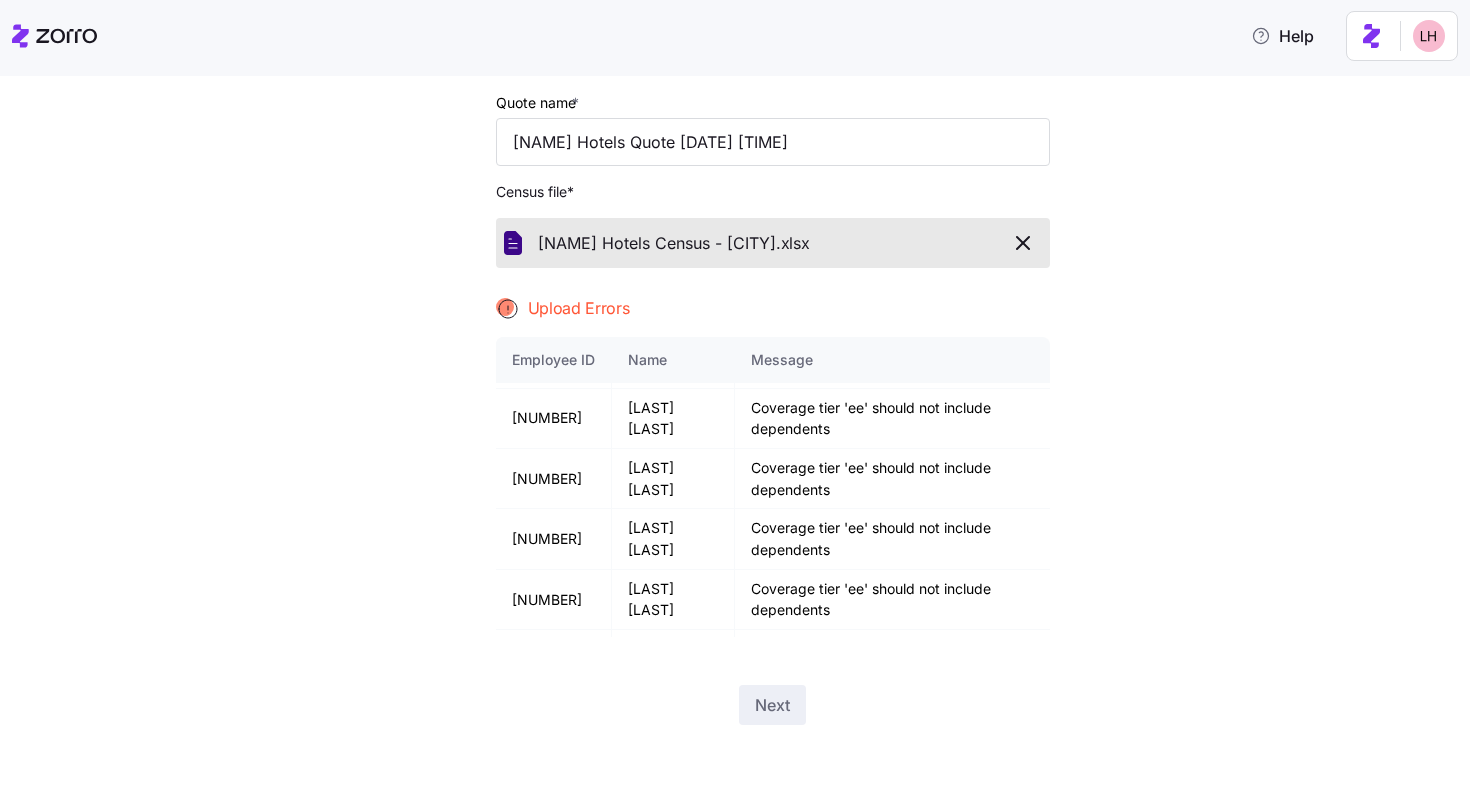 click 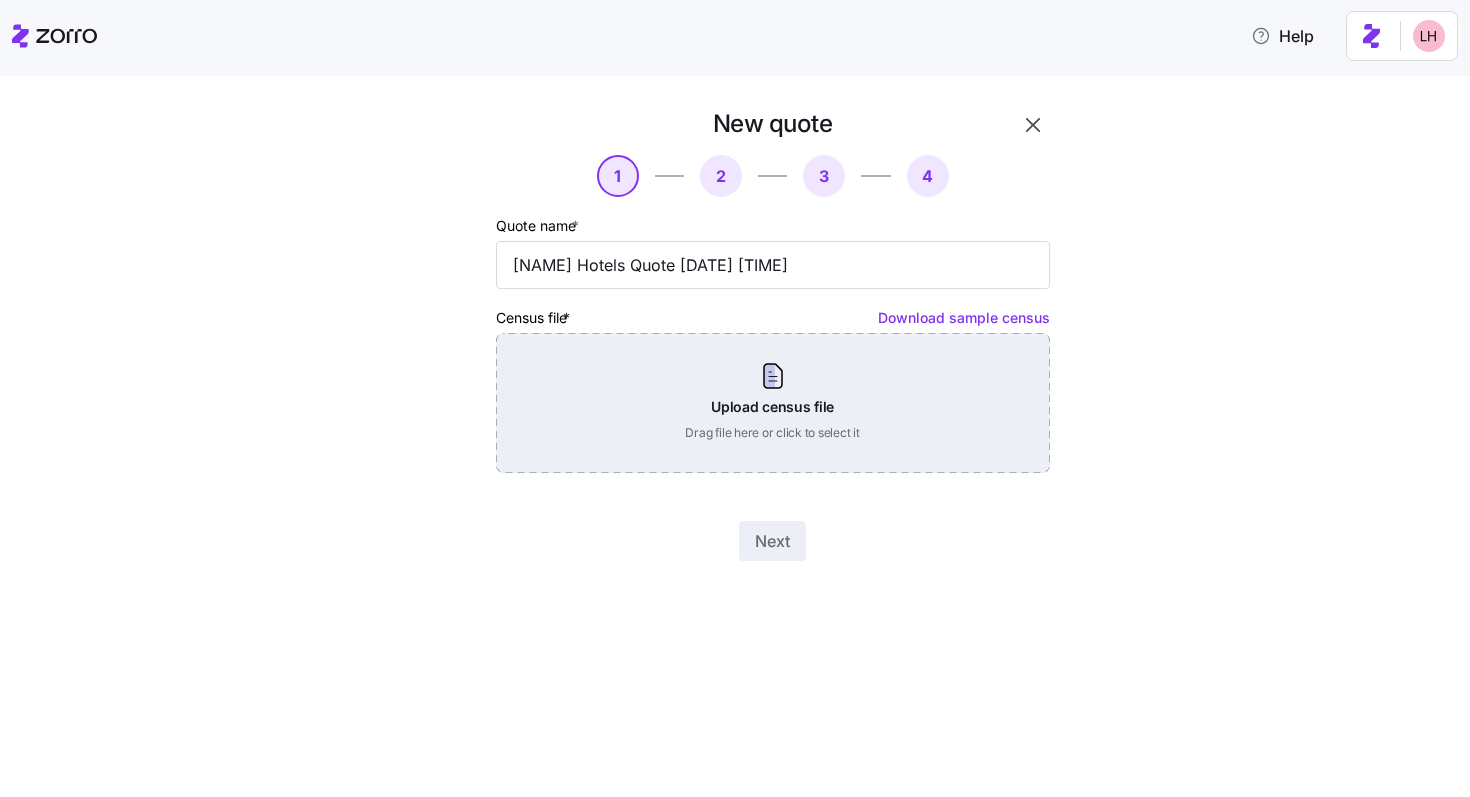 click on "Upload census file Drag file here or click to select it" at bounding box center (773, 403) 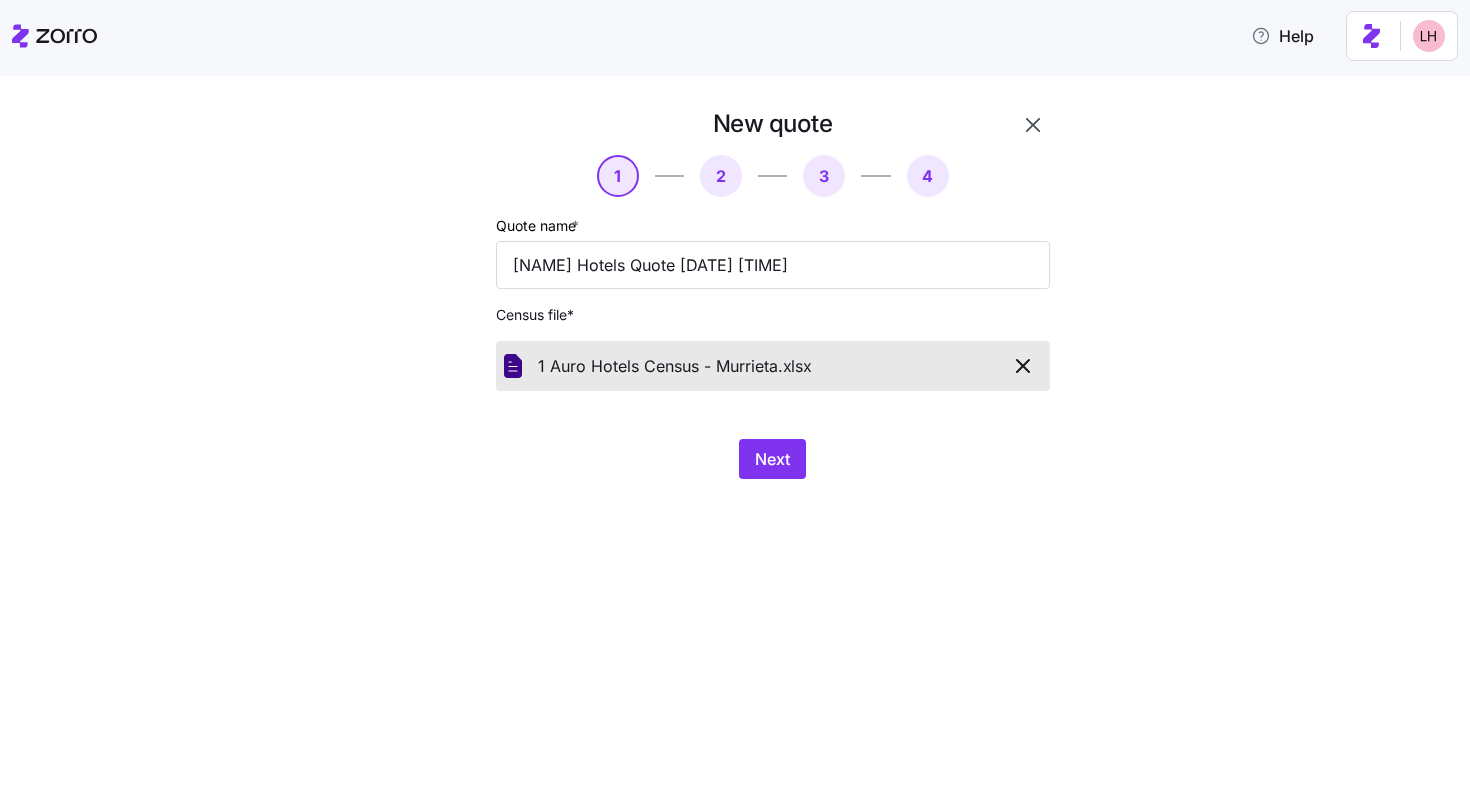 drag, startPoint x: 785, startPoint y: 452, endPoint x: 841, endPoint y: 431, distance: 59.808025 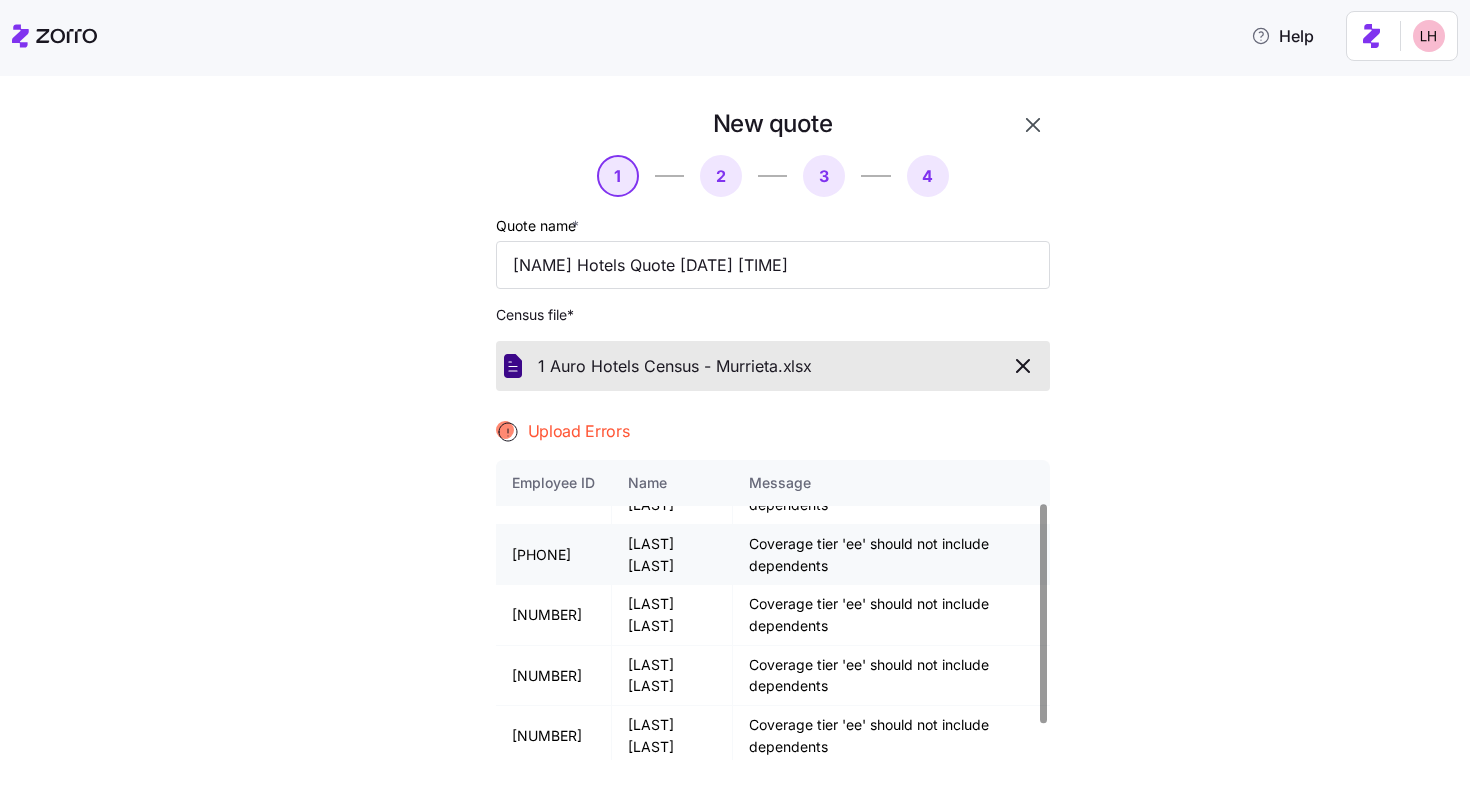 scroll, scrollTop: 107, scrollLeft: 0, axis: vertical 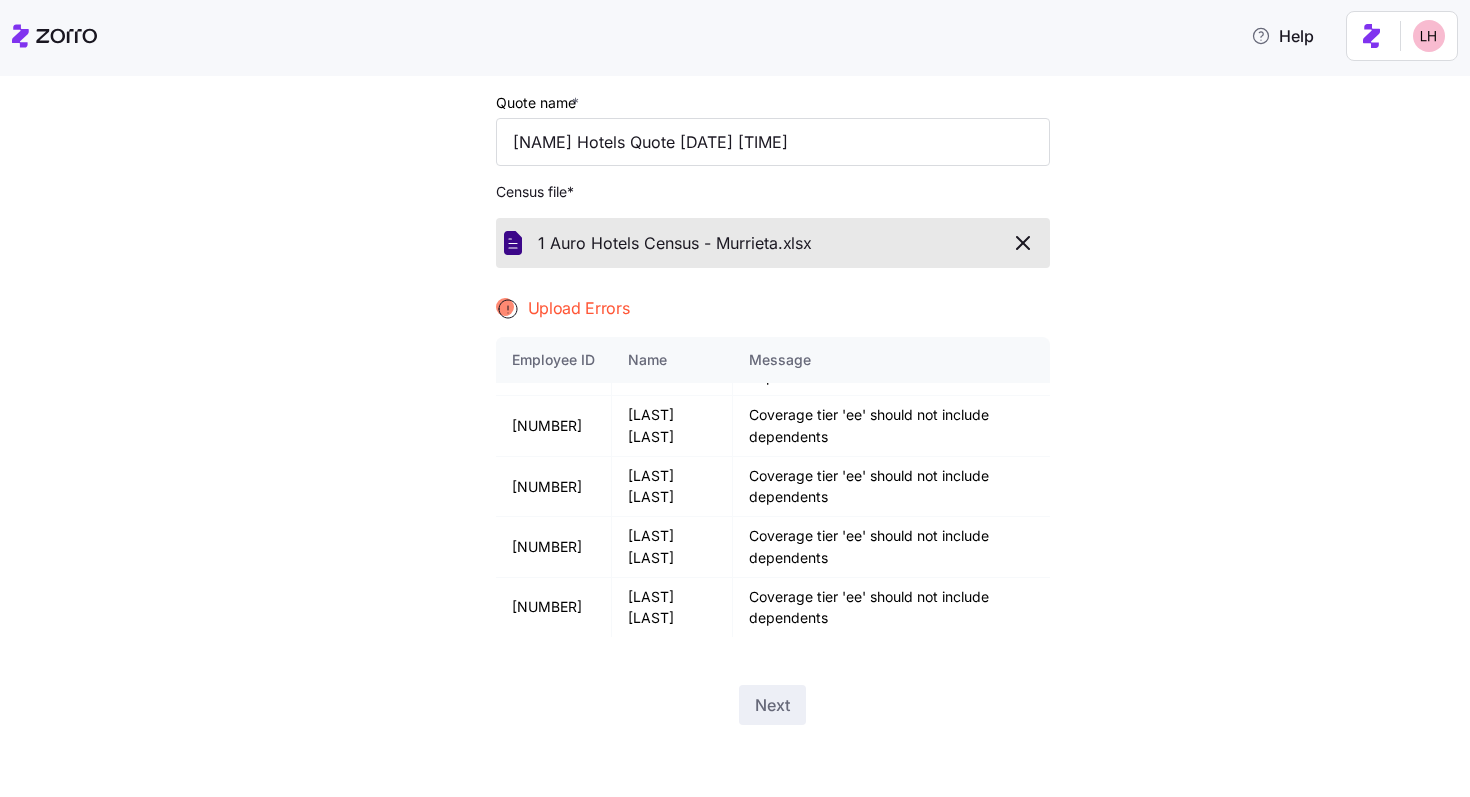 click 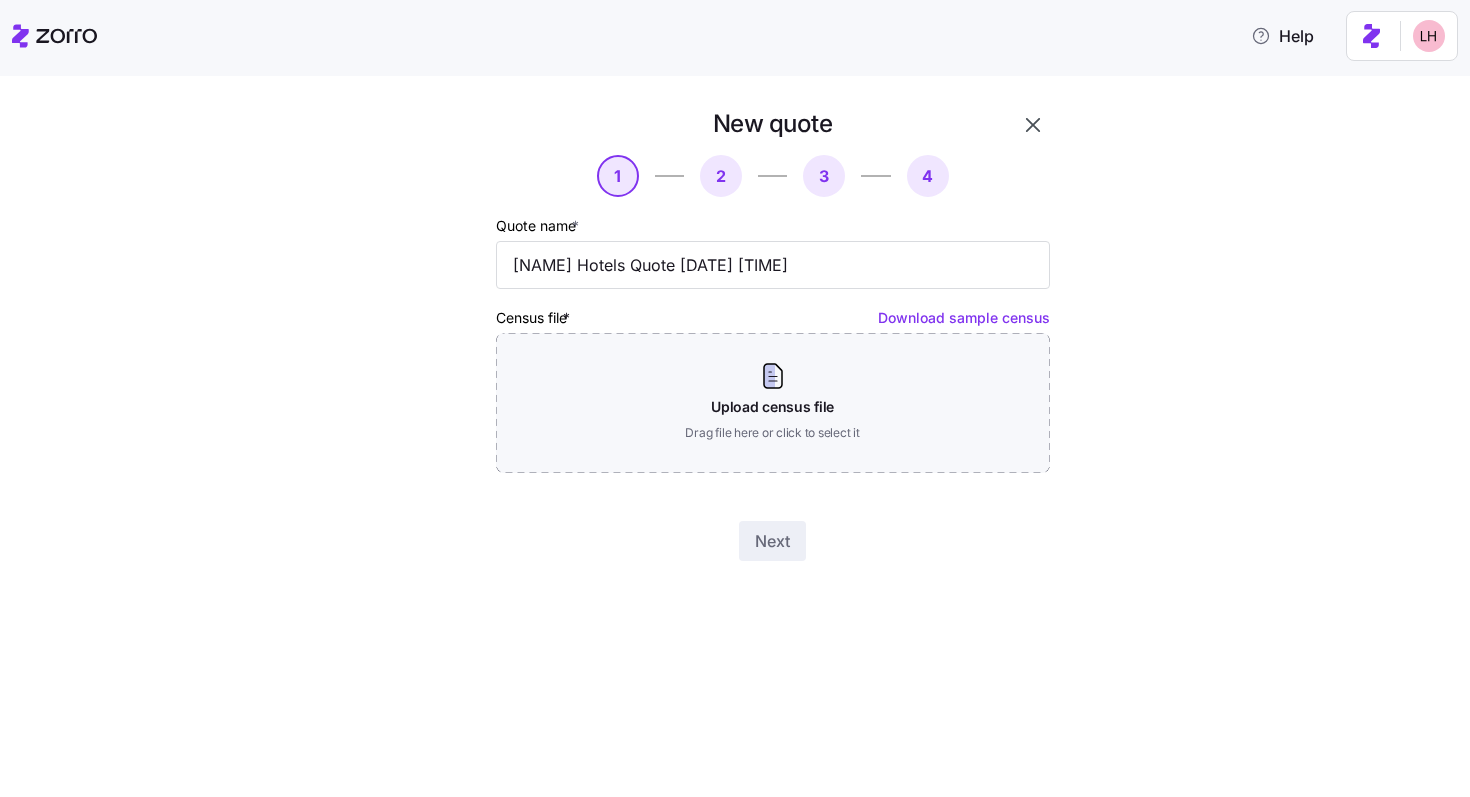 scroll, scrollTop: 0, scrollLeft: 0, axis: both 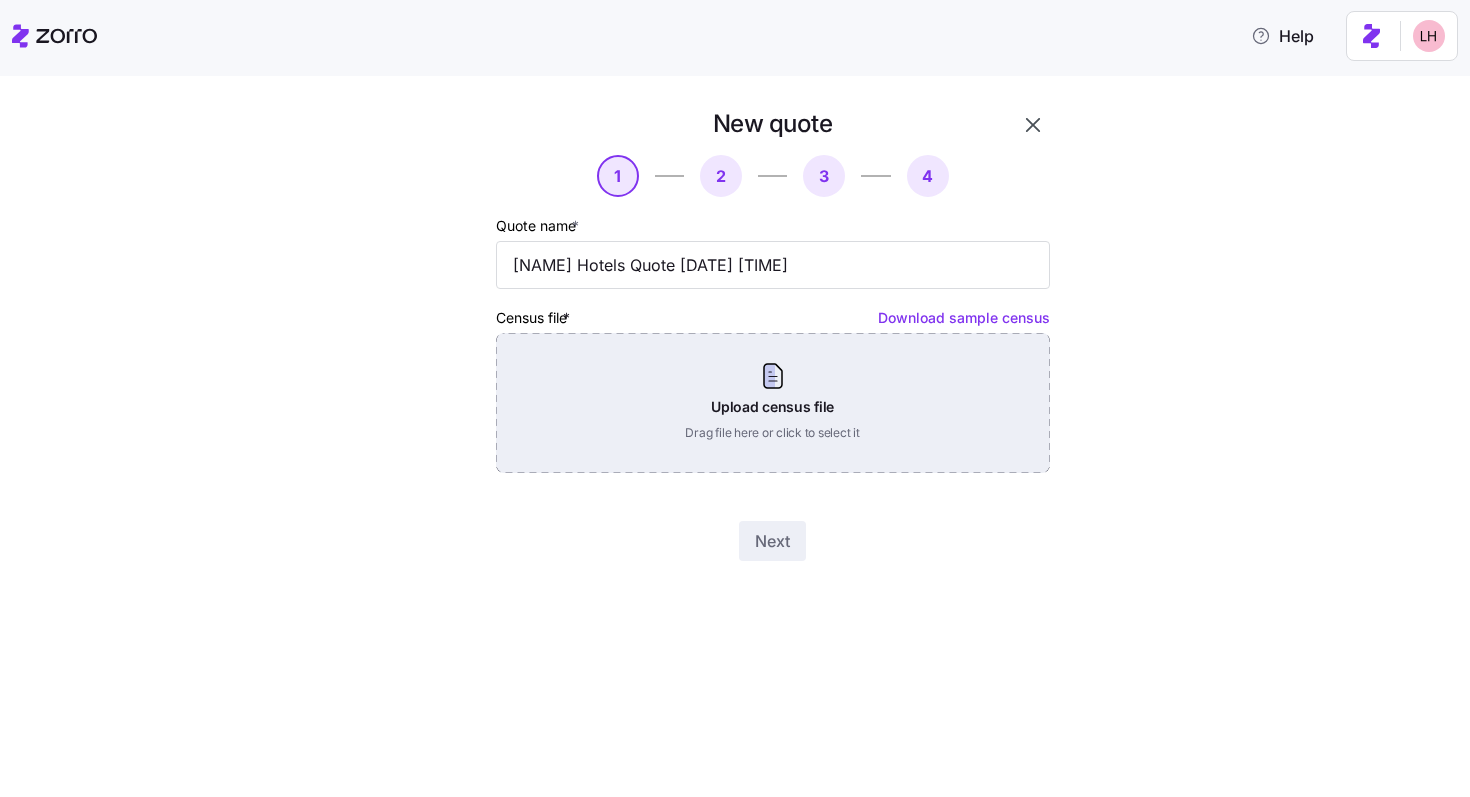 click on "Upload census file Drag file here or click to select it" at bounding box center [773, 403] 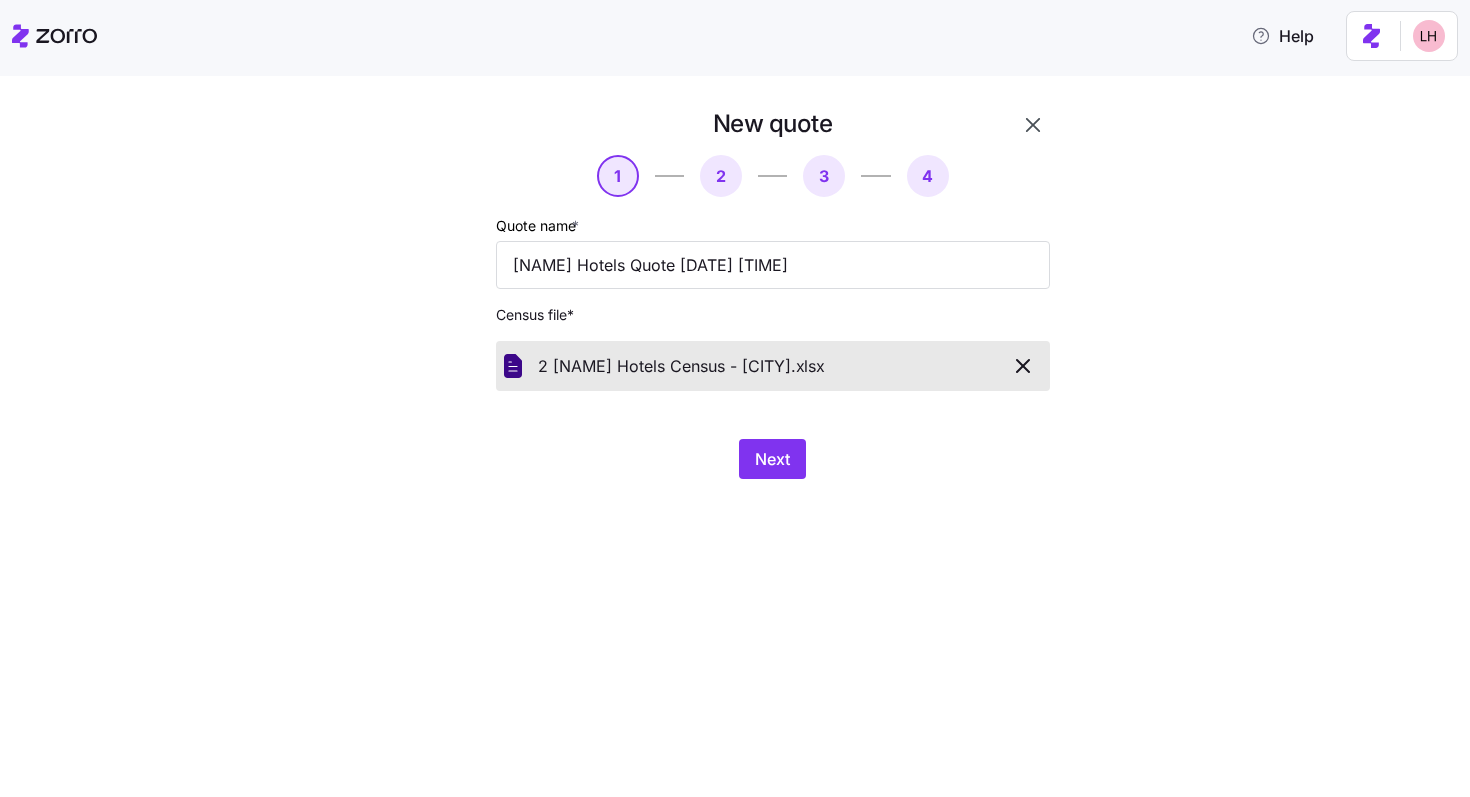 drag, startPoint x: 785, startPoint y: 460, endPoint x: 731, endPoint y: 432, distance: 60.827625 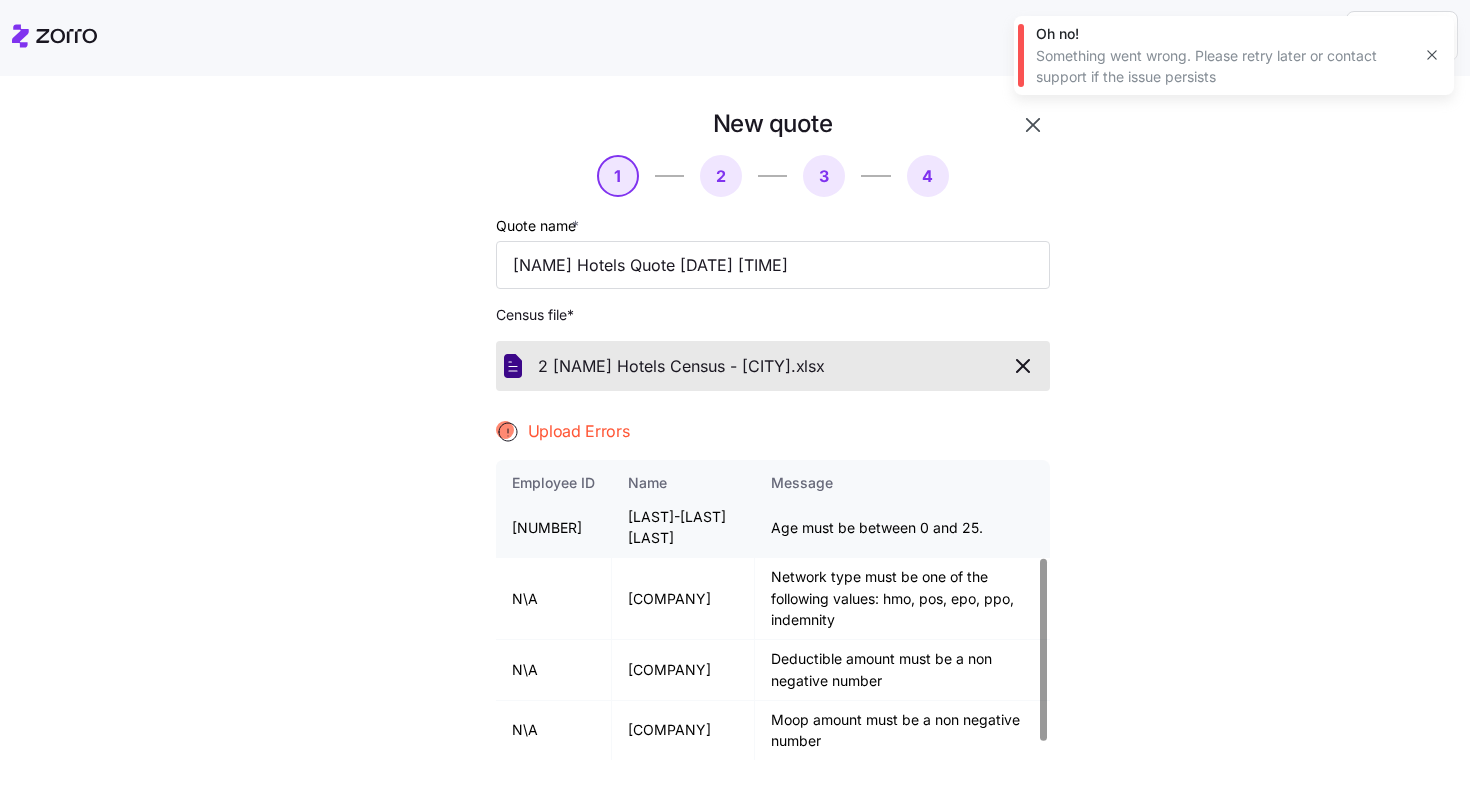 scroll, scrollTop: 189, scrollLeft: 0, axis: vertical 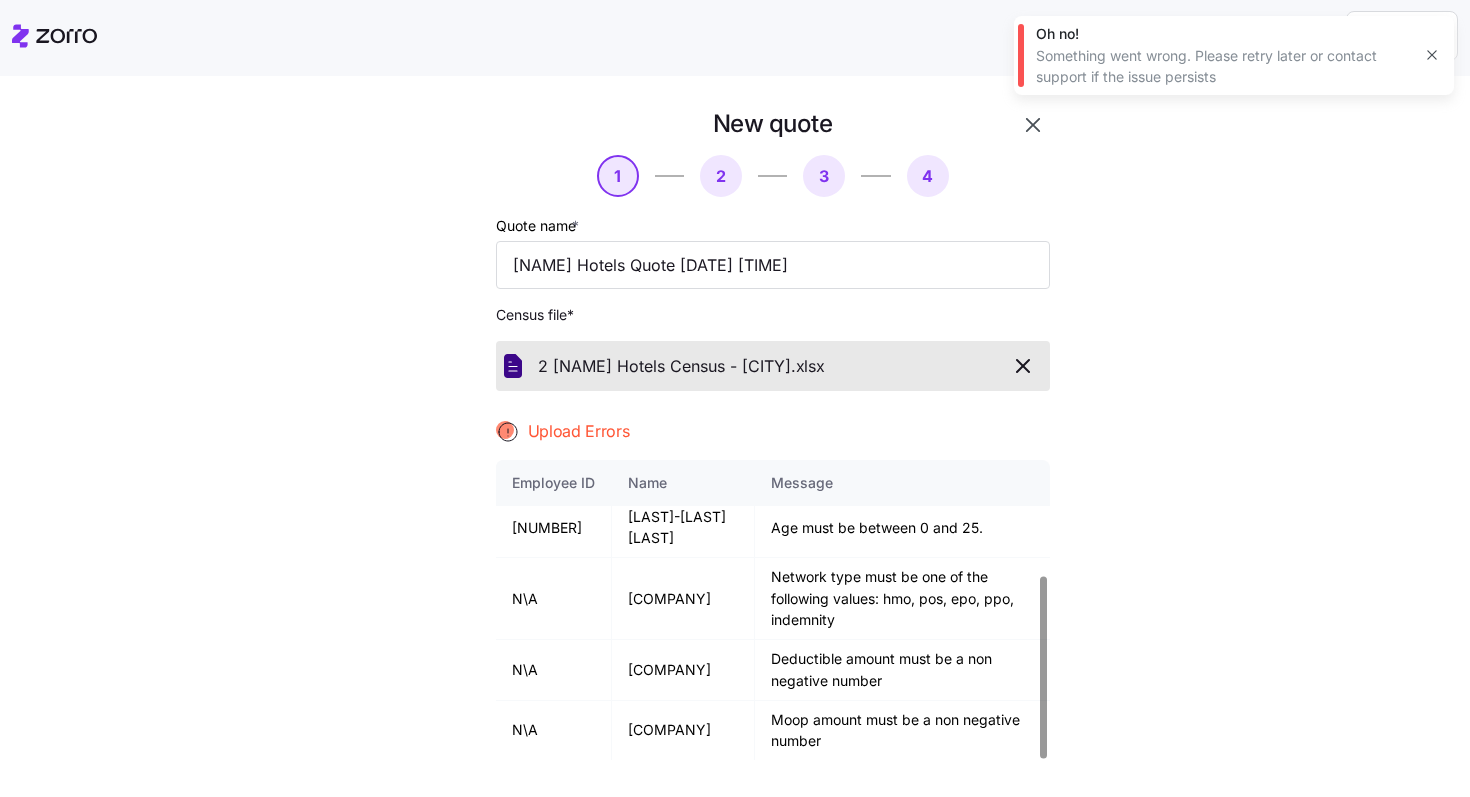 click on "New quote 1 2 3 4 Quote name  * [NAME] Hotels Quote [DATE] [TIME] Census file * 2 [NAME] Hotels Census - [CITY]. xlsx Upload Errors Employee ID Name Message 381090 [FIRST]-[LAST] Age must be between 0 and 25. 571518 [FIRST] [LAST] Age must be between 0 and 25. 709298 [LAST] [LAST] Age must be between 0 and 25. 808656 [LAST]-[LAST] [LAST] Age must be between 0 and 25. N\A Reliance Medical Network type must be one of the following values: hmo, pos, epo, ppo, indemnity N\A Reliance Medical Deductible amount must be a non negative number N\A Reliance Medical Moop amount must be a non negative number Next" at bounding box center [749, 490] 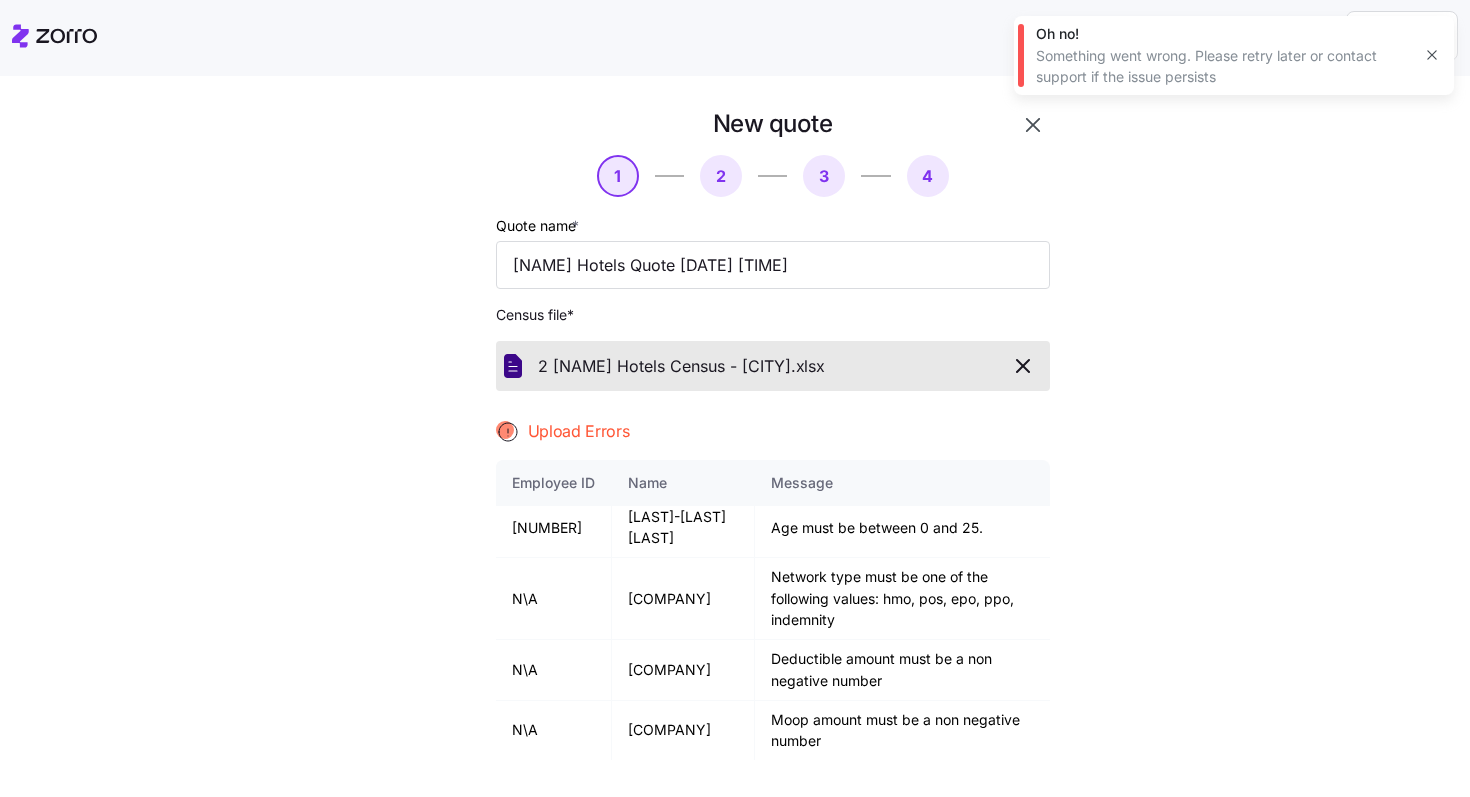 click 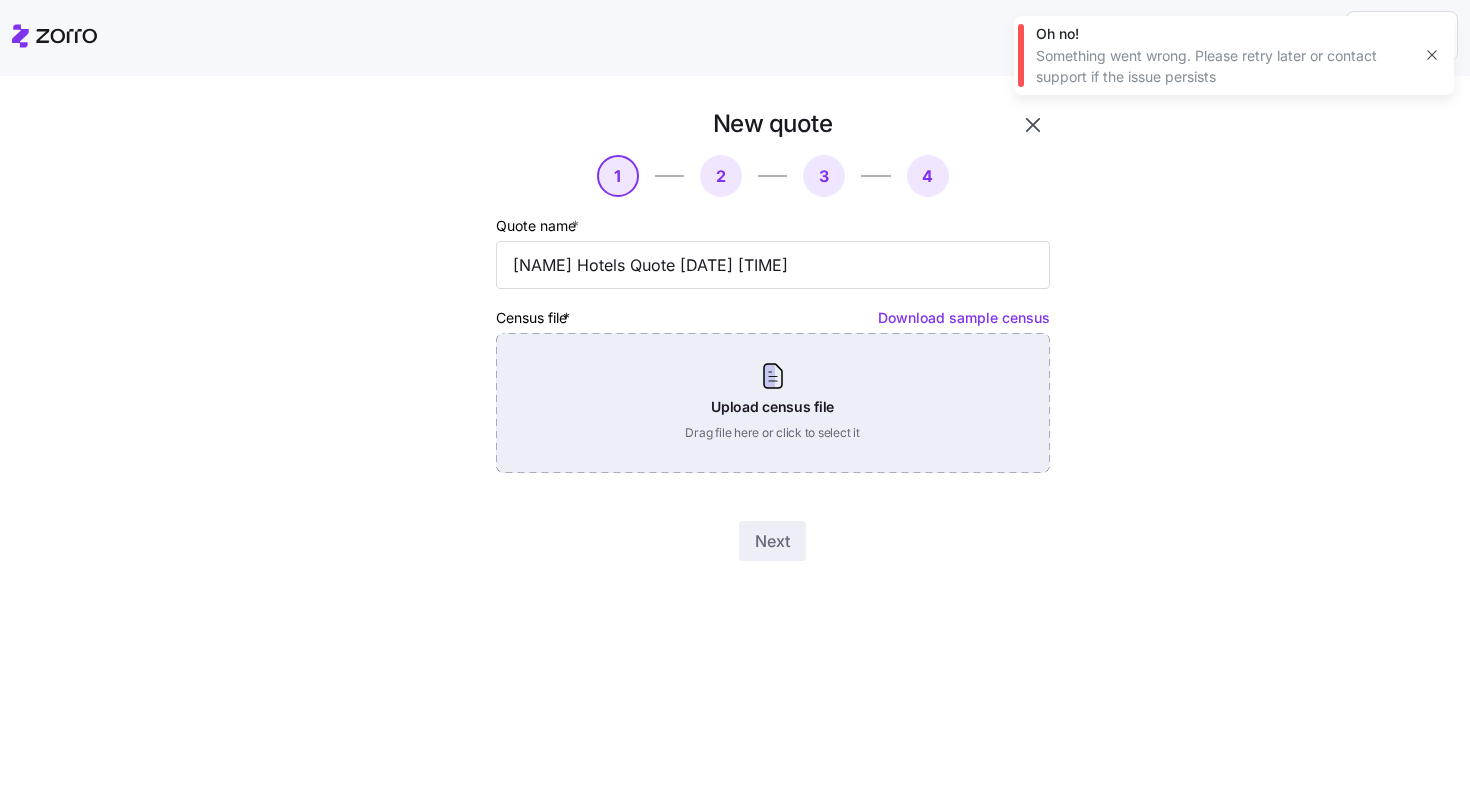 click on "Upload census file Drag file here or click to select it" at bounding box center (773, 403) 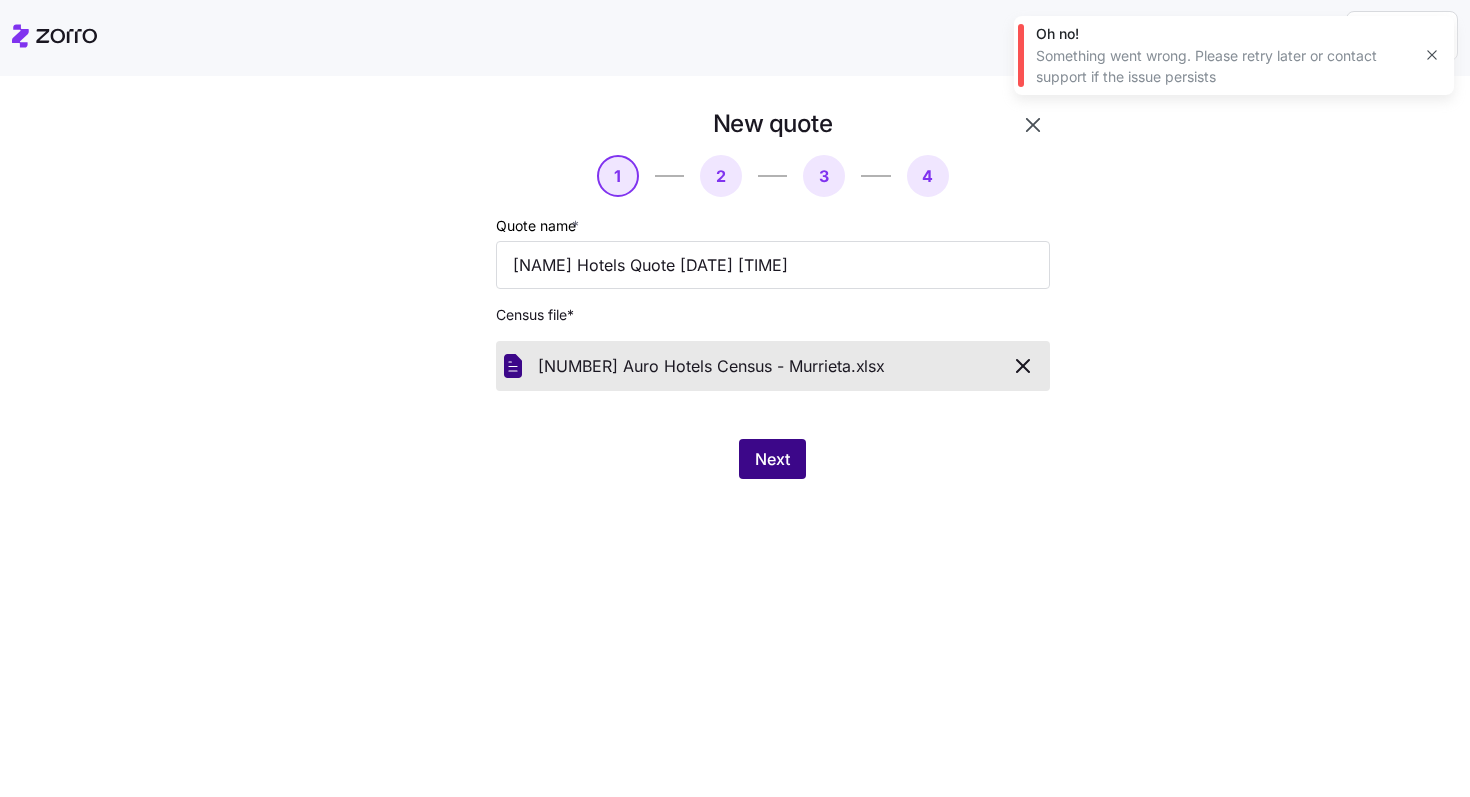 click on "Next" at bounding box center [772, 459] 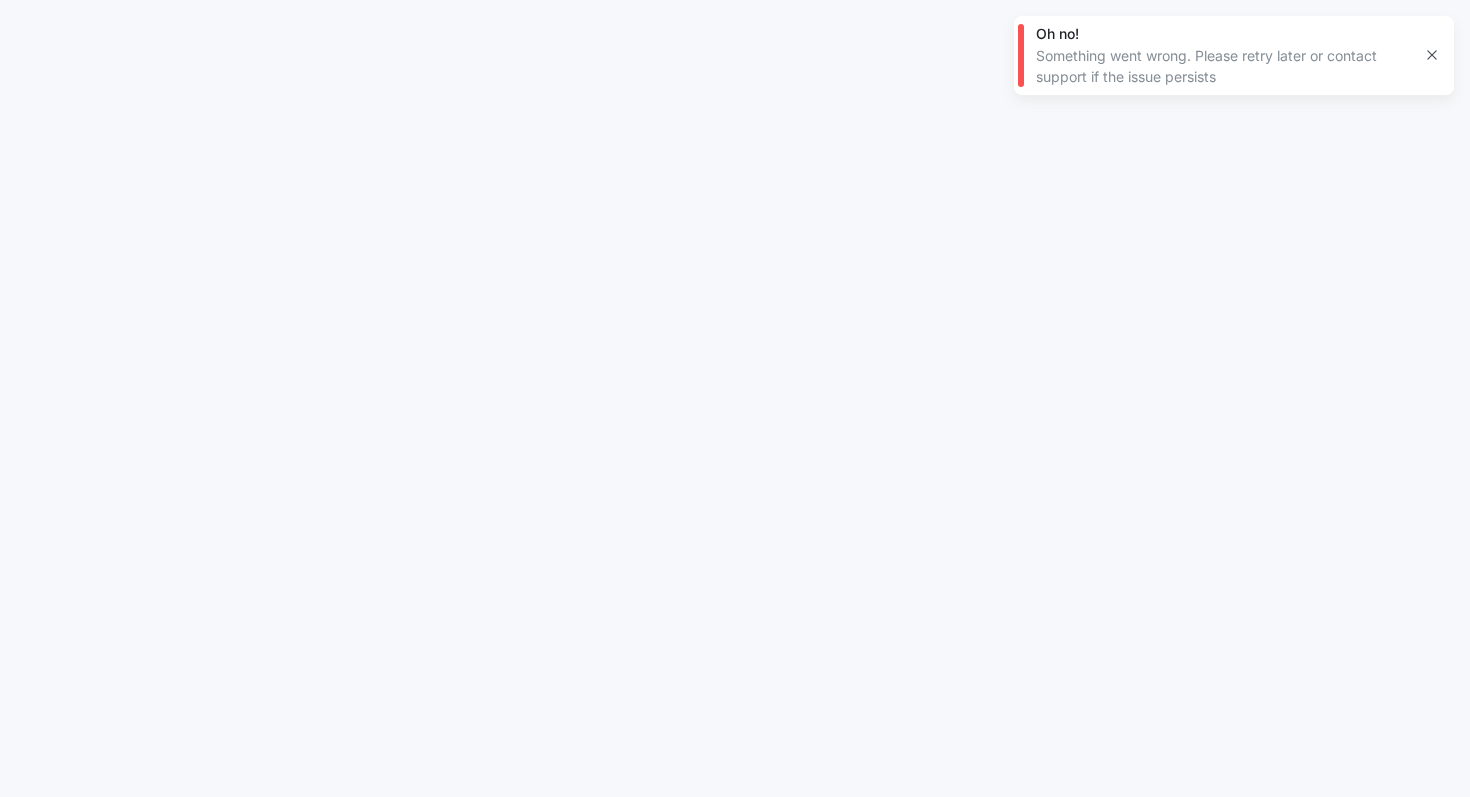click 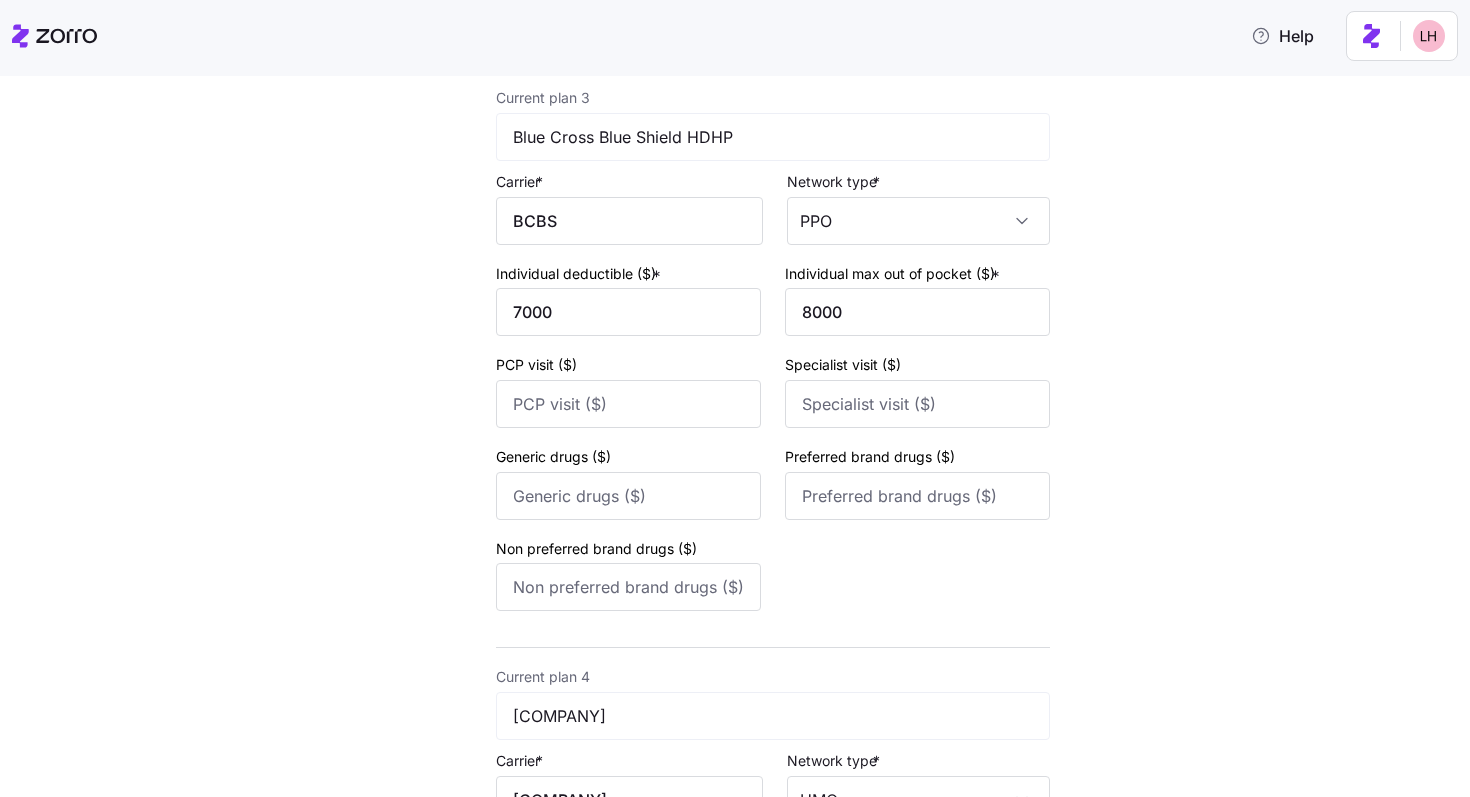 scroll, scrollTop: 1929, scrollLeft: 0, axis: vertical 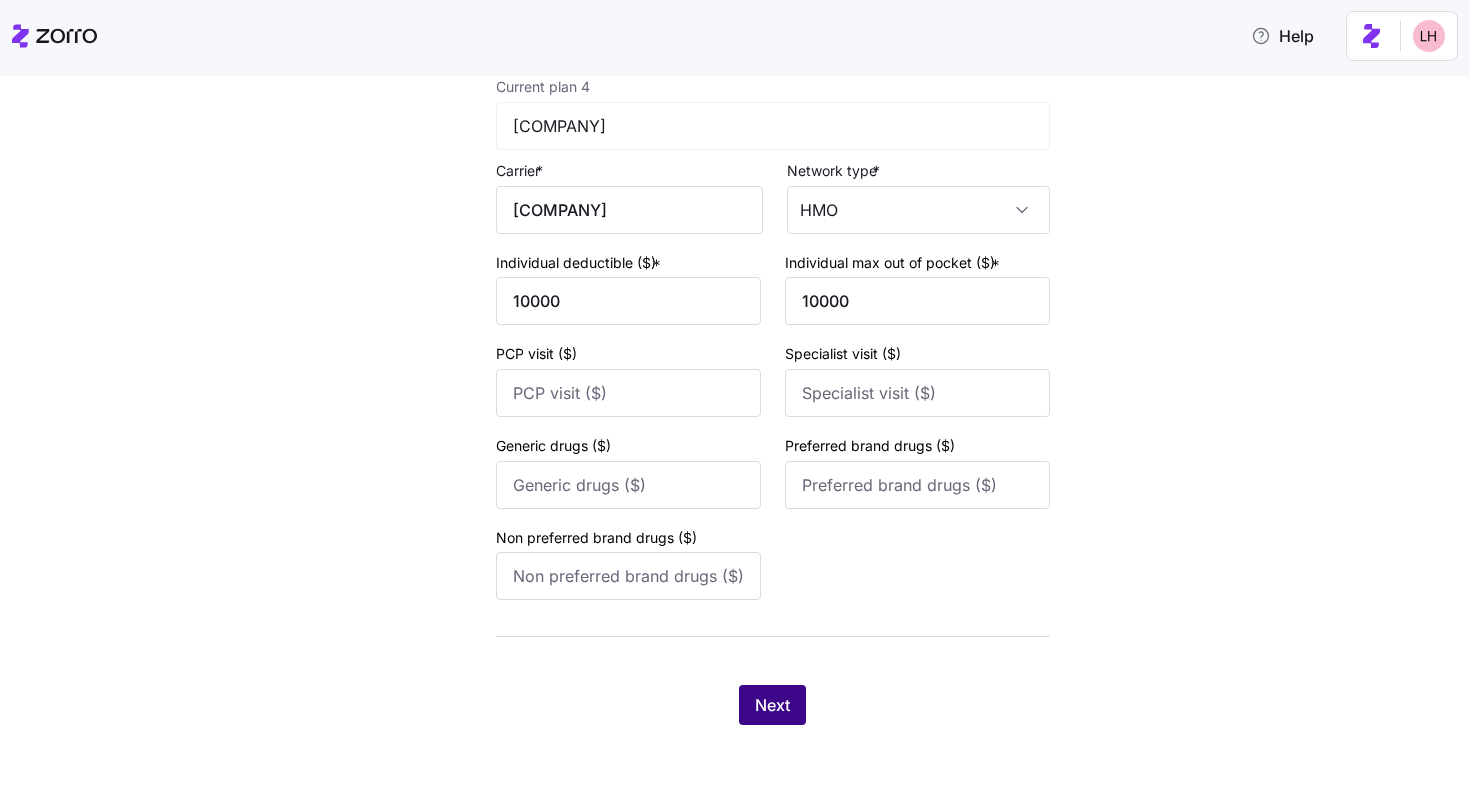 click on "Next" at bounding box center (772, 705) 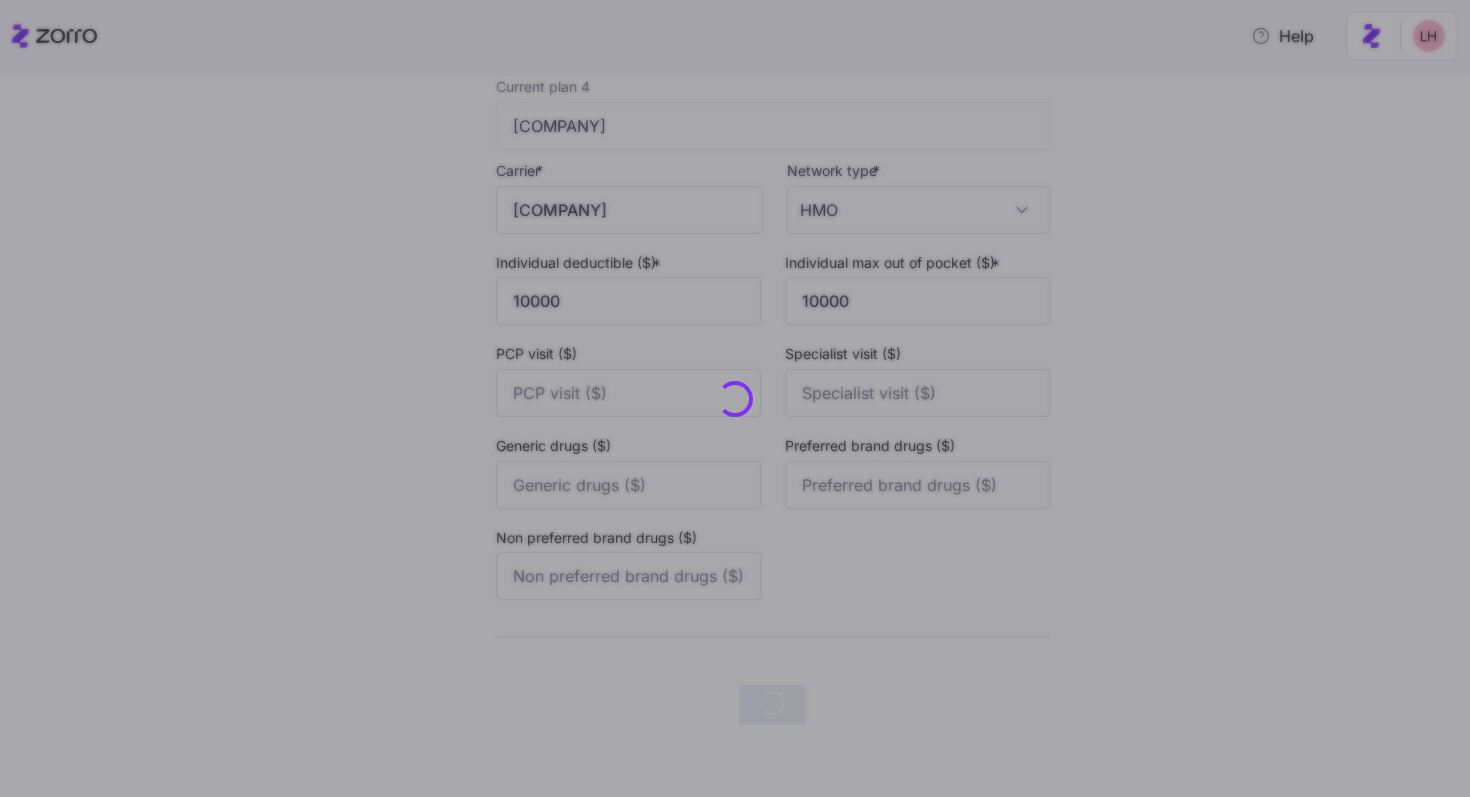 scroll, scrollTop: 0, scrollLeft: 0, axis: both 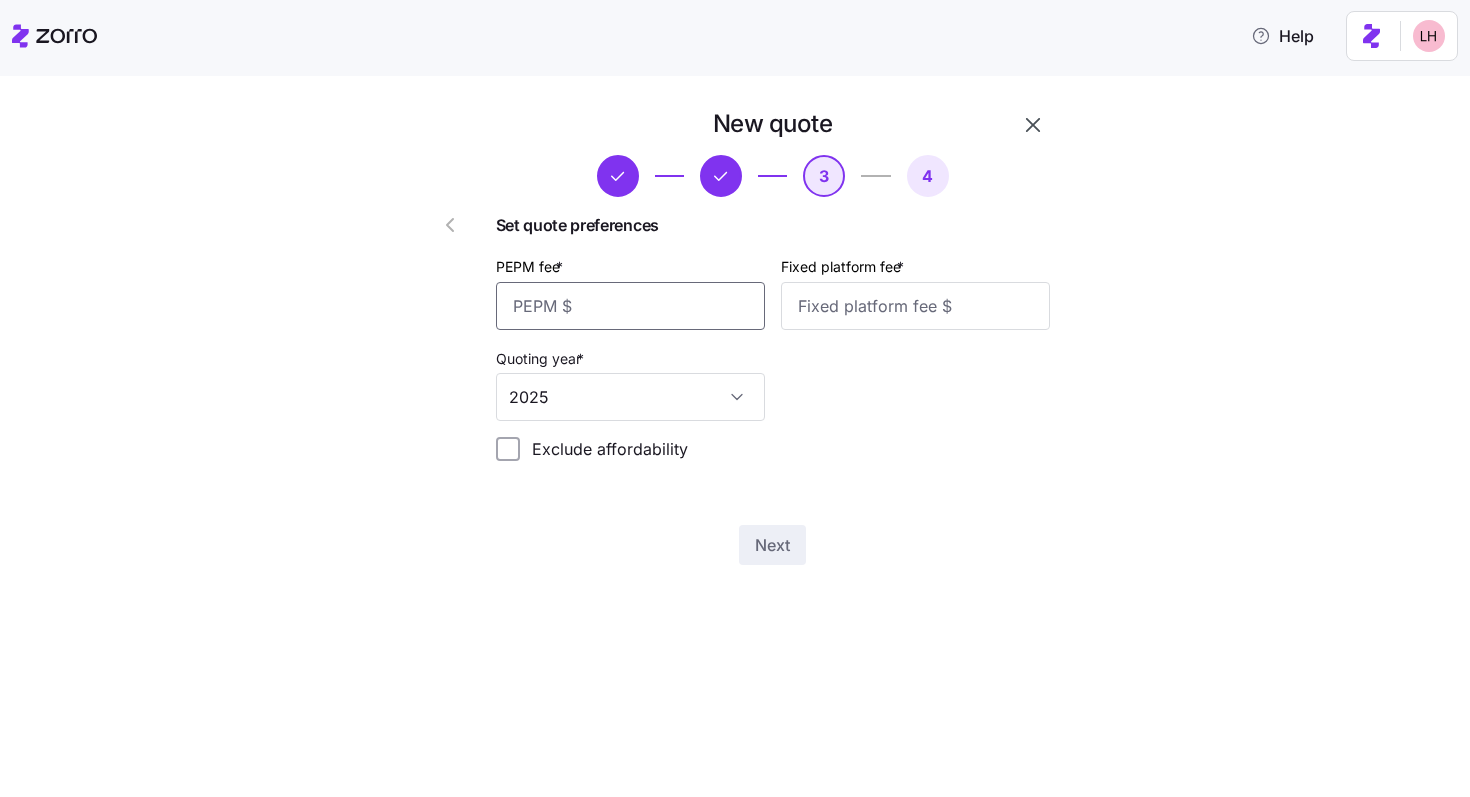 click on "PEPM fee  *" at bounding box center (630, 306) 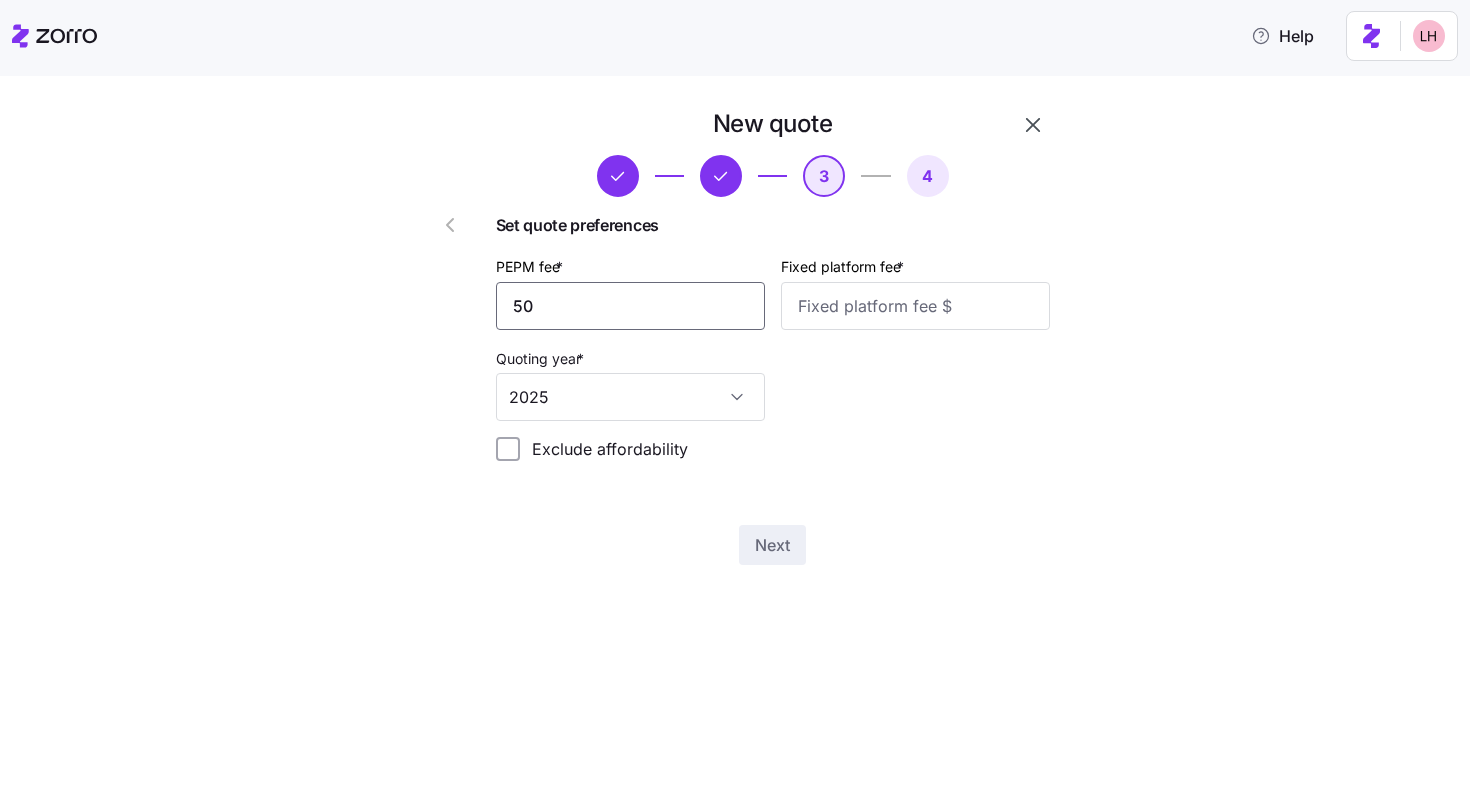 type on "50" 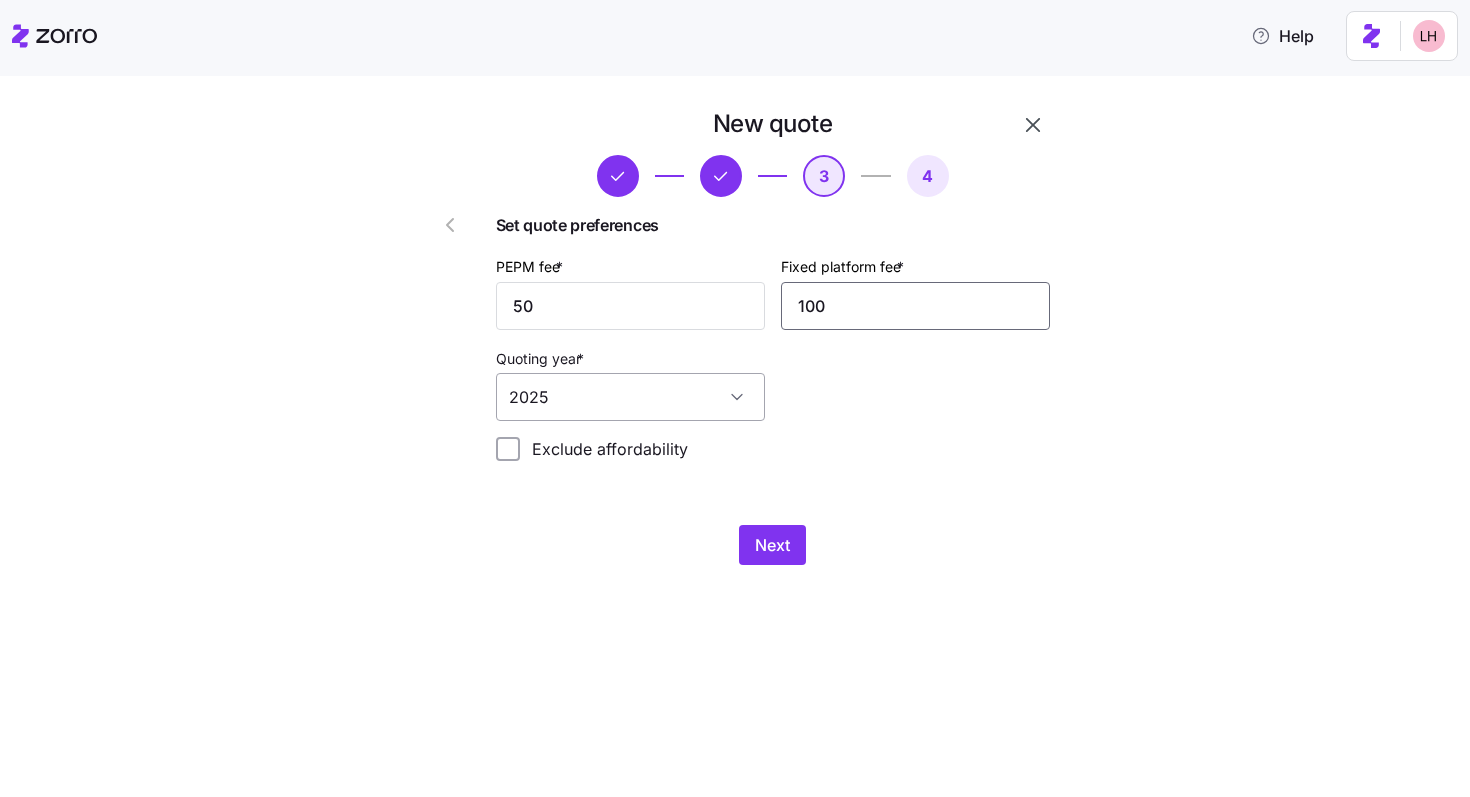 type on "100" 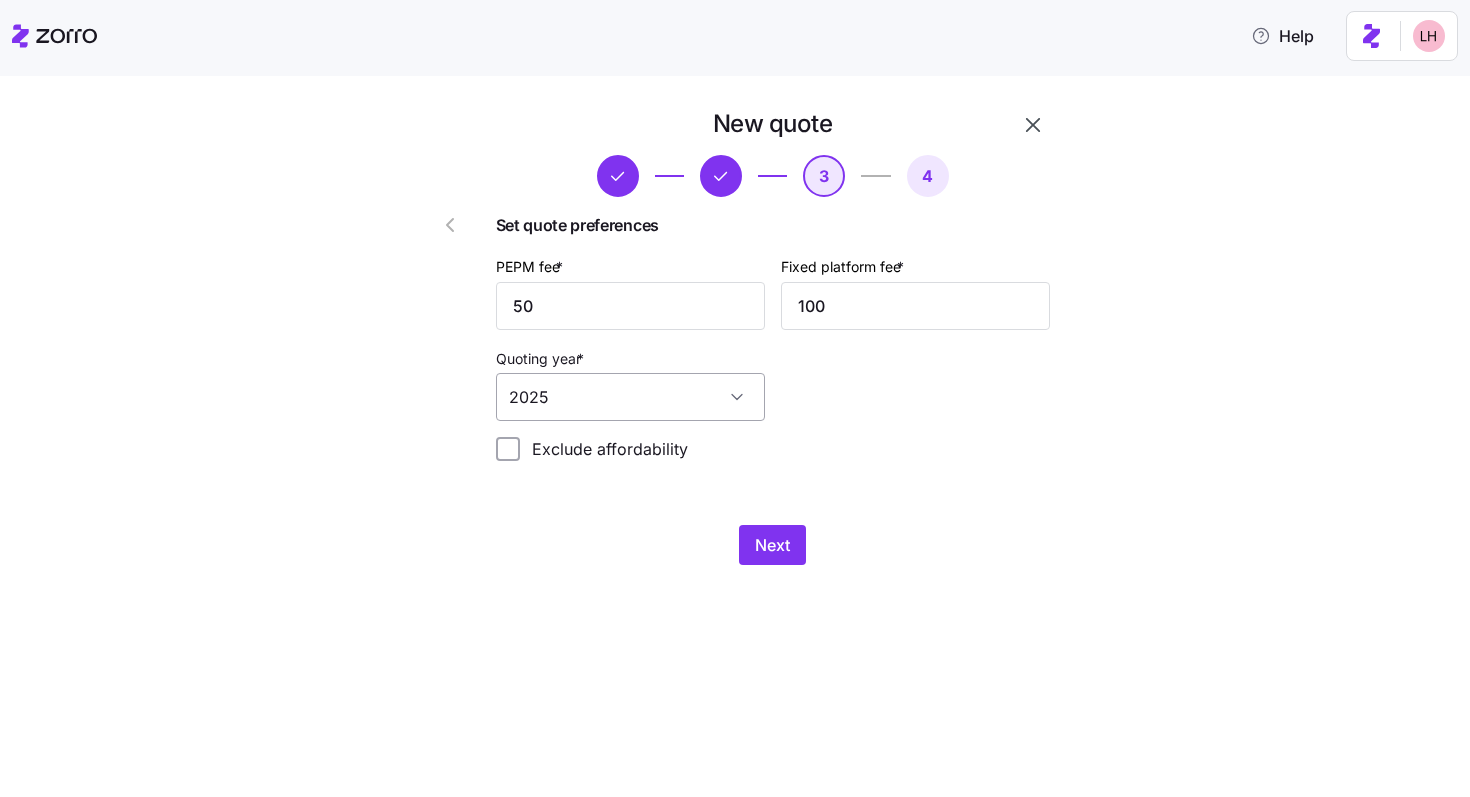 click on "2025" at bounding box center [630, 397] 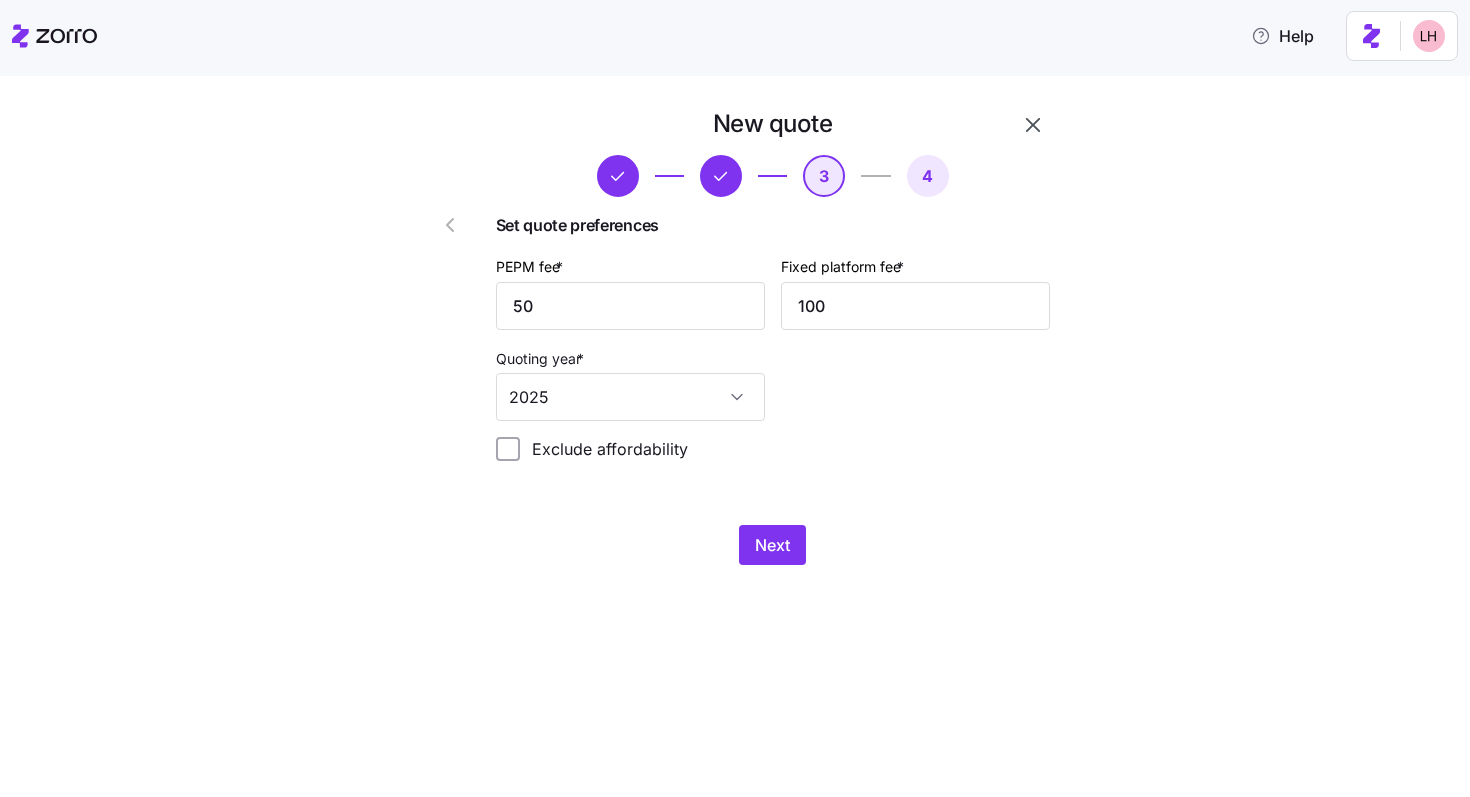 click on "New quote 3 4 Set quote preferences PEPM fee  * 50 Fixed platform fee  * 100 Quoting year  * 2025 Exclude affordability Next" at bounding box center (773, 336) 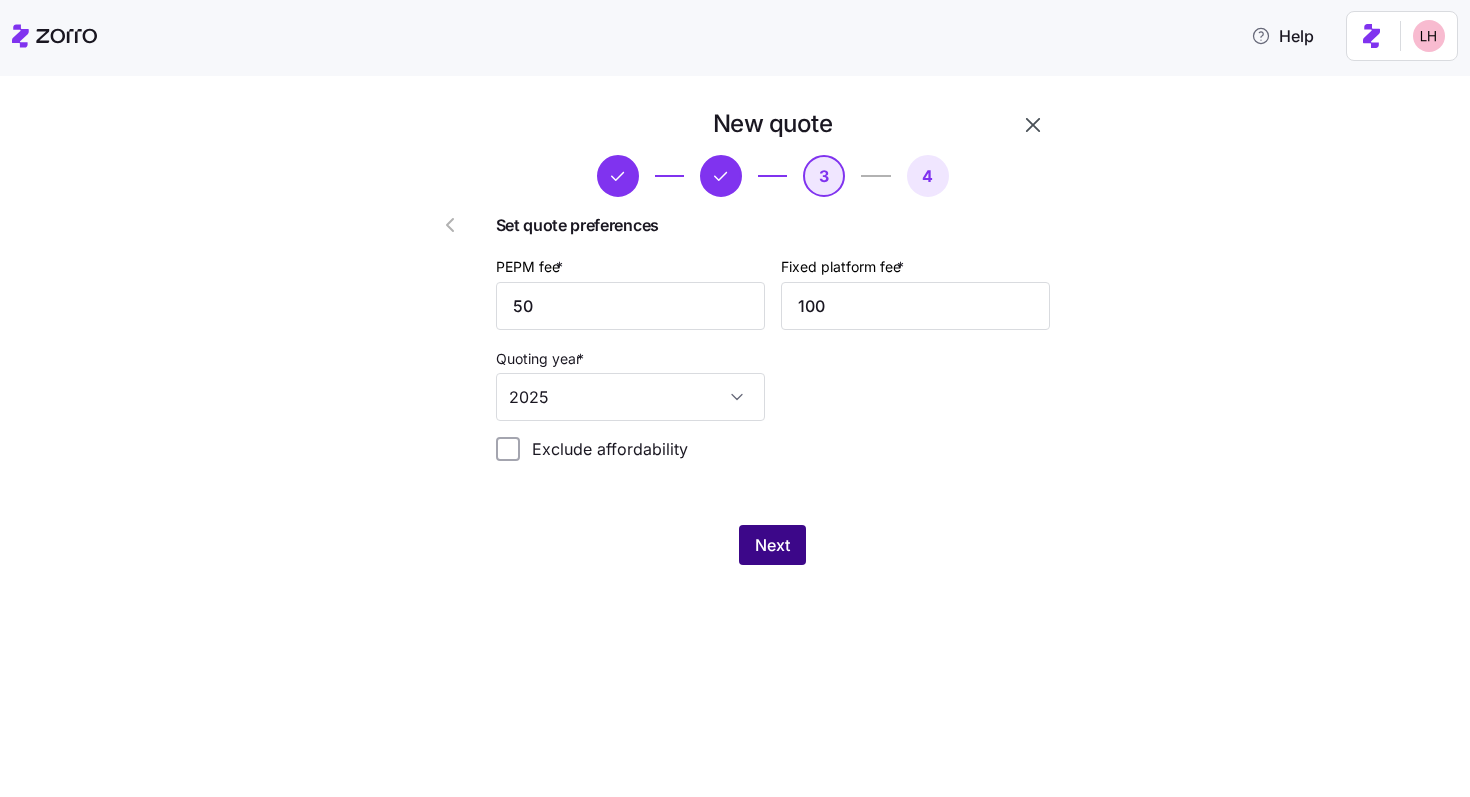 click on "Next" at bounding box center (772, 545) 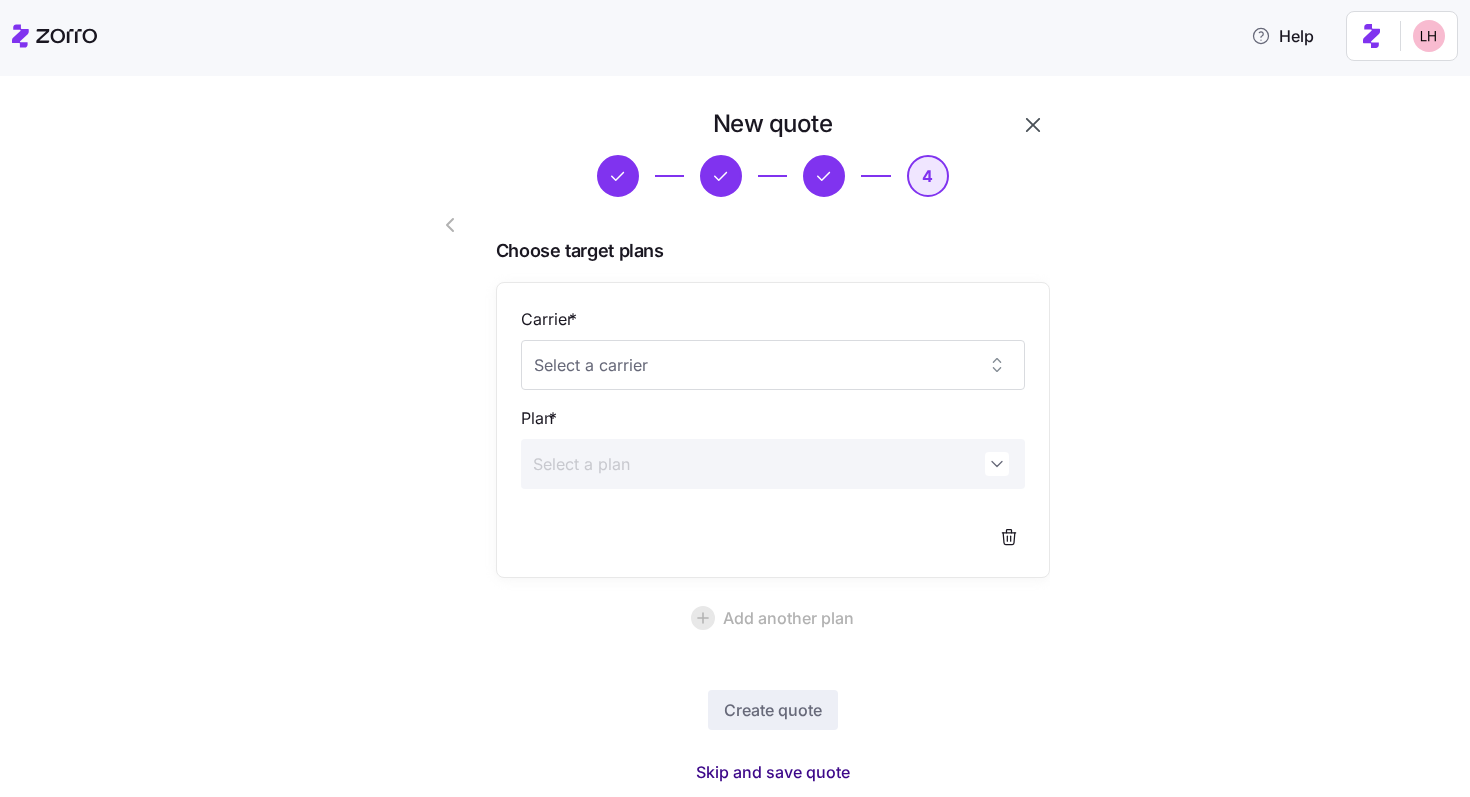 click on "Skip and save quote" at bounding box center (773, 772) 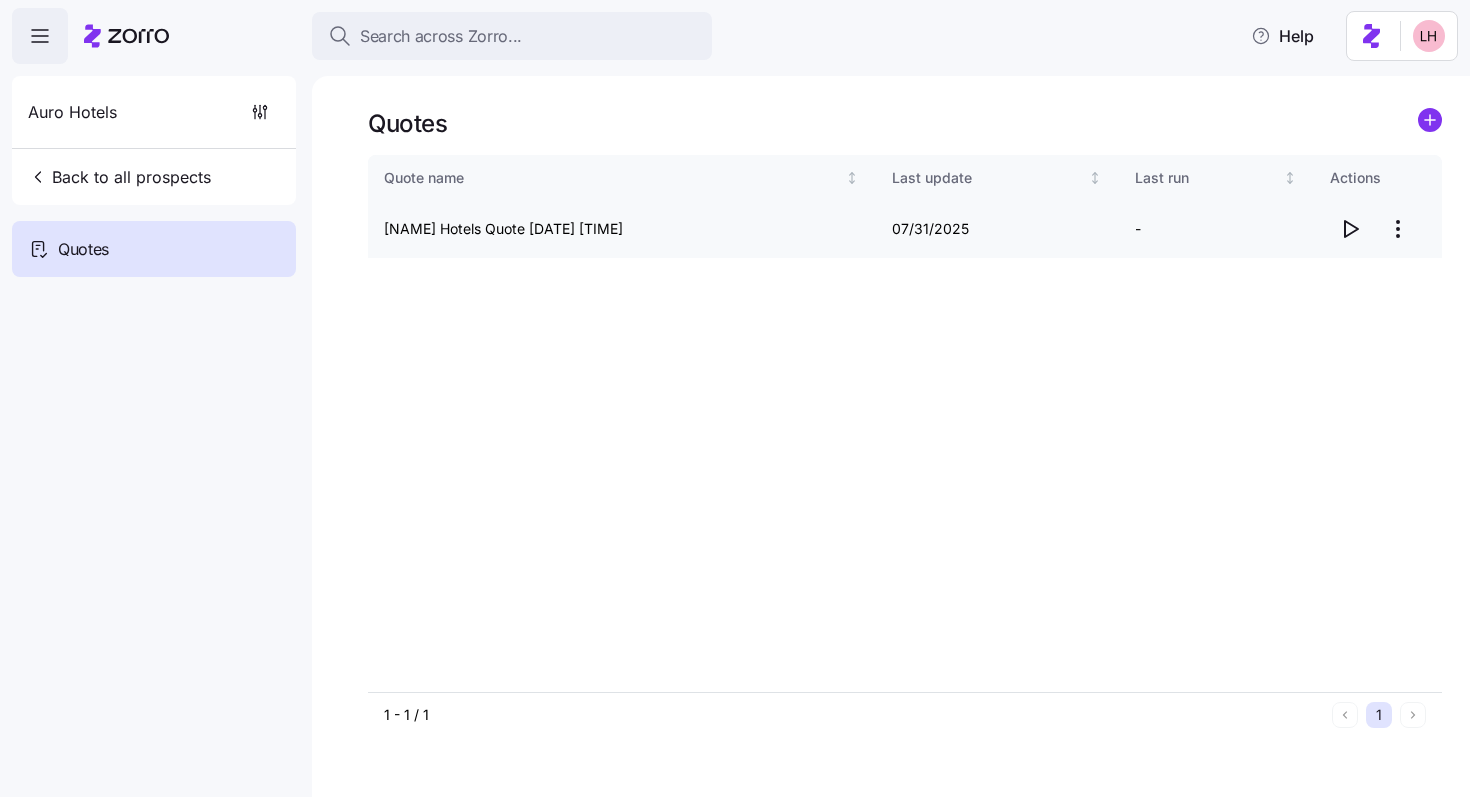 click 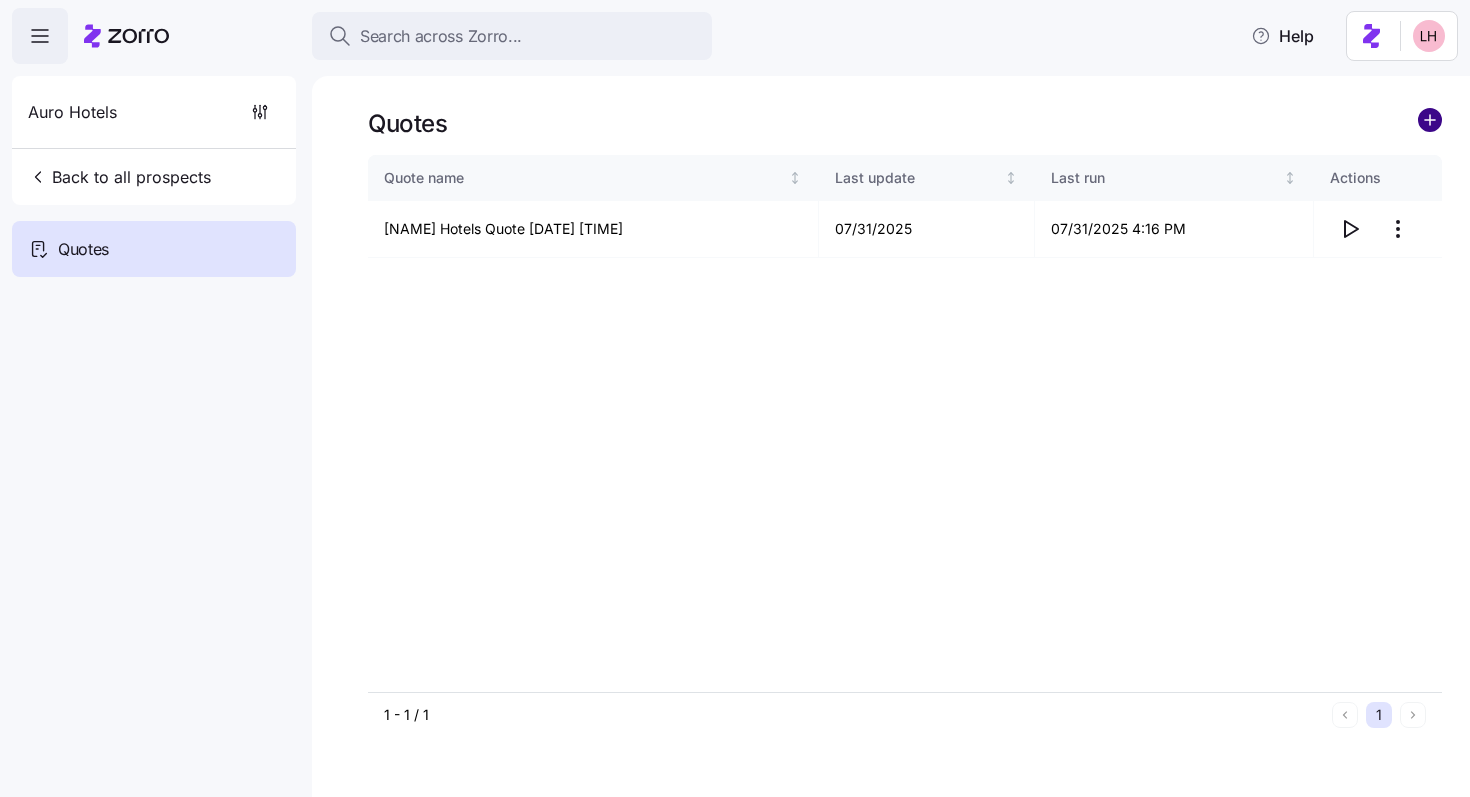 click 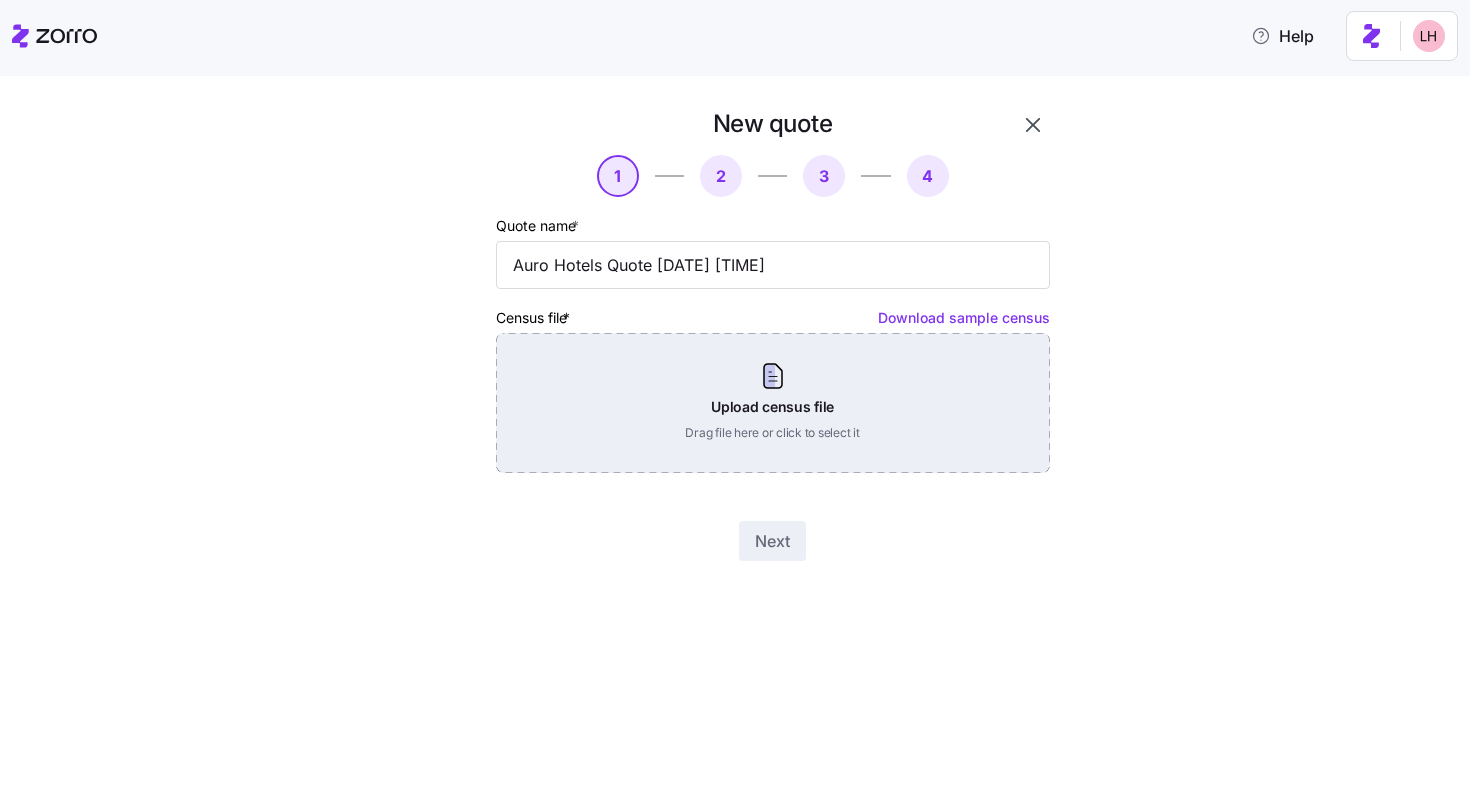 click on "Upload census file Drag file here or click to select it" at bounding box center (773, 403) 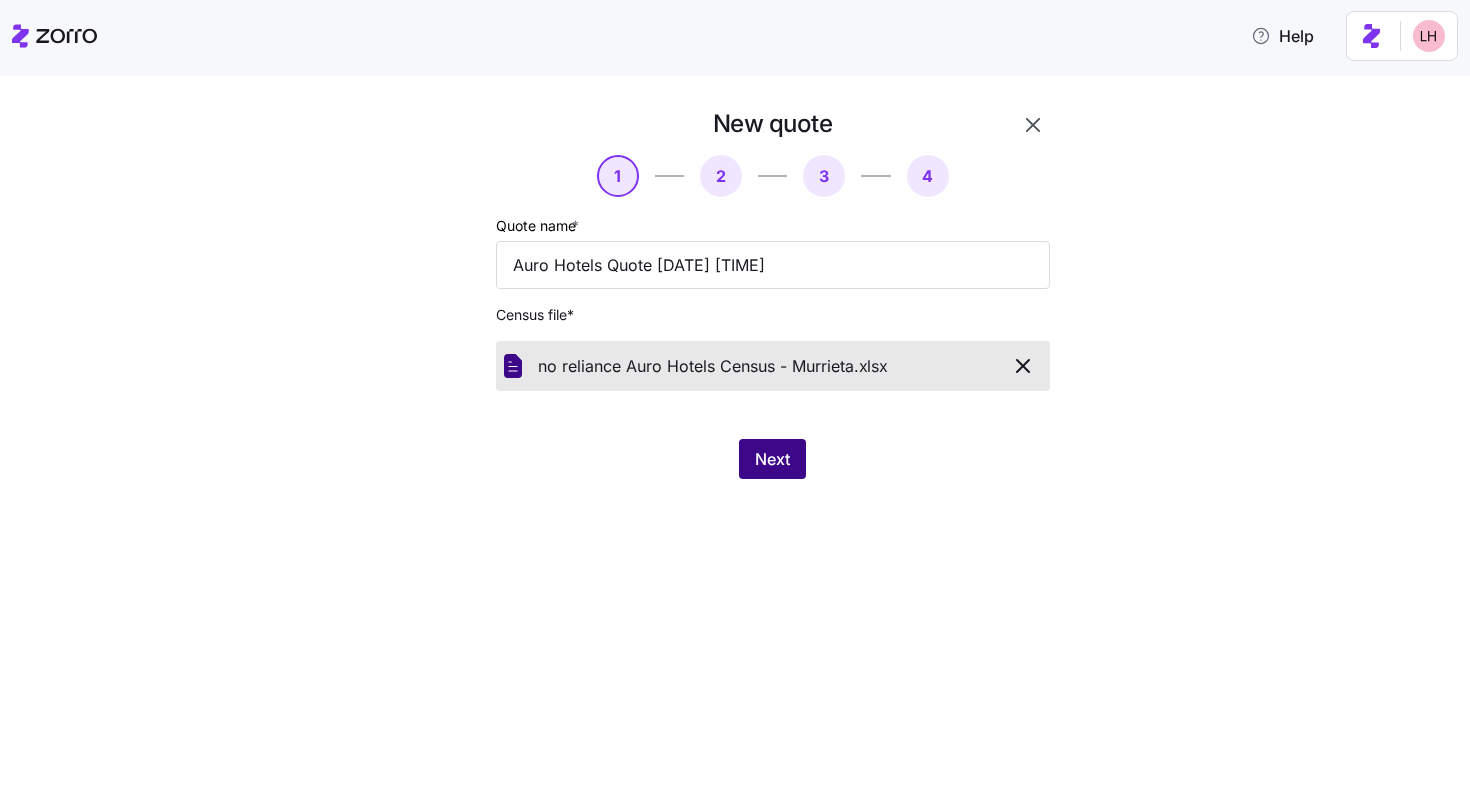click on "Next" at bounding box center (772, 459) 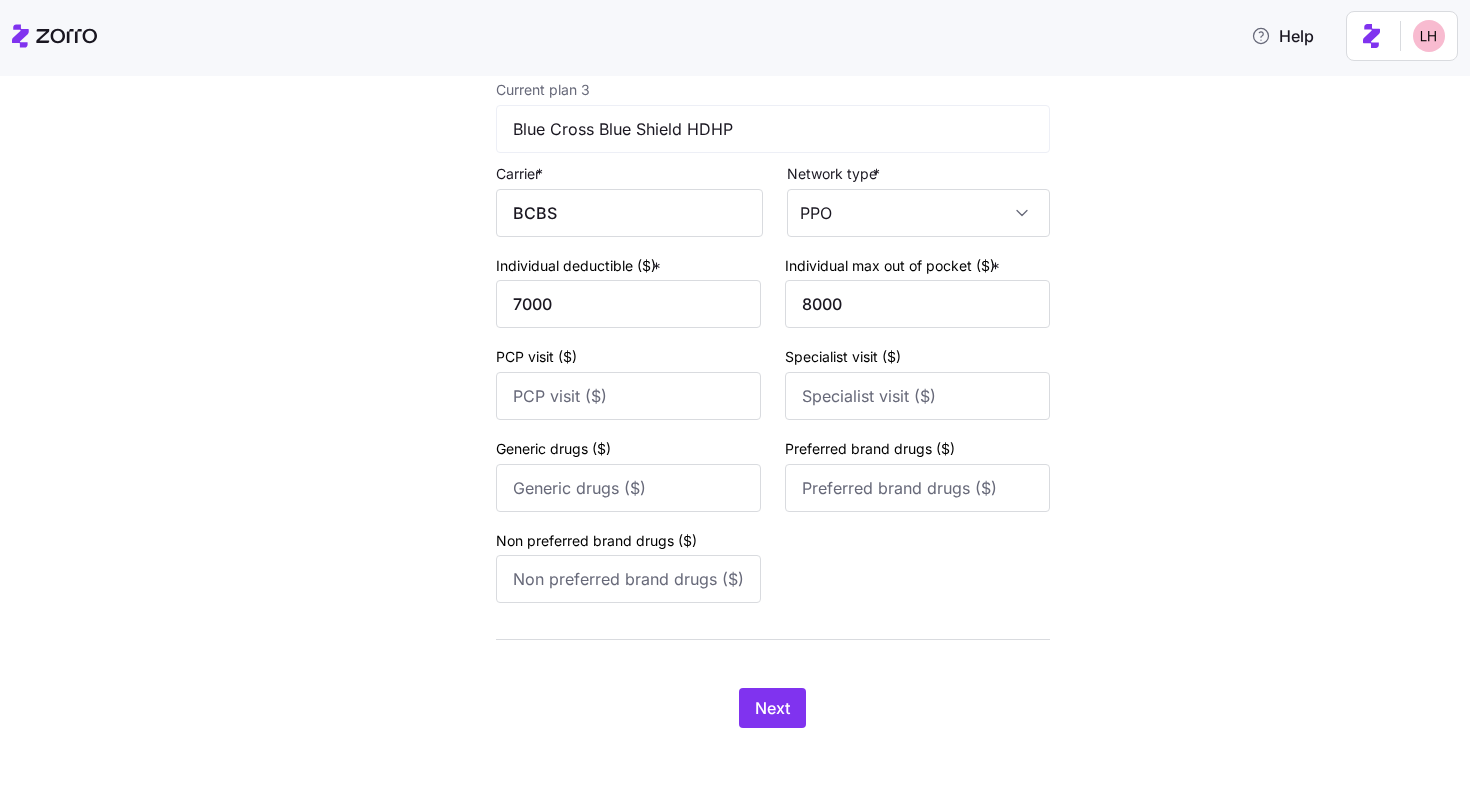 scroll, scrollTop: 1347, scrollLeft: 0, axis: vertical 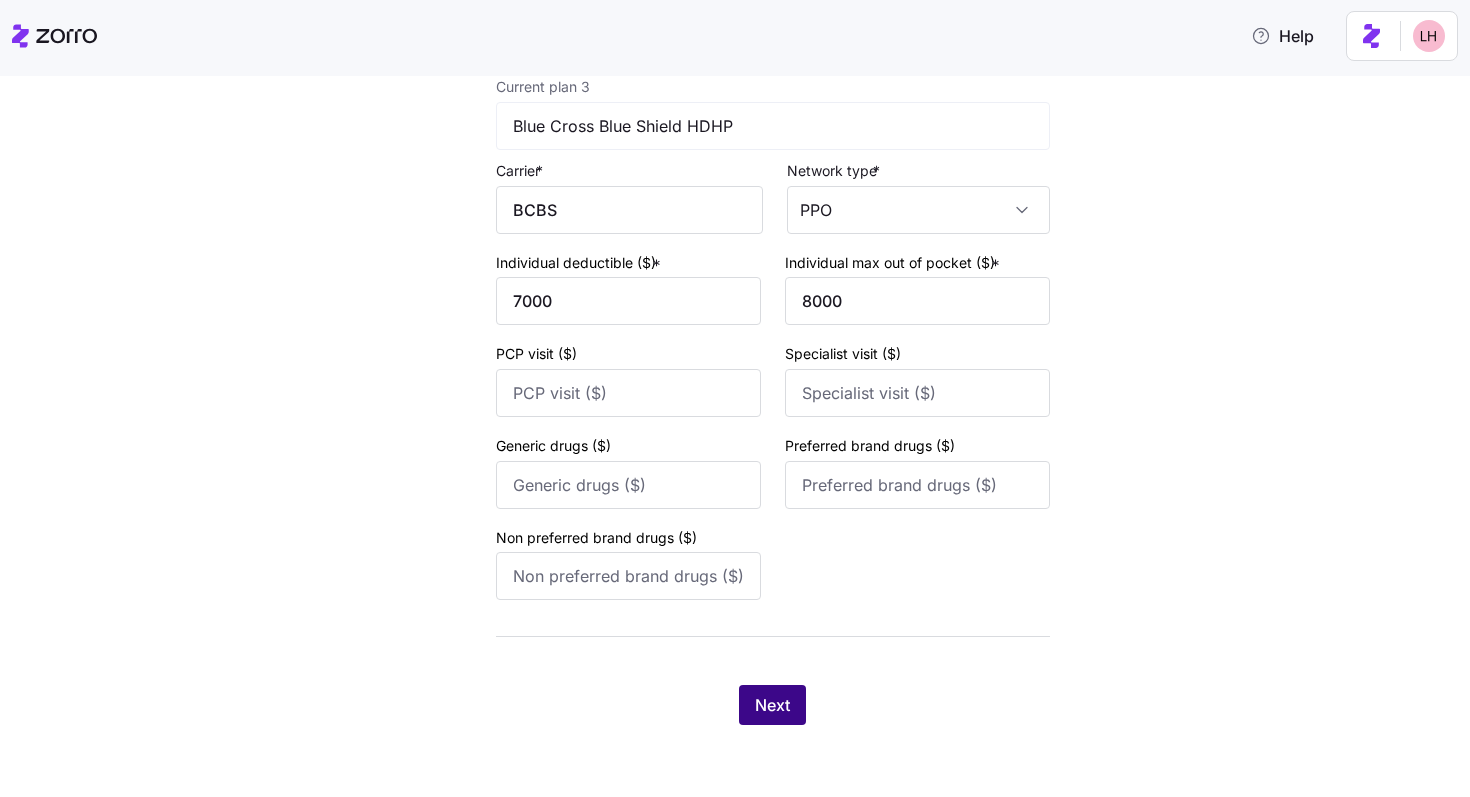 click on "Next" at bounding box center (772, 705) 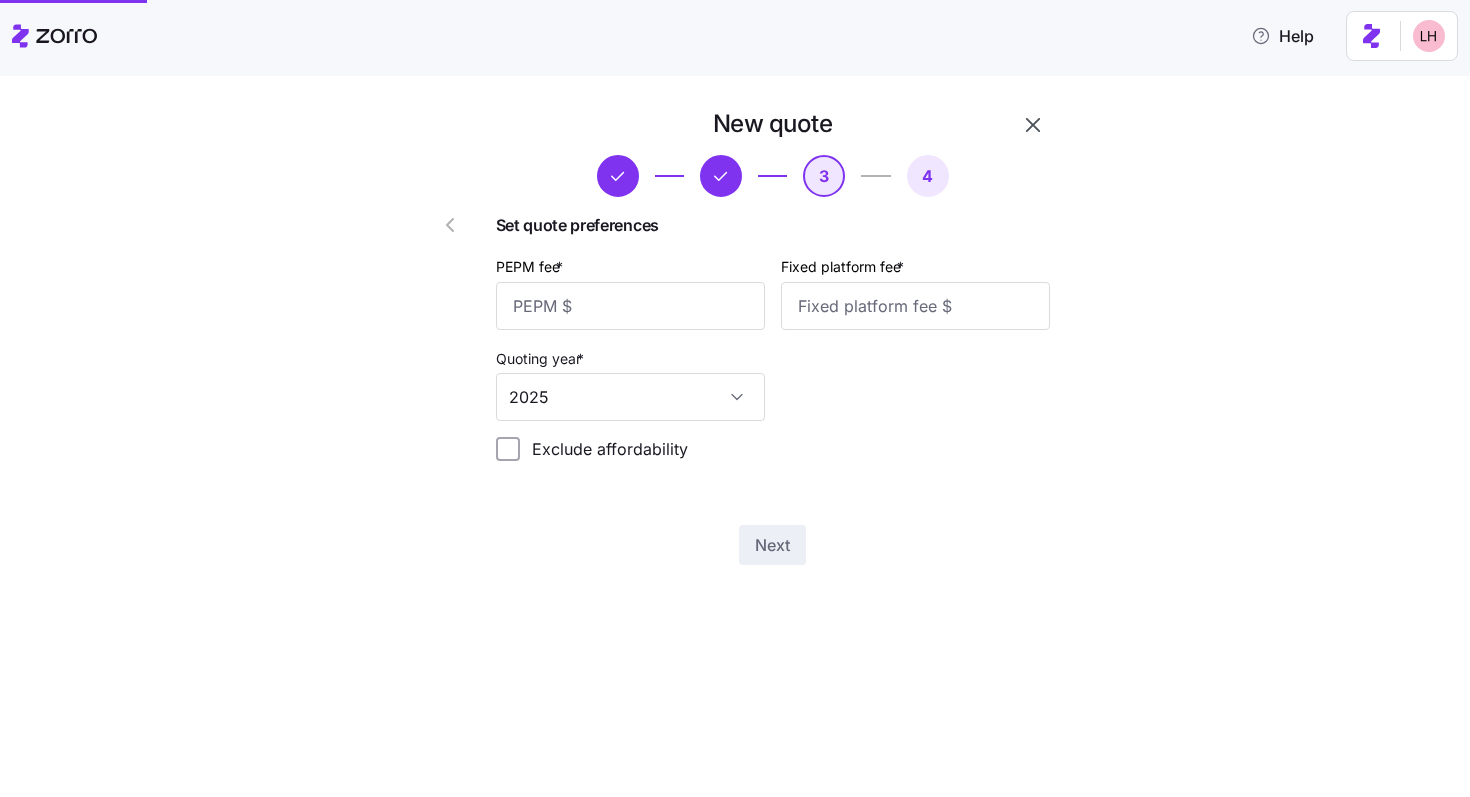 scroll, scrollTop: 0, scrollLeft: 0, axis: both 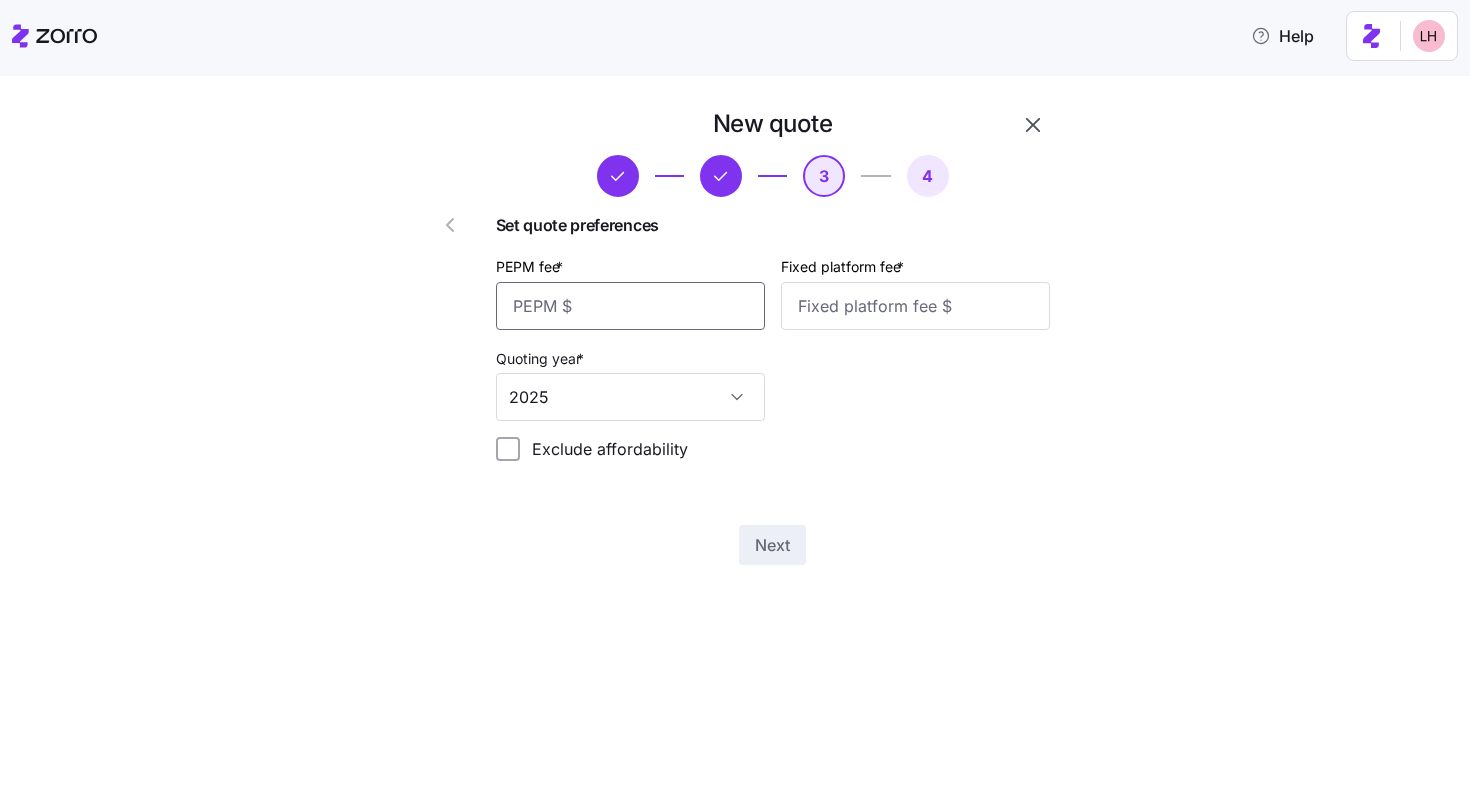 click on "PEPM fee  *" at bounding box center (630, 306) 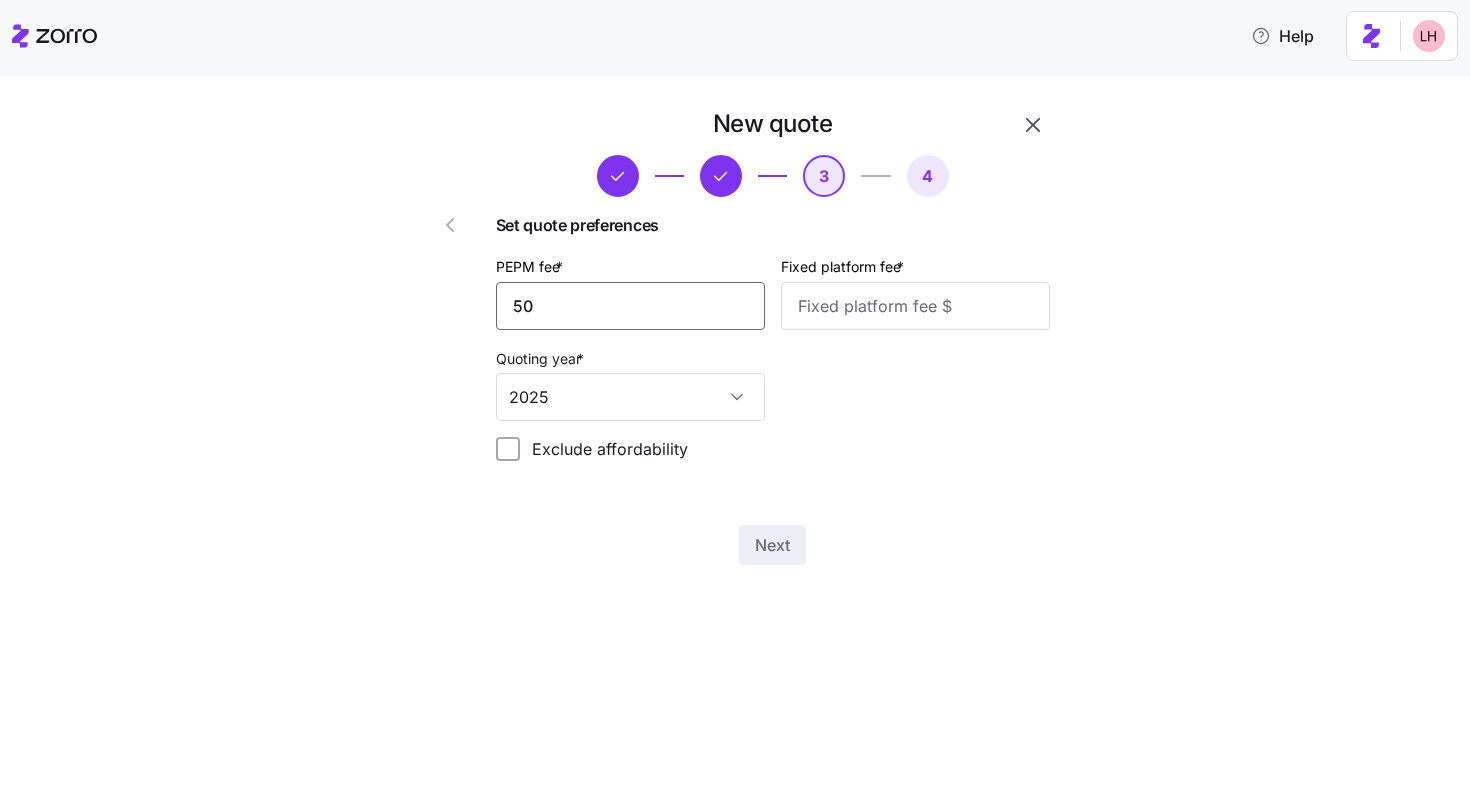type on "50" 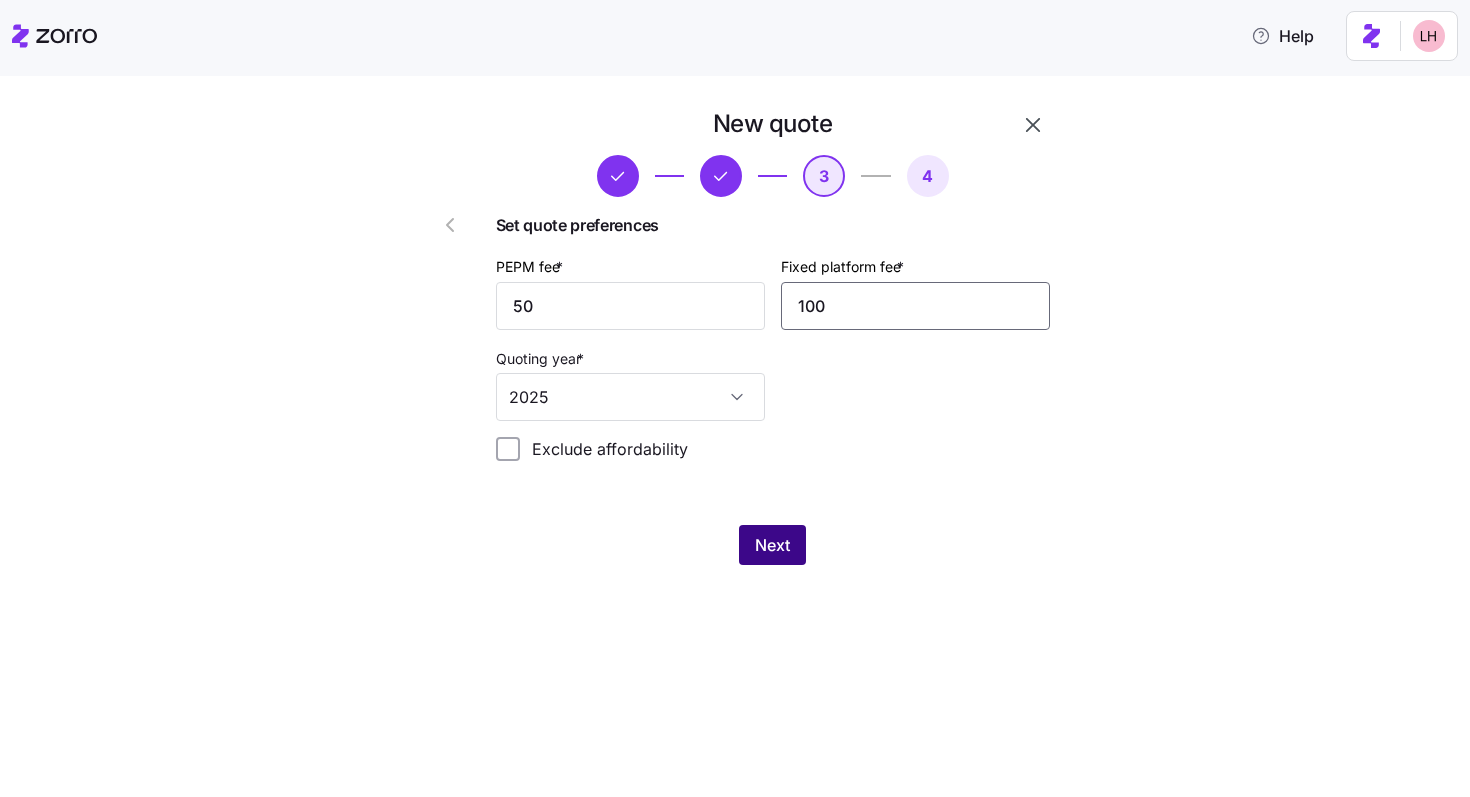 type on "100" 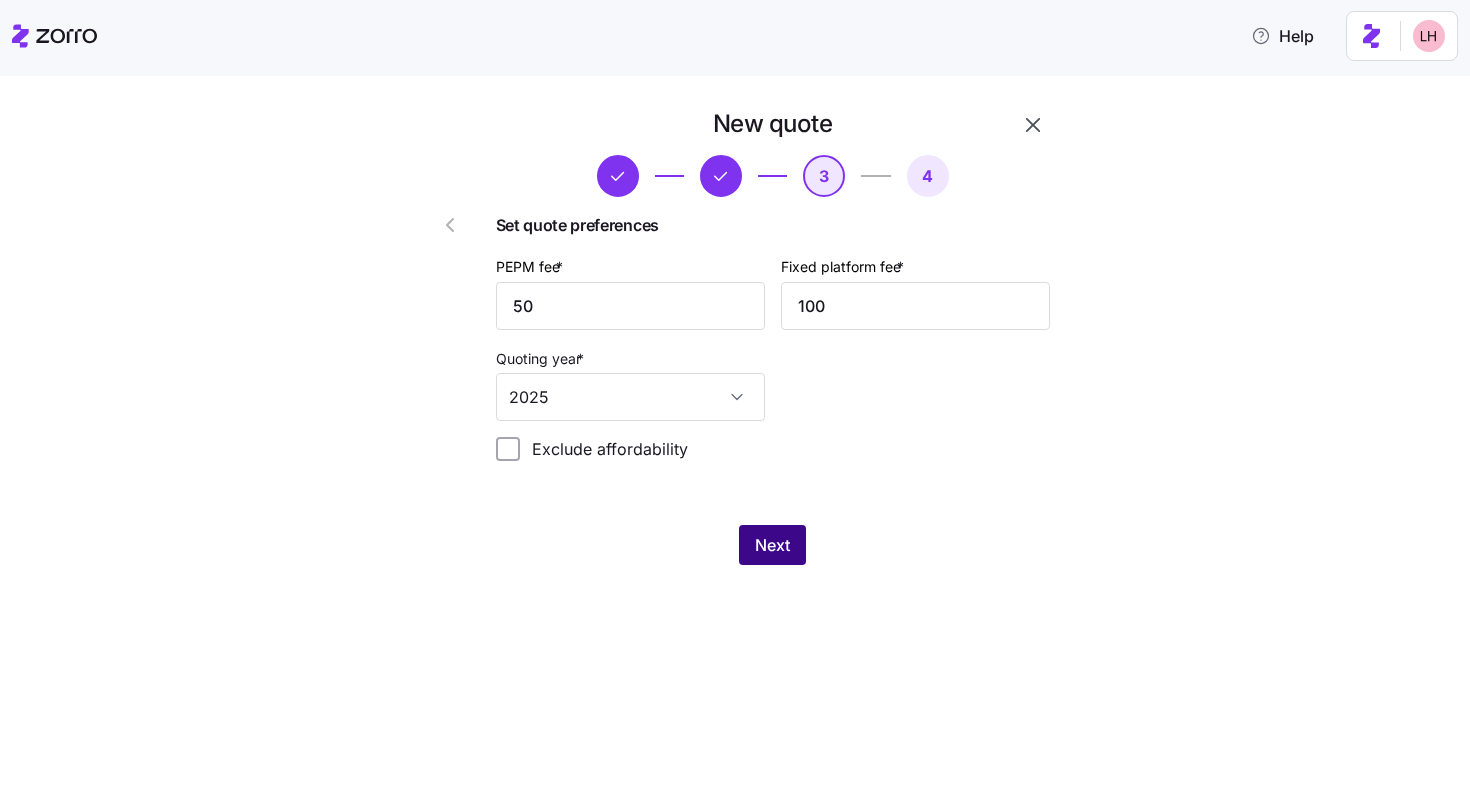 click on "Next" at bounding box center [772, 545] 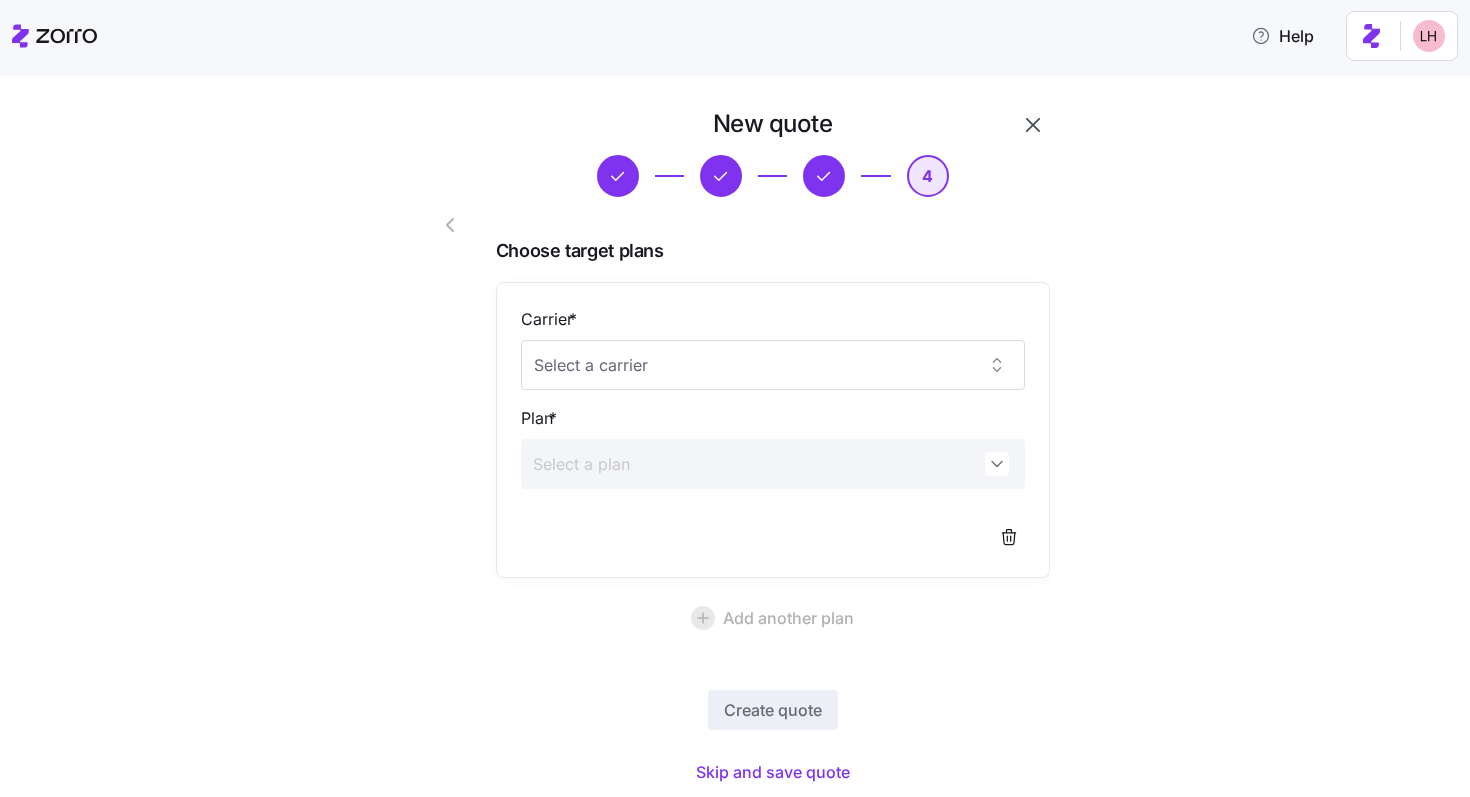 click on "New quote 4 Choose target plans Carrier  * Plan  * Add another plan Create quote Skip and save quote" at bounding box center [749, 461] 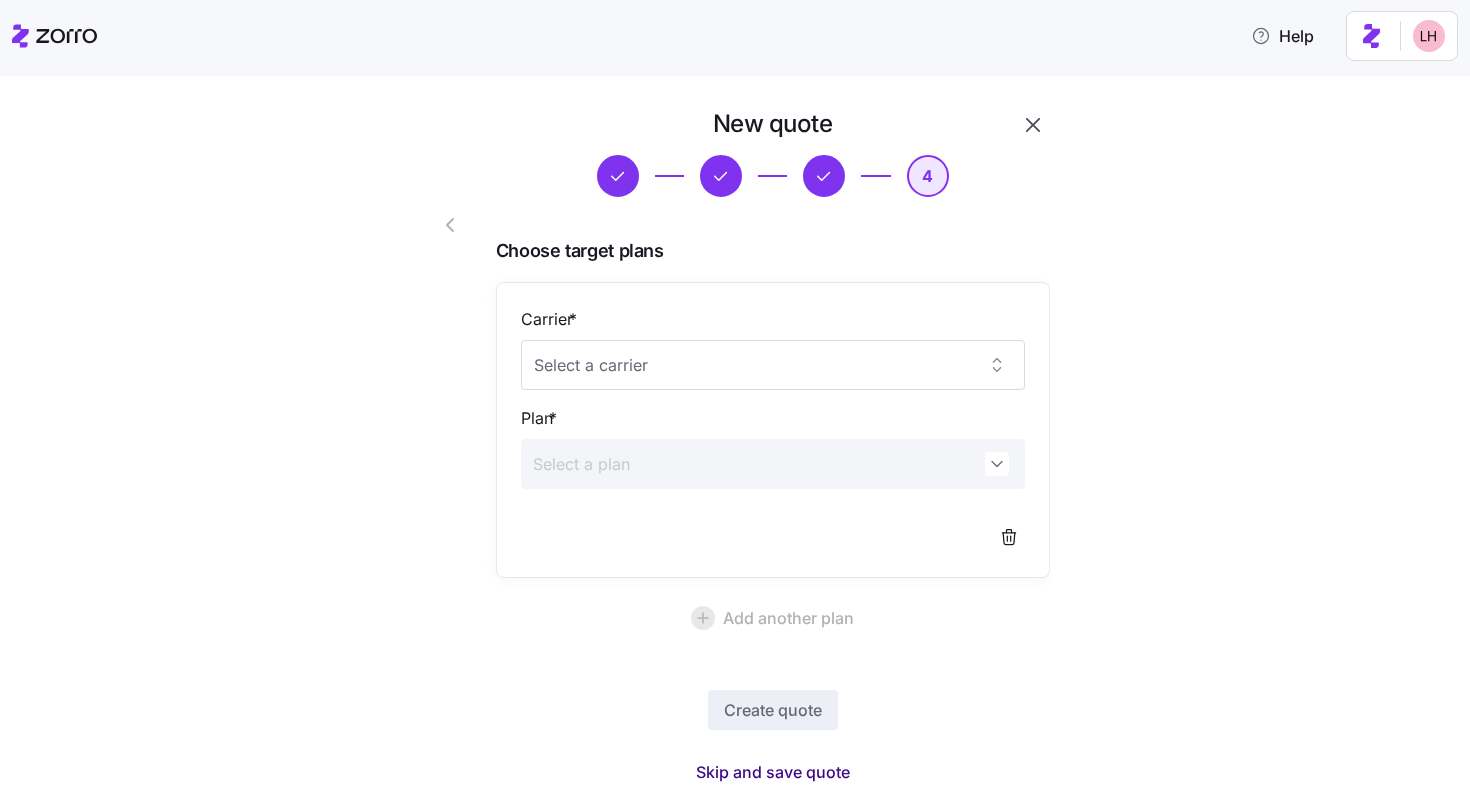 click on "Skip and save quote" at bounding box center (773, 772) 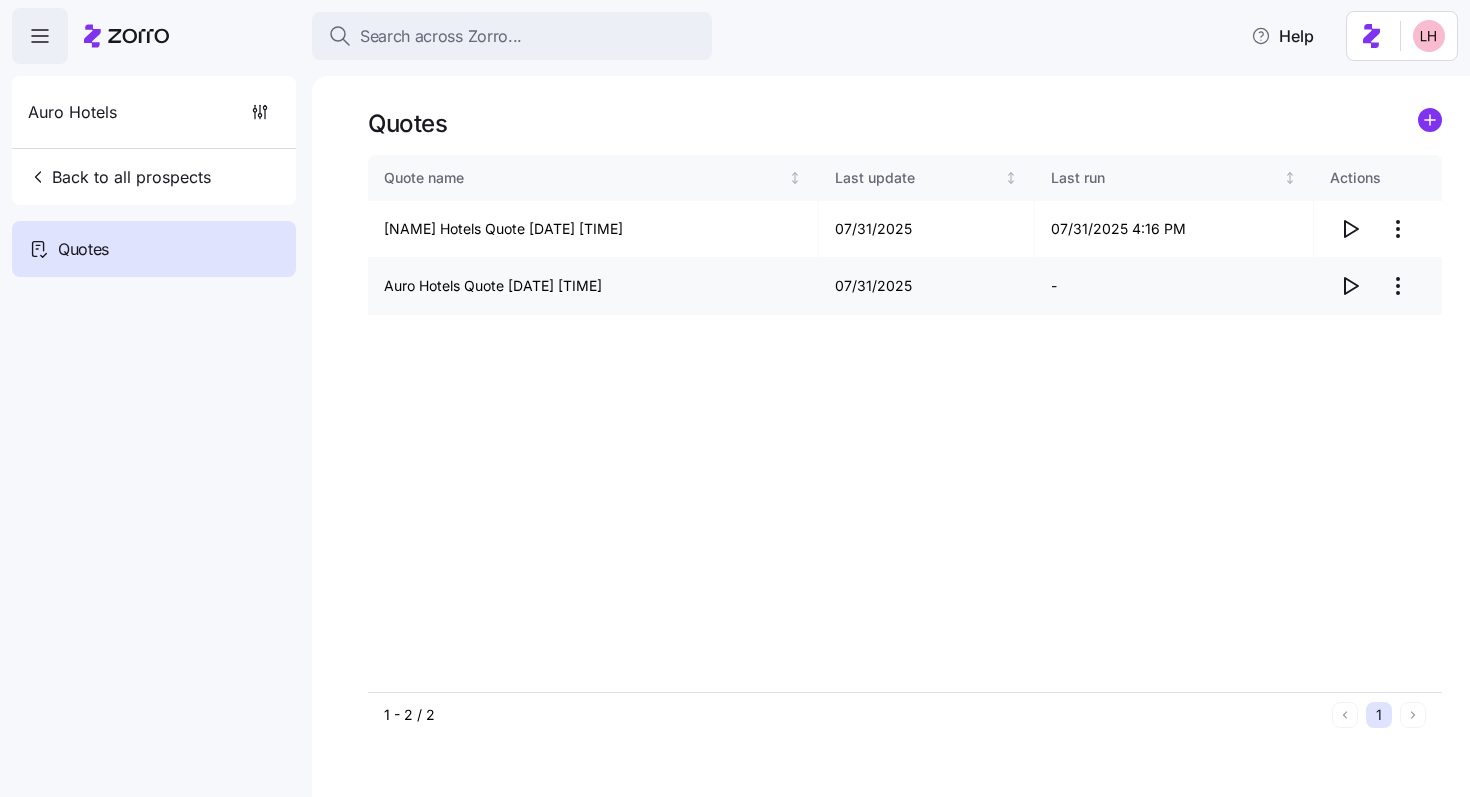 click 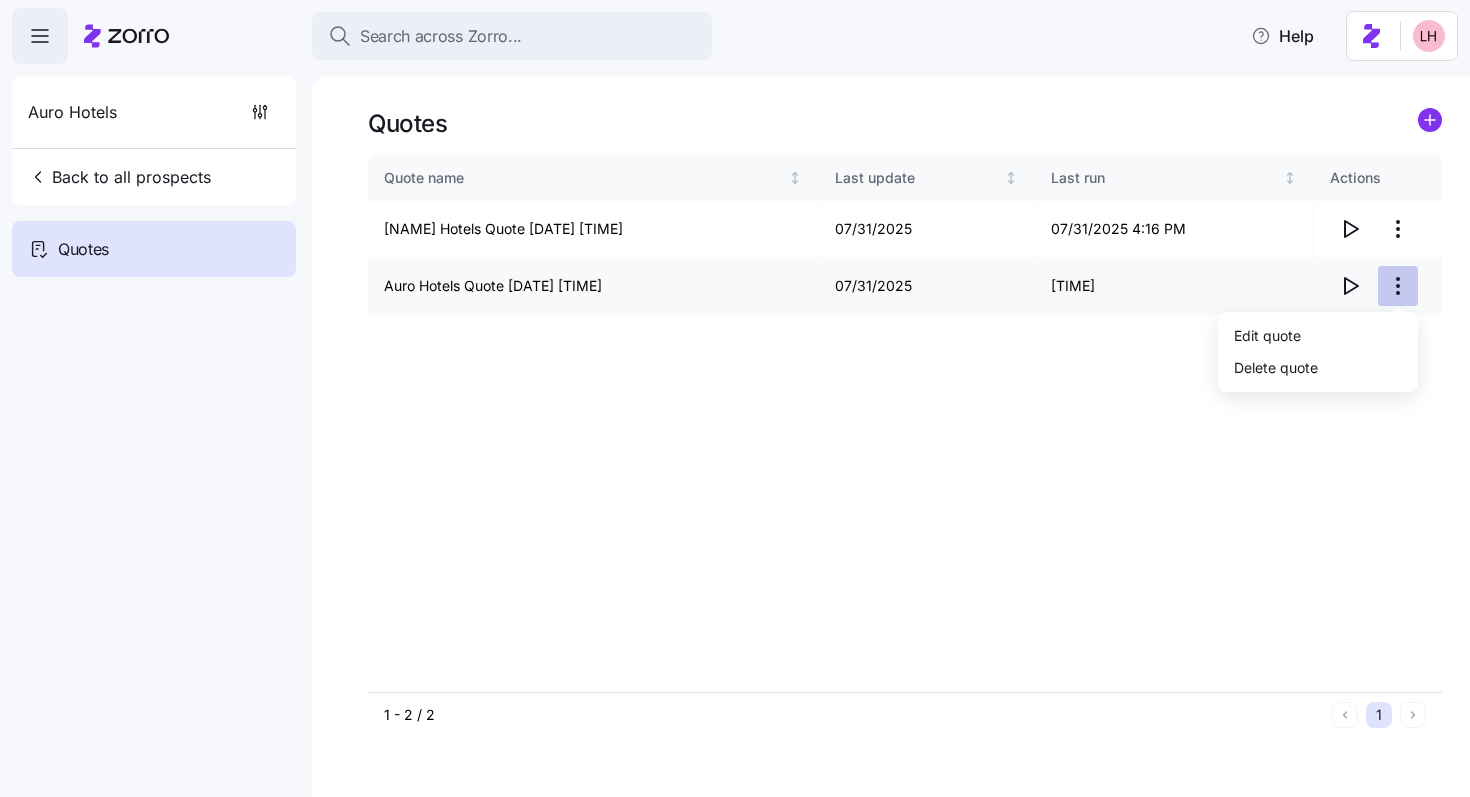 click on "Search across Zorro... Help Auro Hotels Back to all prospects Quotes Quotes Quote name Last update Last run Actions Auro Hotels Quote [DATE] [TIME] [DATE] [TIME] Auro Hotels Quote [DATE] [TIME] [DATE] [TIME] 1 - 2 / 2 1 Quotes Edit quote Delete quote" at bounding box center [735, 392] 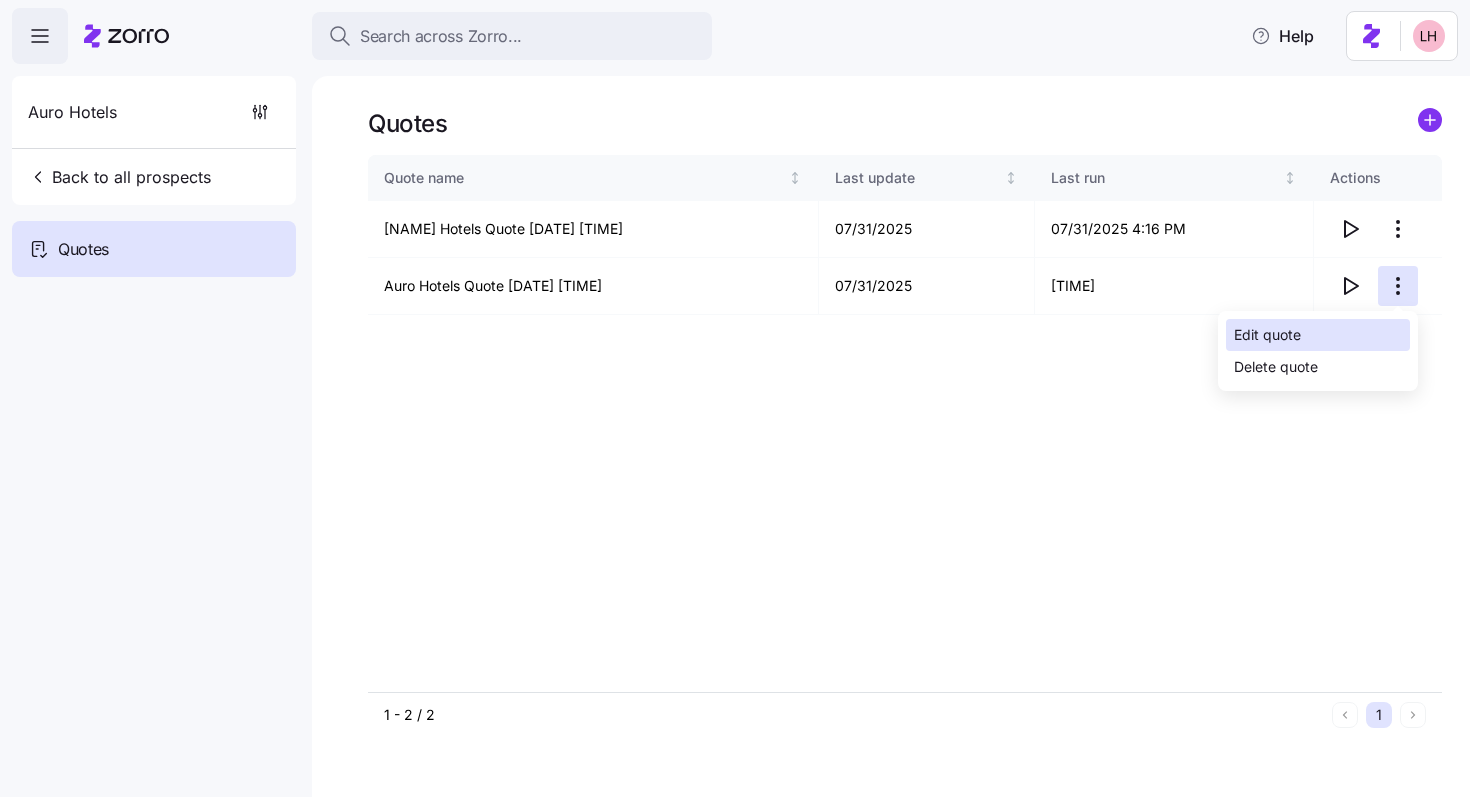 click on "Edit quote" at bounding box center (1318, 335) 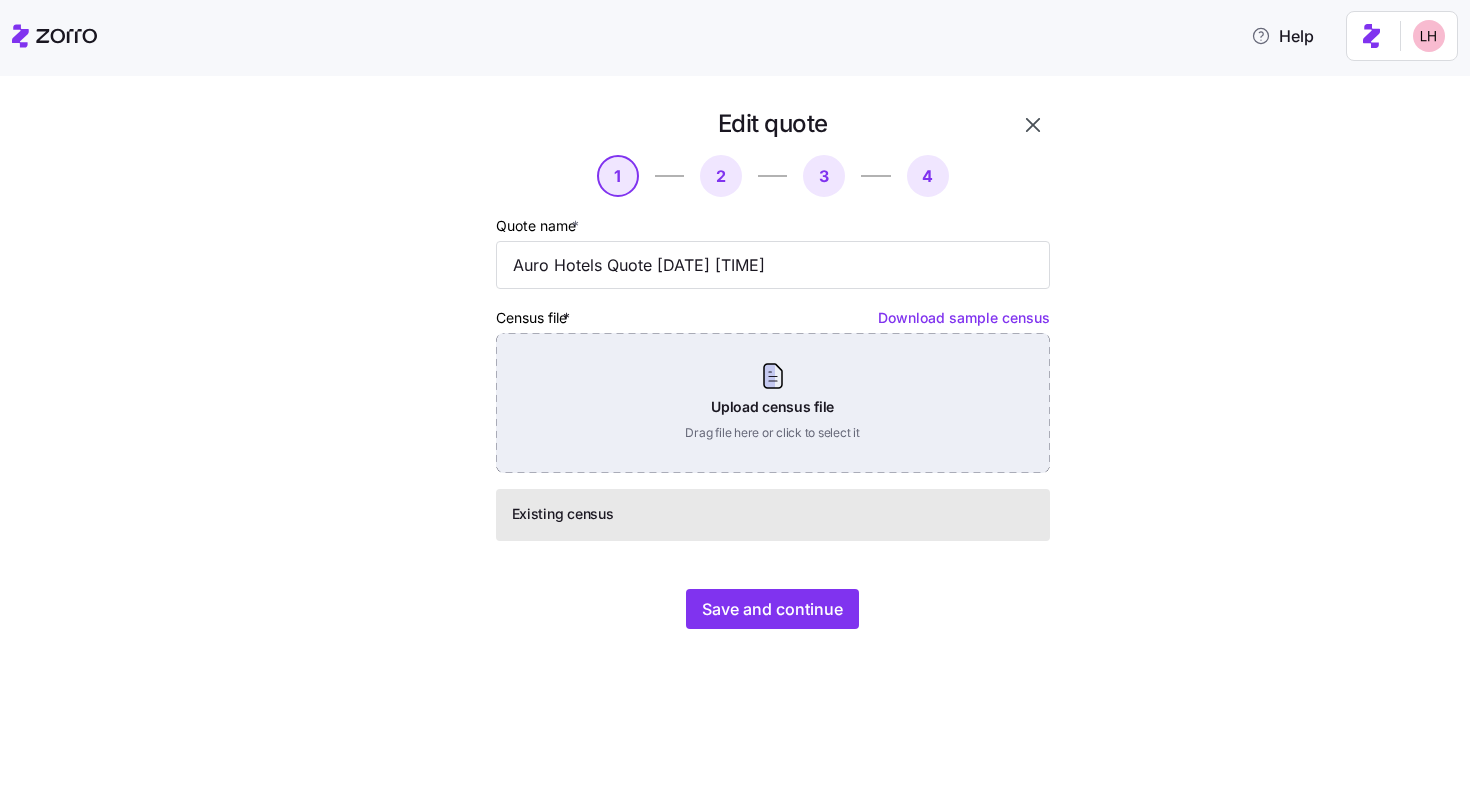 click on "Upload census file Drag file here or click to select it" at bounding box center [773, 403] 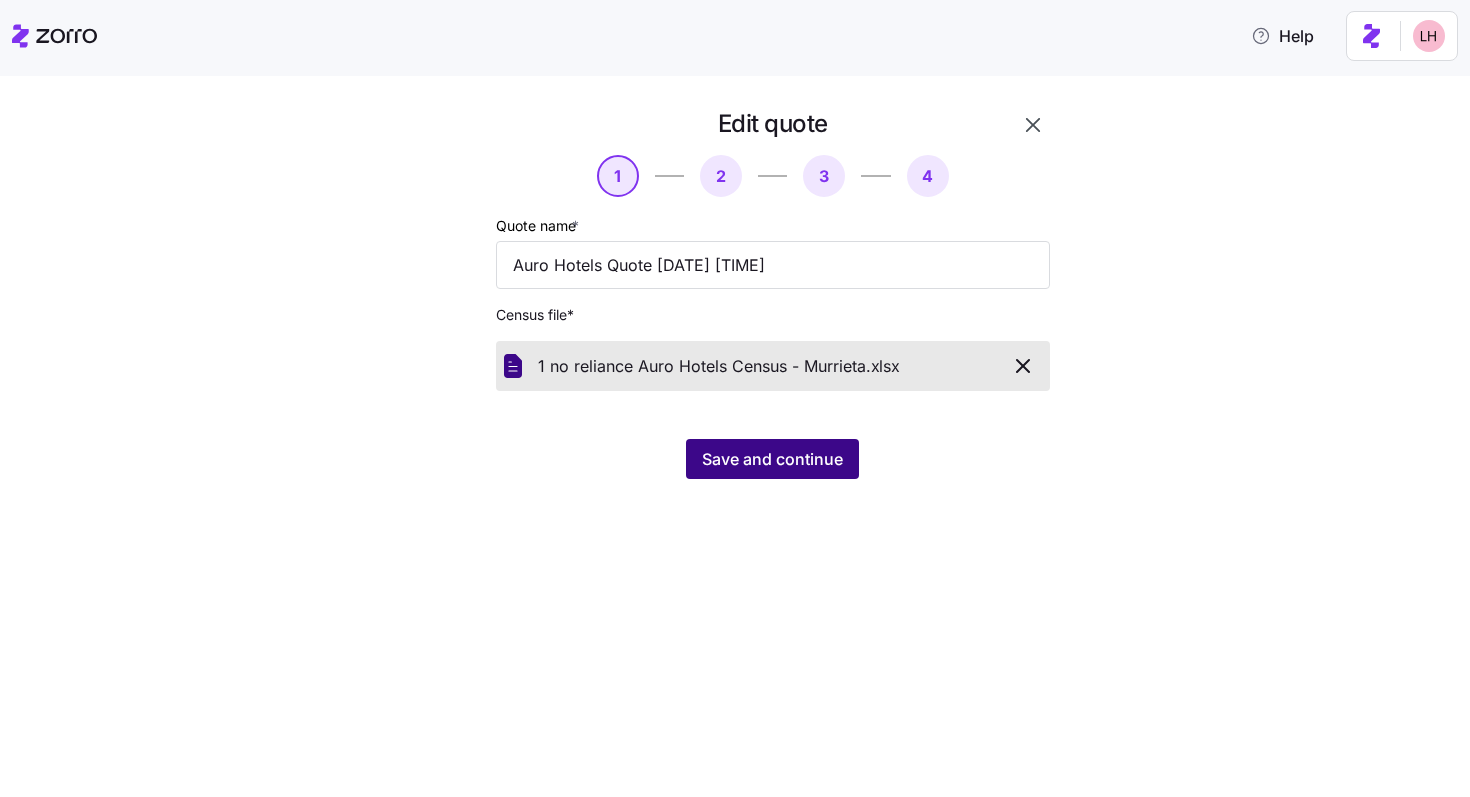 click on "Save and continue" at bounding box center (772, 459) 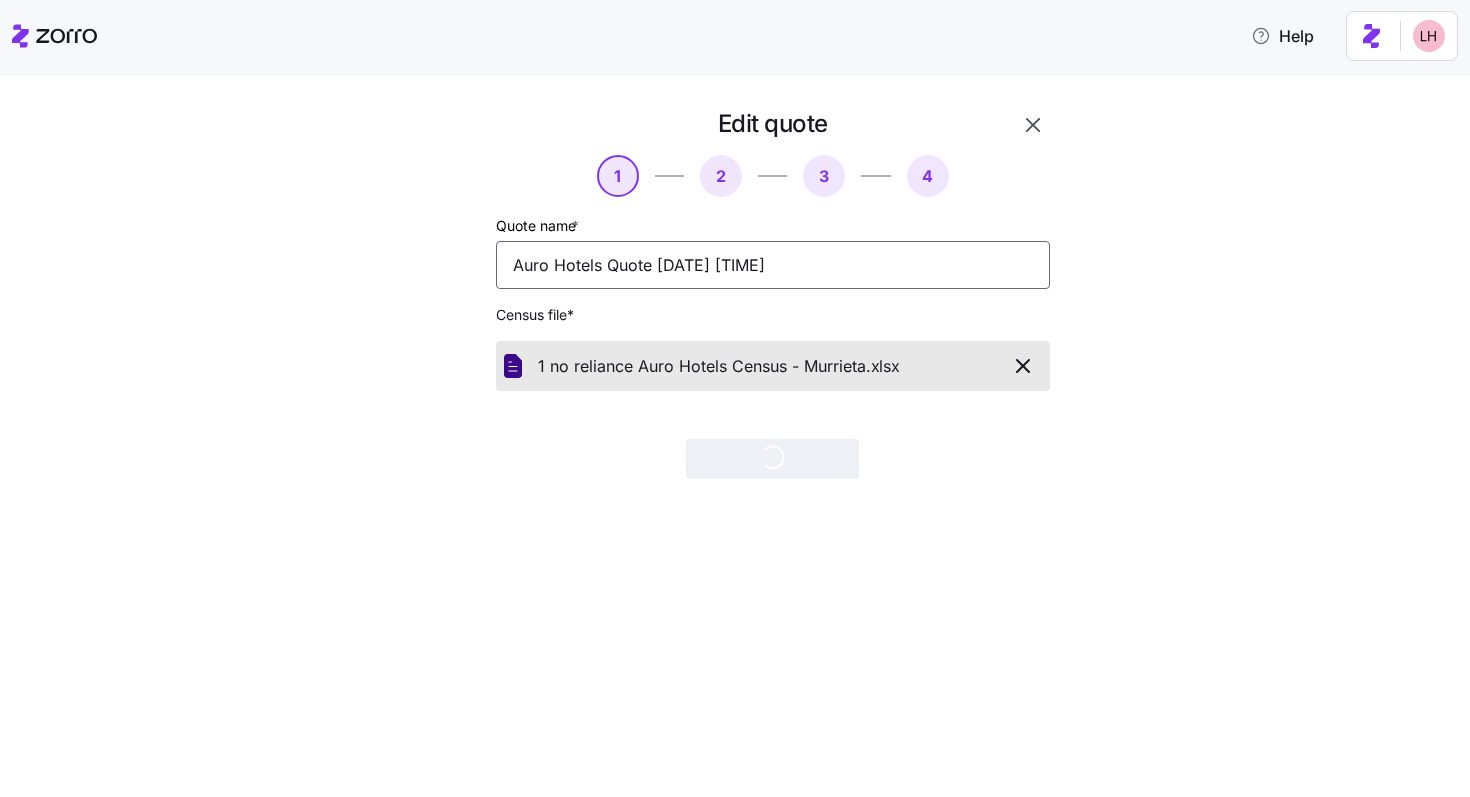 click on "Auro Hotels Quote [DATE] [TIME]" at bounding box center [773, 265] 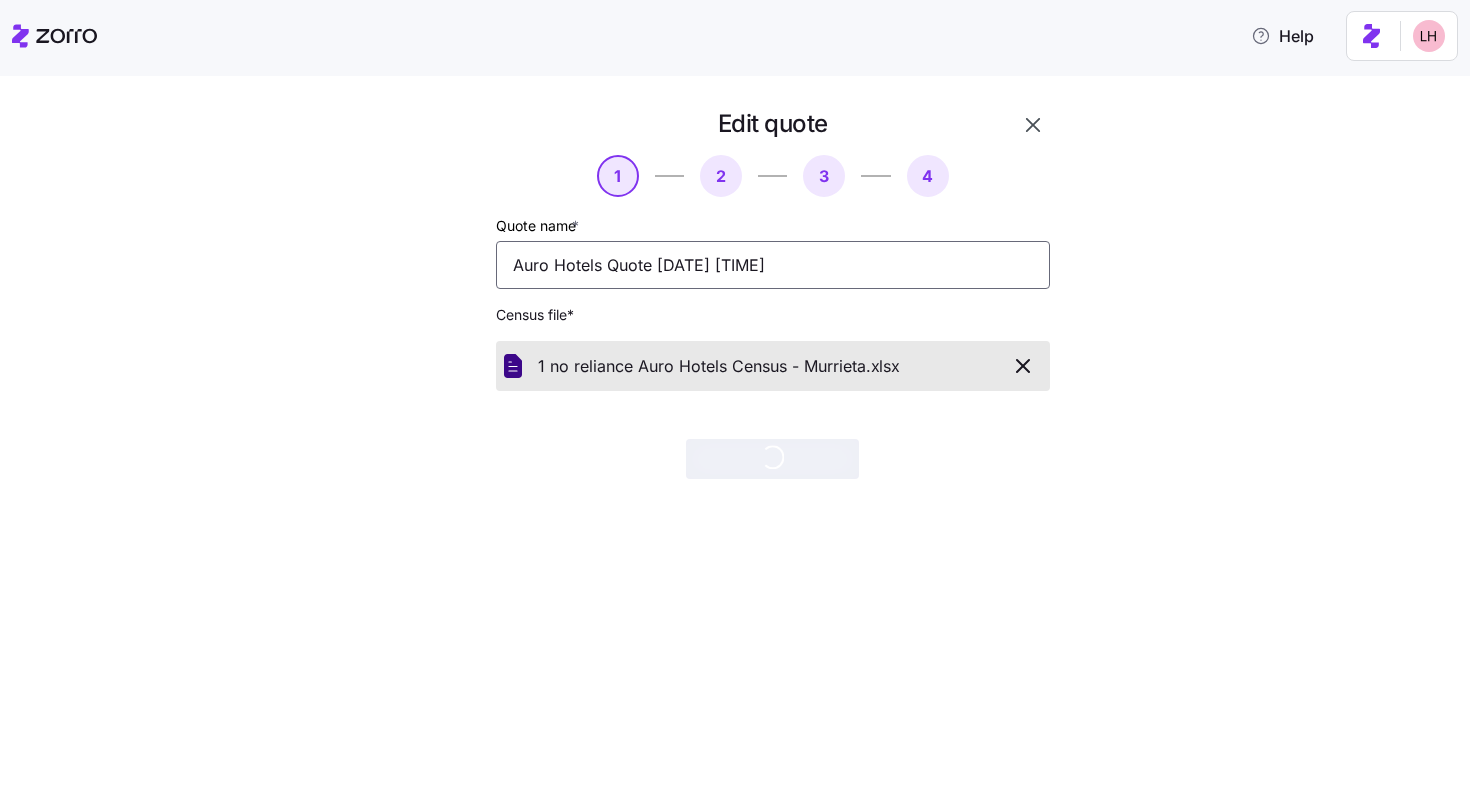 click on "Auro Hotels Quote [DATE] [TIME]" at bounding box center [773, 265] 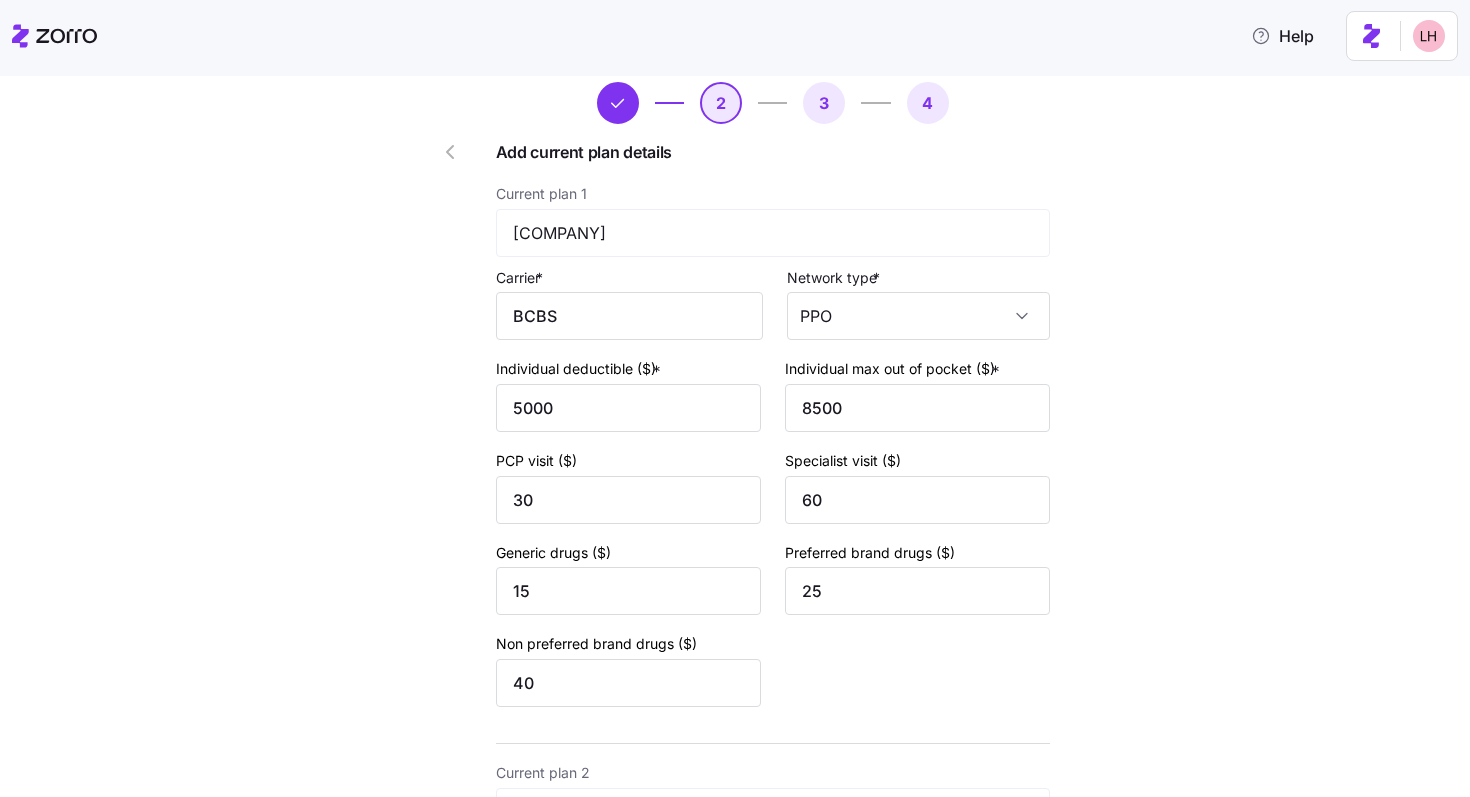 scroll, scrollTop: 0, scrollLeft: 0, axis: both 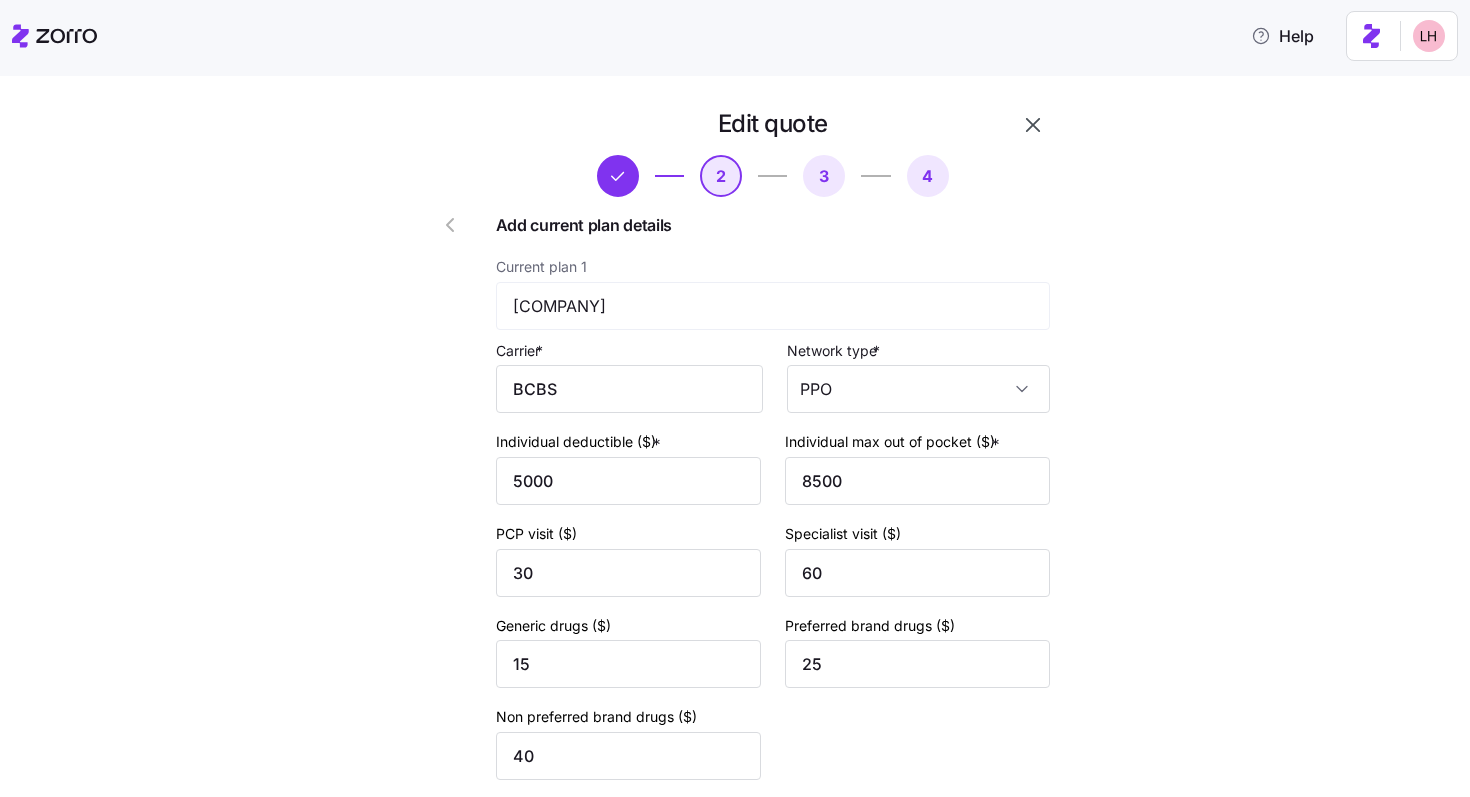 click at bounding box center [618, 176] 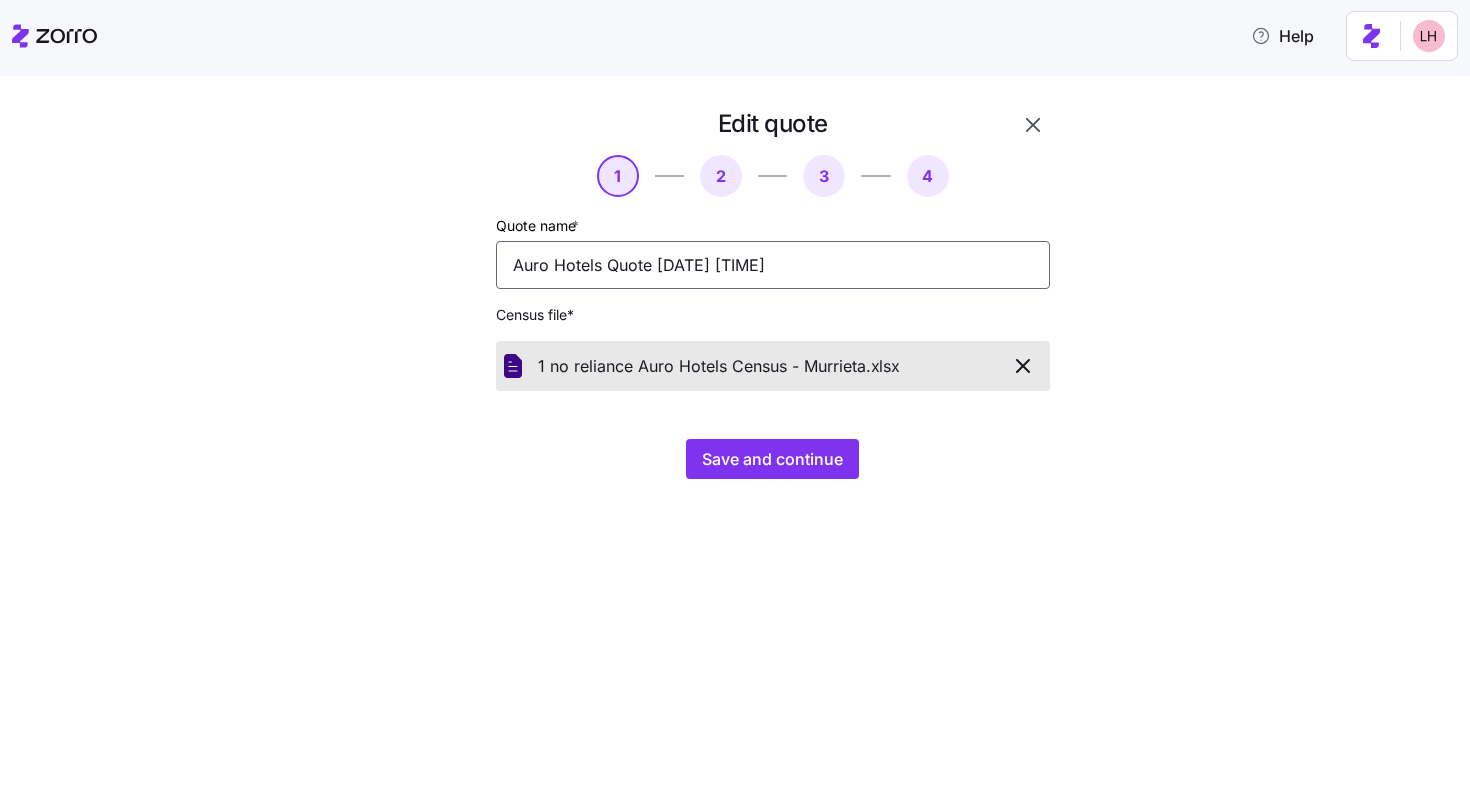 click on "Auro Hotels Quote [DATE] [TIME]" at bounding box center [773, 265] 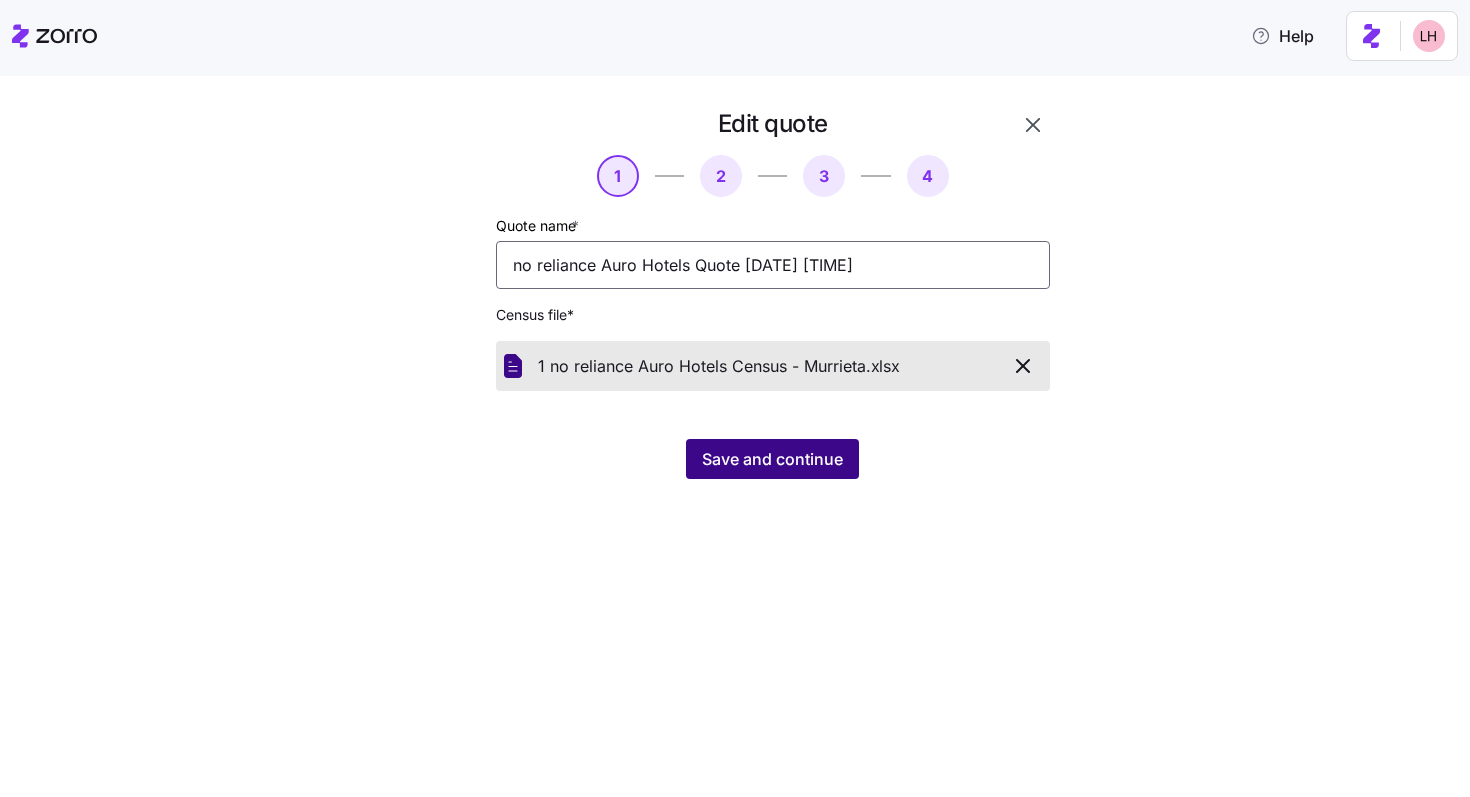 type on "no reliance Auro Hotels Quote [DATE] [TIME]" 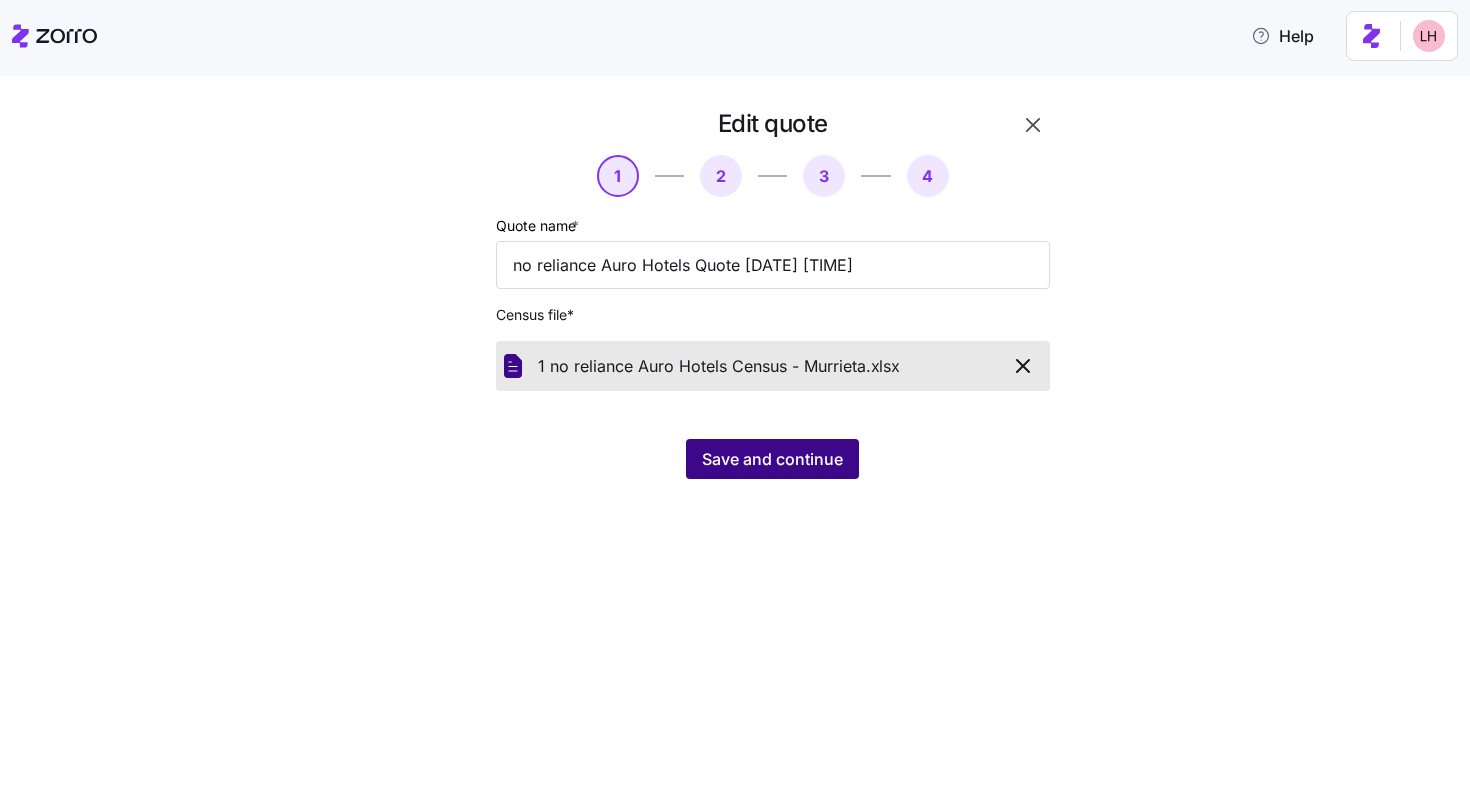 click on "Save and continue" at bounding box center (772, 459) 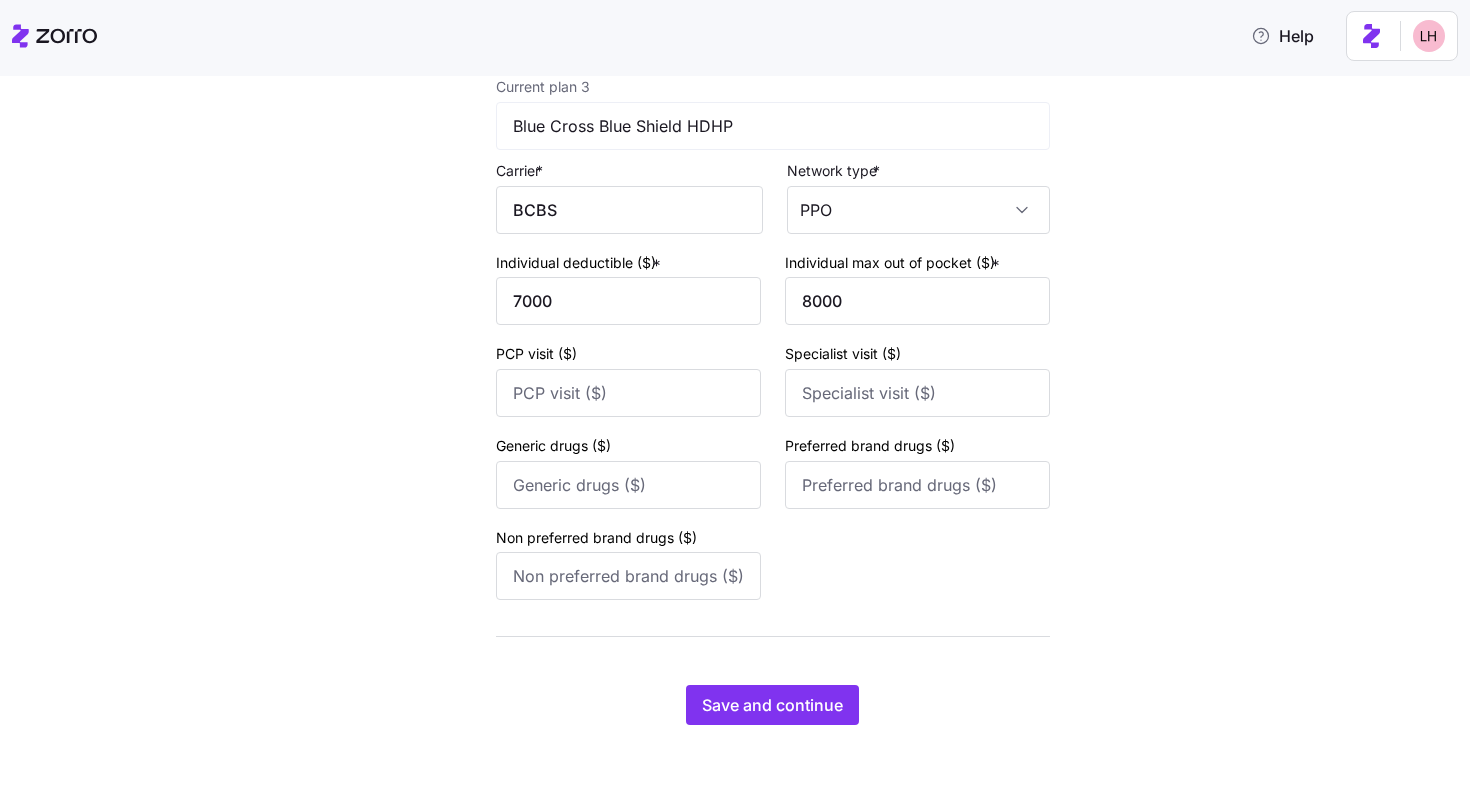 scroll, scrollTop: 1347, scrollLeft: 0, axis: vertical 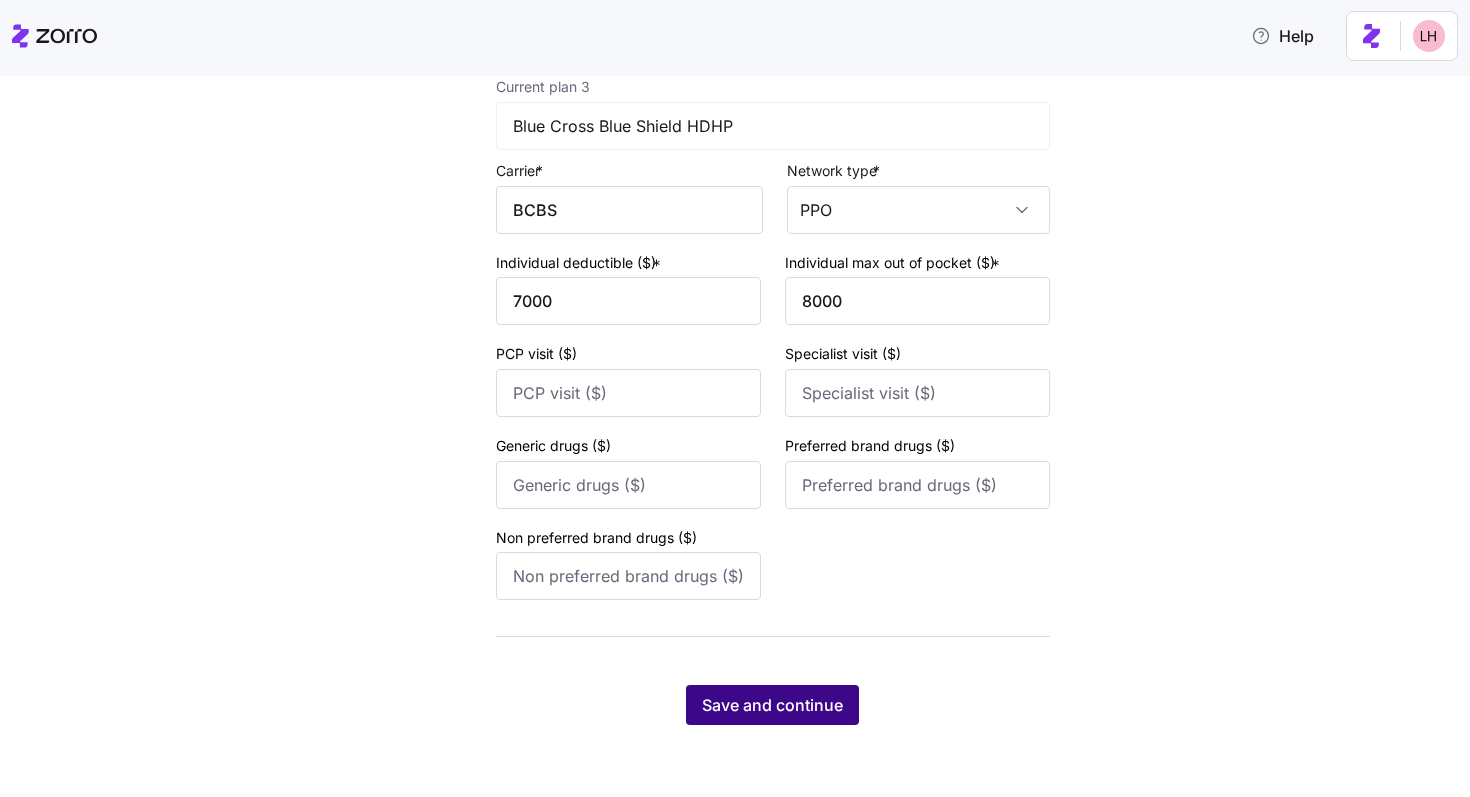 click on "Save and continue" at bounding box center [772, 705] 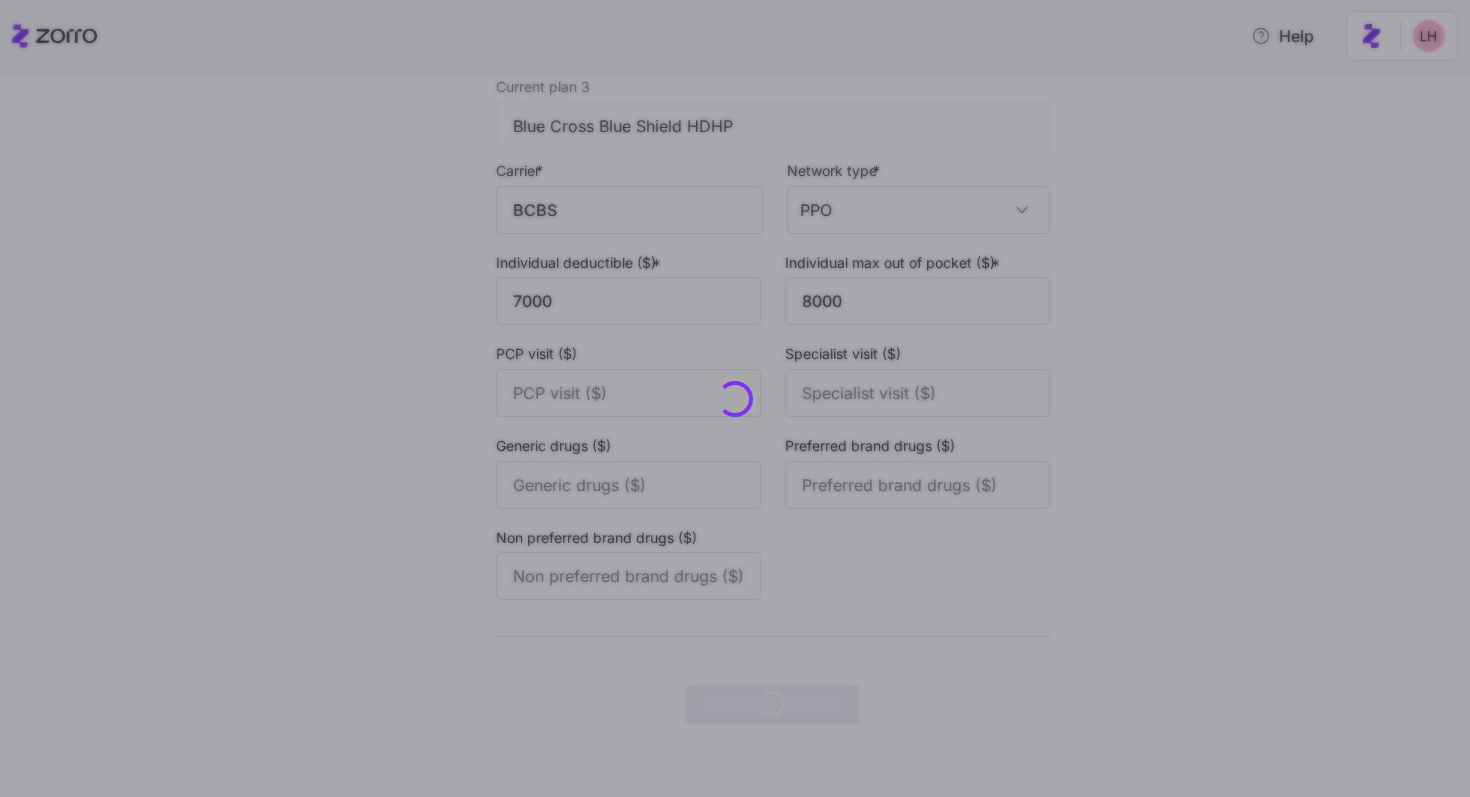 scroll, scrollTop: 0, scrollLeft: 0, axis: both 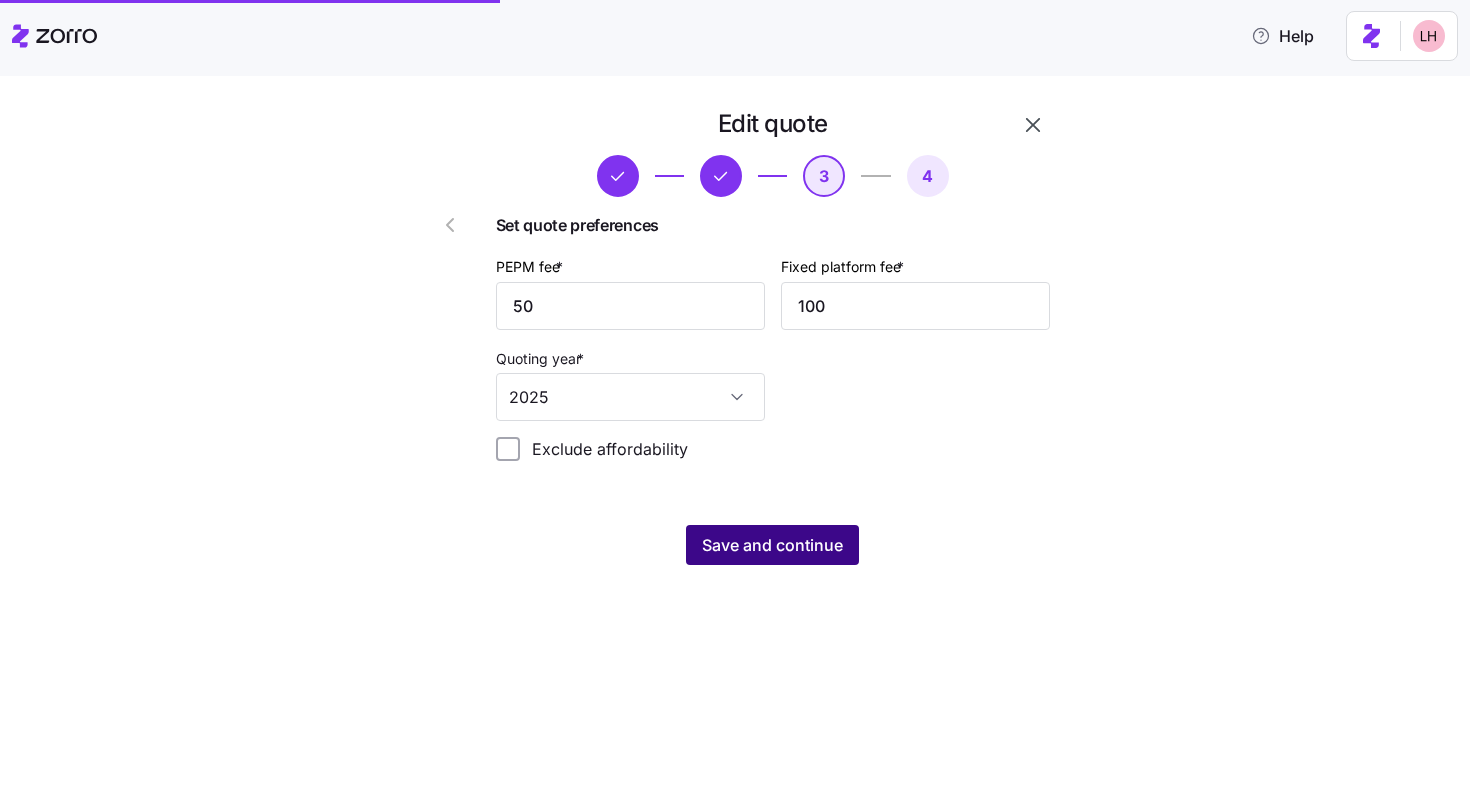 click on "Save and continue" at bounding box center [772, 545] 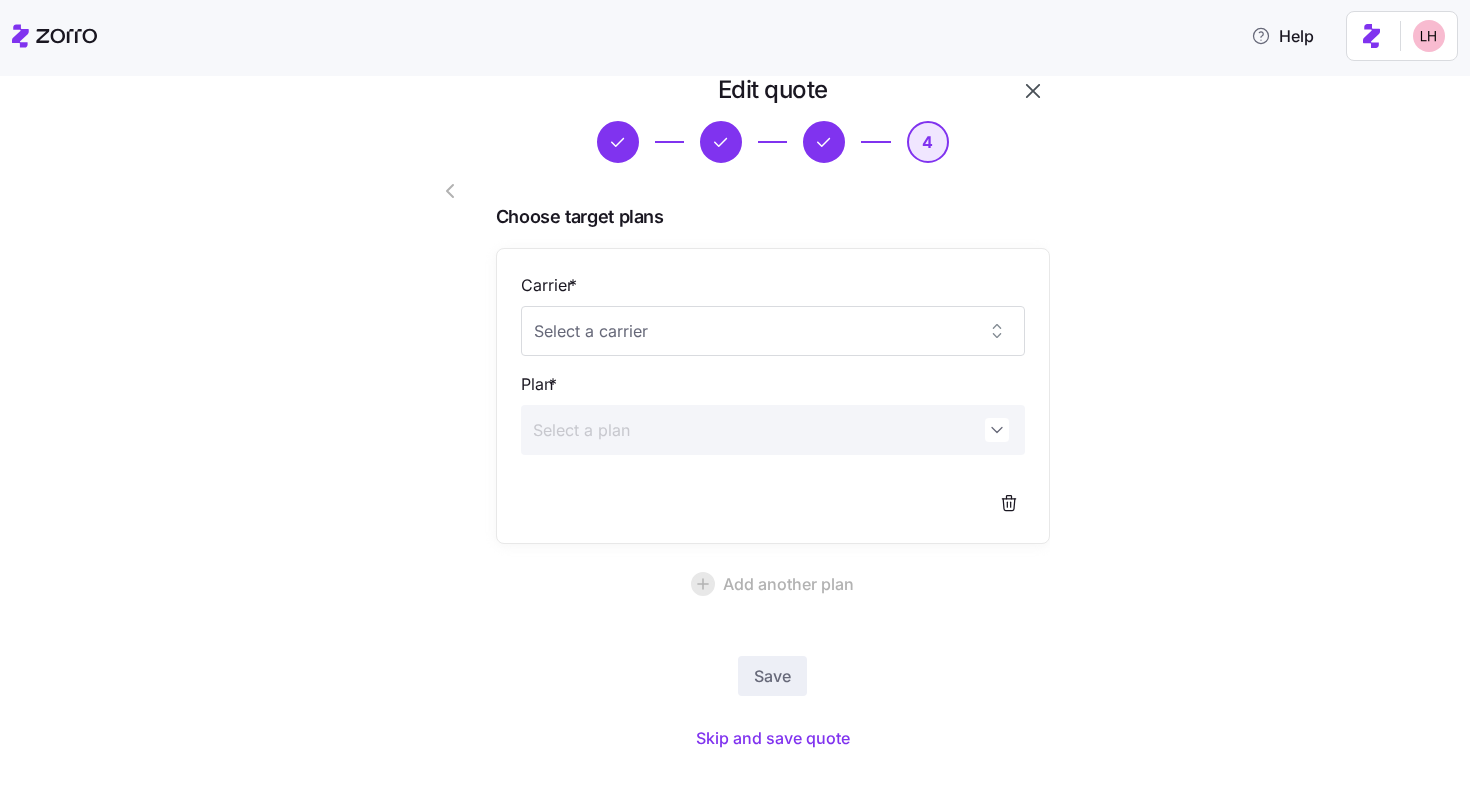scroll, scrollTop: 64, scrollLeft: 0, axis: vertical 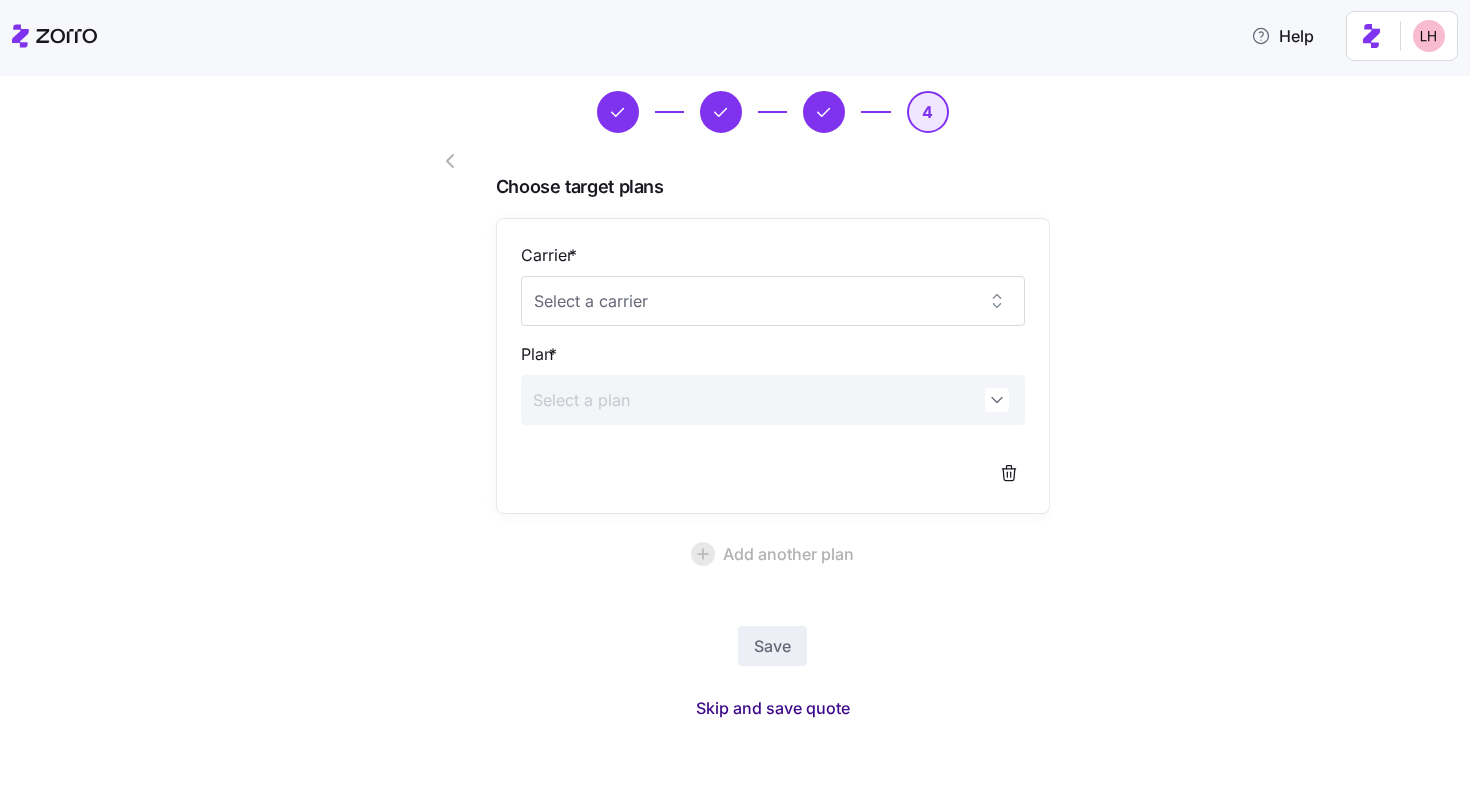 click on "Skip and save quote" at bounding box center [773, 708] 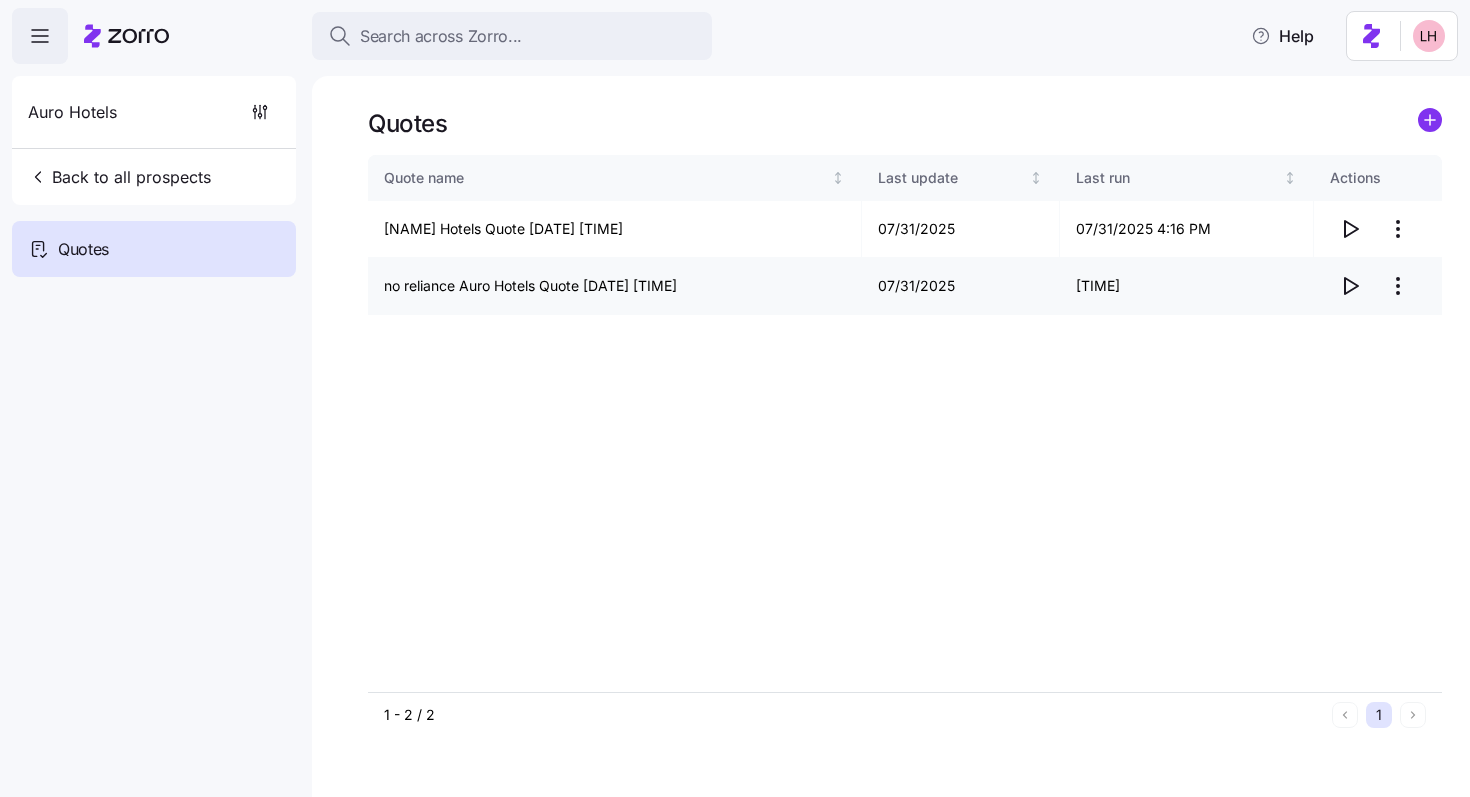 click 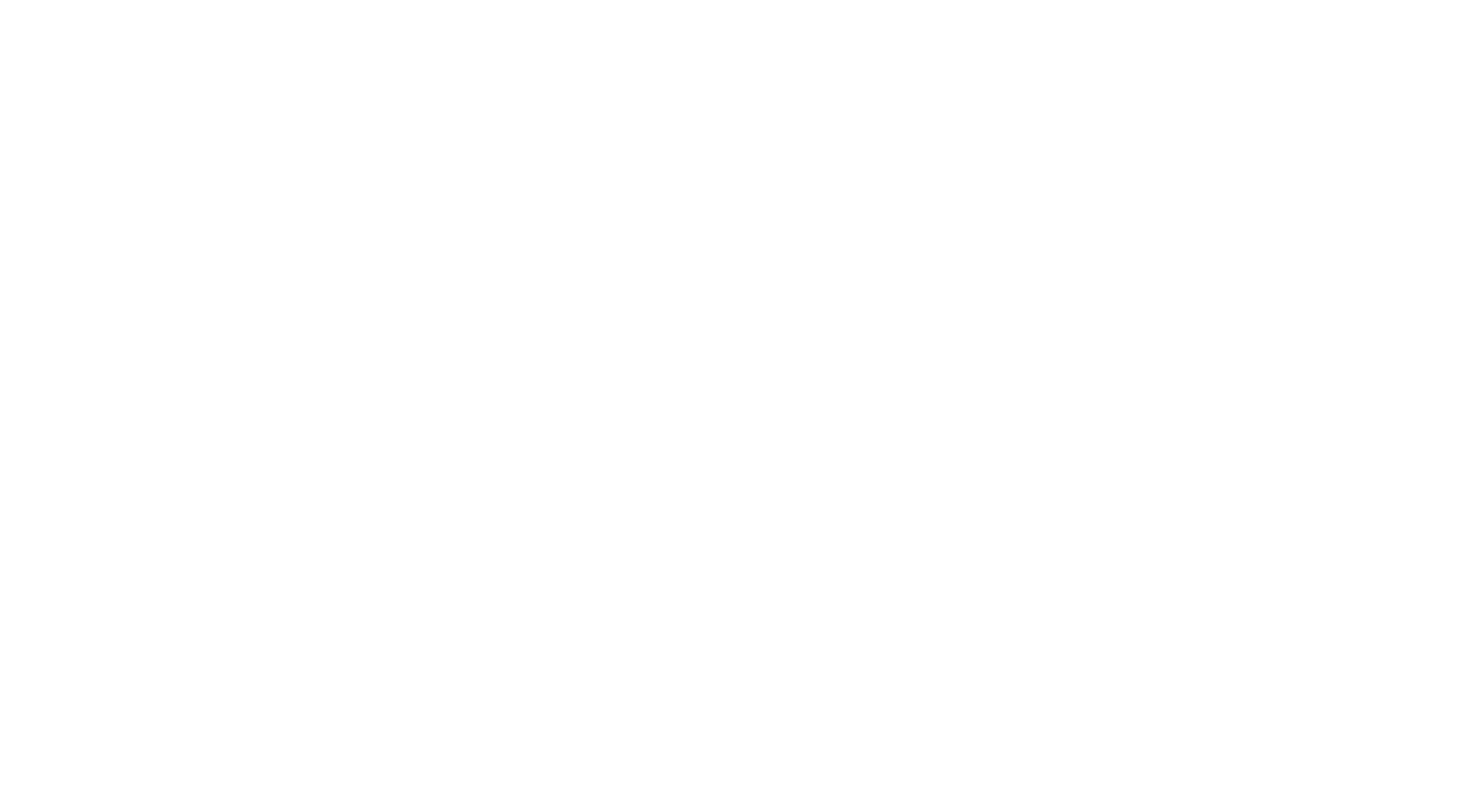 scroll, scrollTop: 0, scrollLeft: 0, axis: both 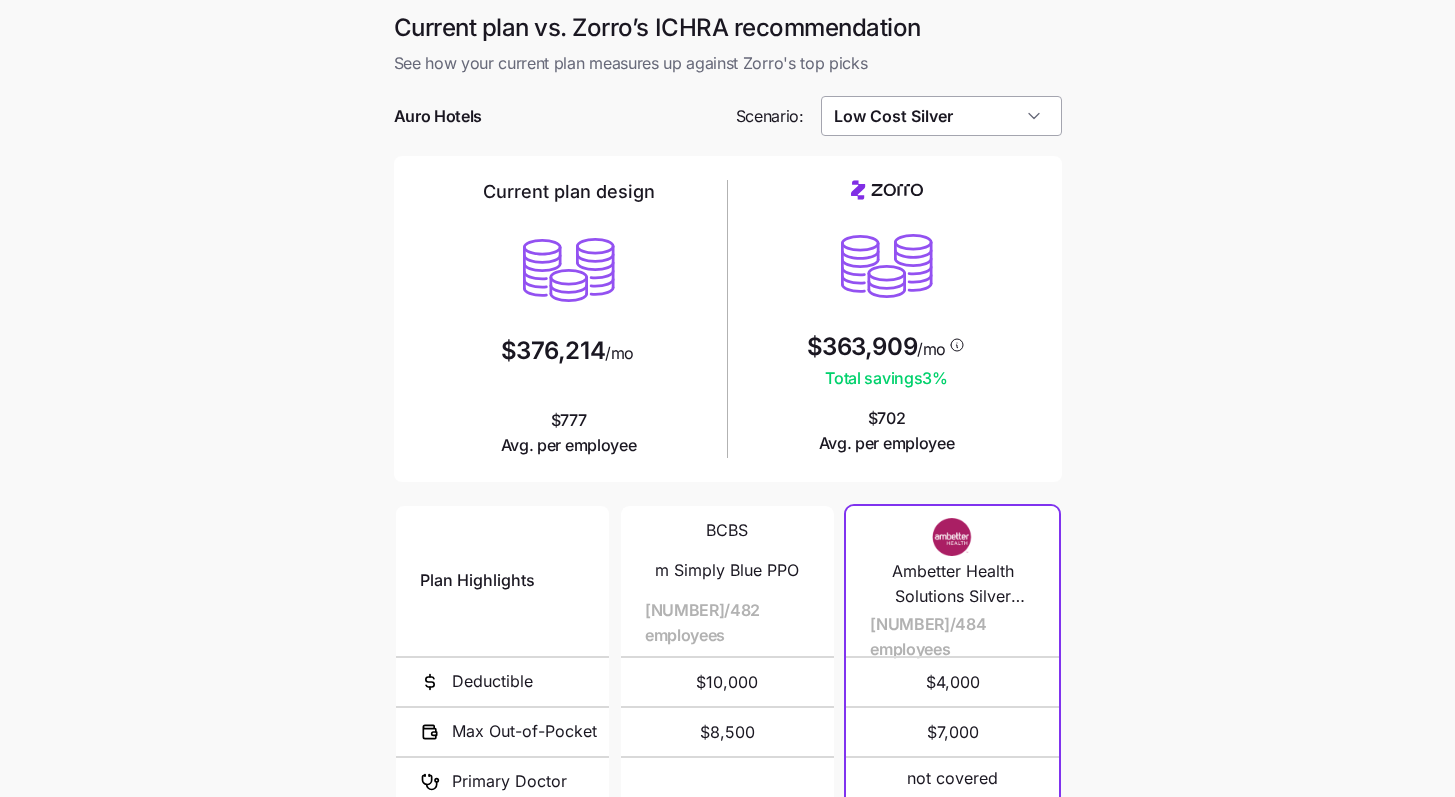 click on "Low Cost Silver" at bounding box center [941, 116] 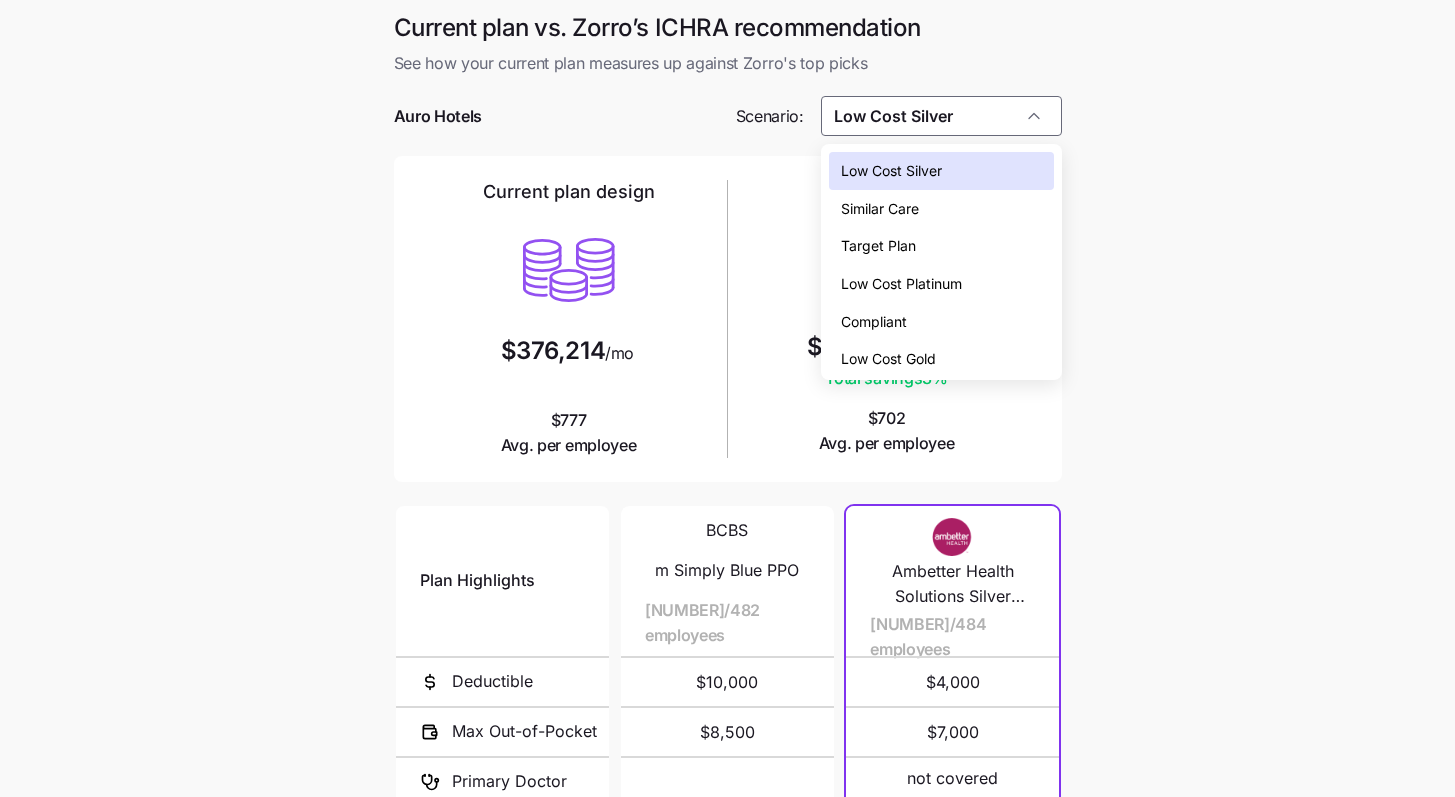 click on "Compliant" at bounding box center [941, 322] 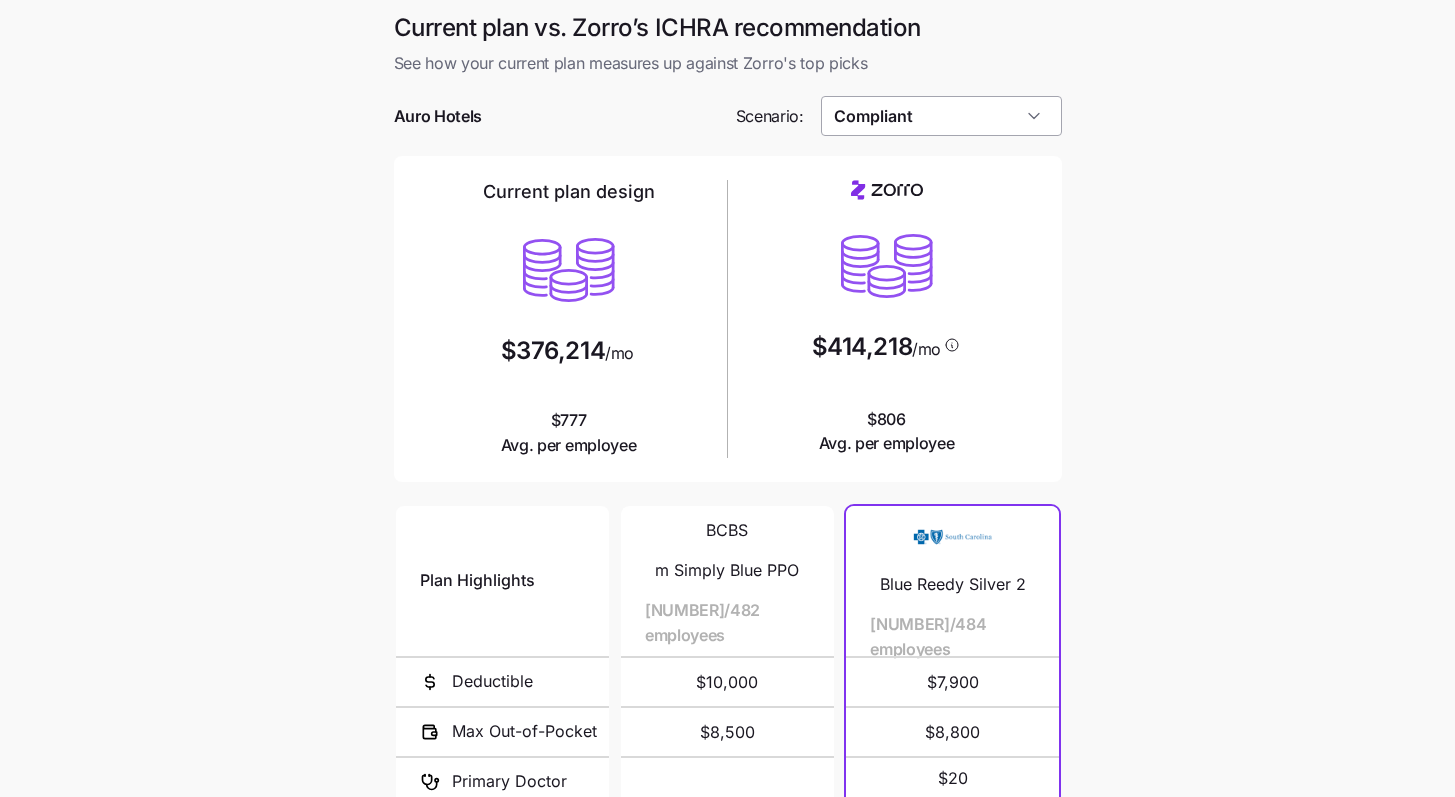 click on "Compliant" at bounding box center (941, 116) 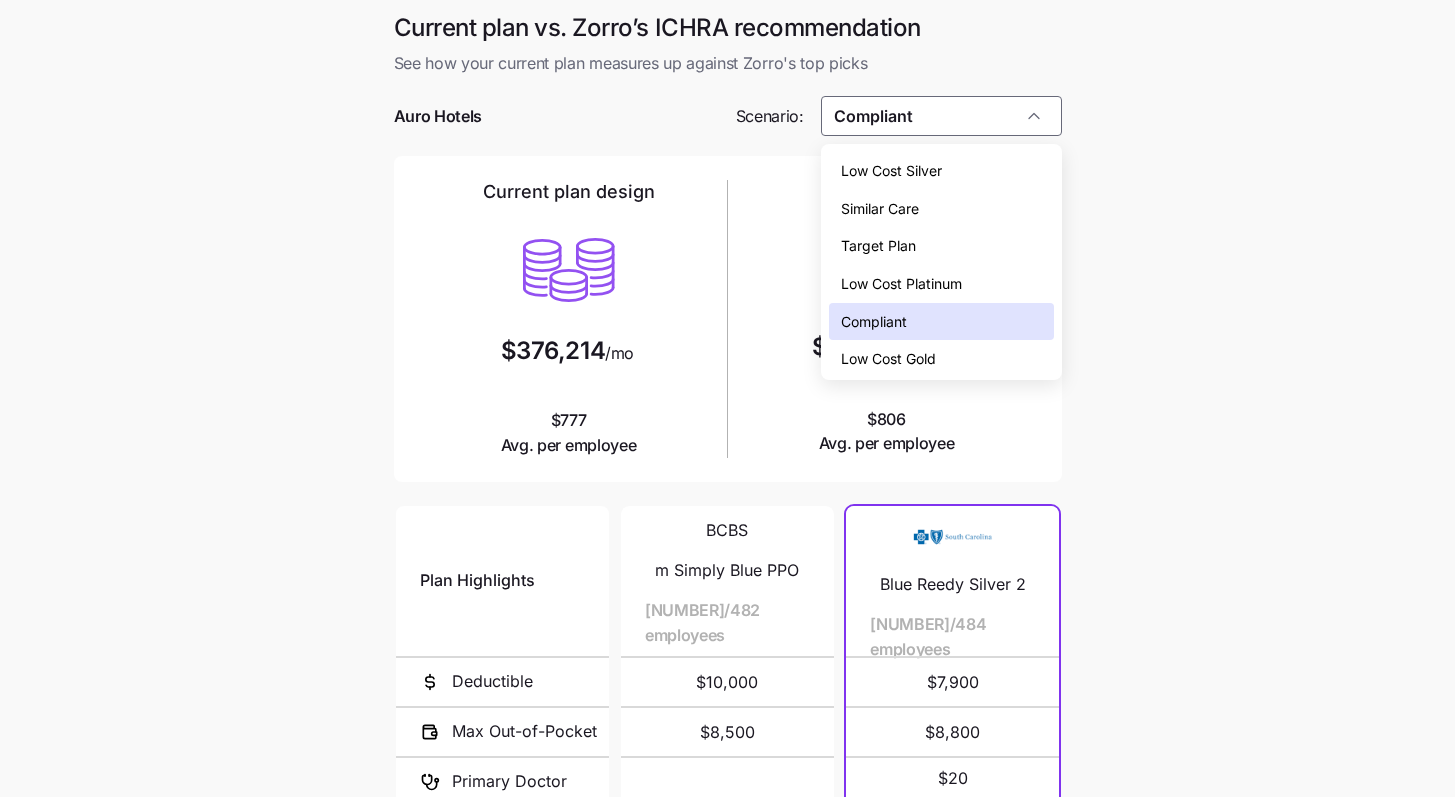 click on "Low Cost Gold" at bounding box center (888, 359) 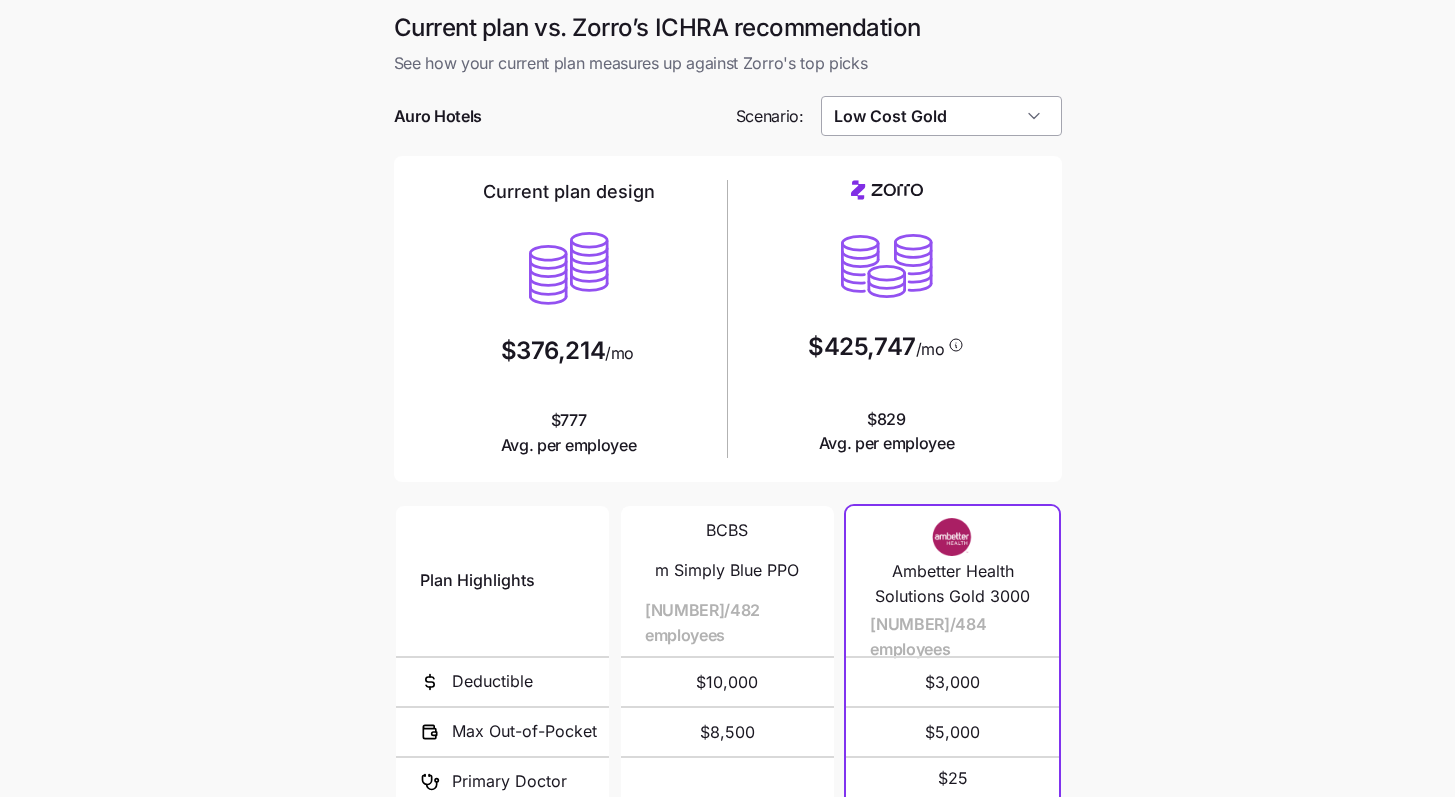 click on "Low Cost Gold" at bounding box center (941, 116) 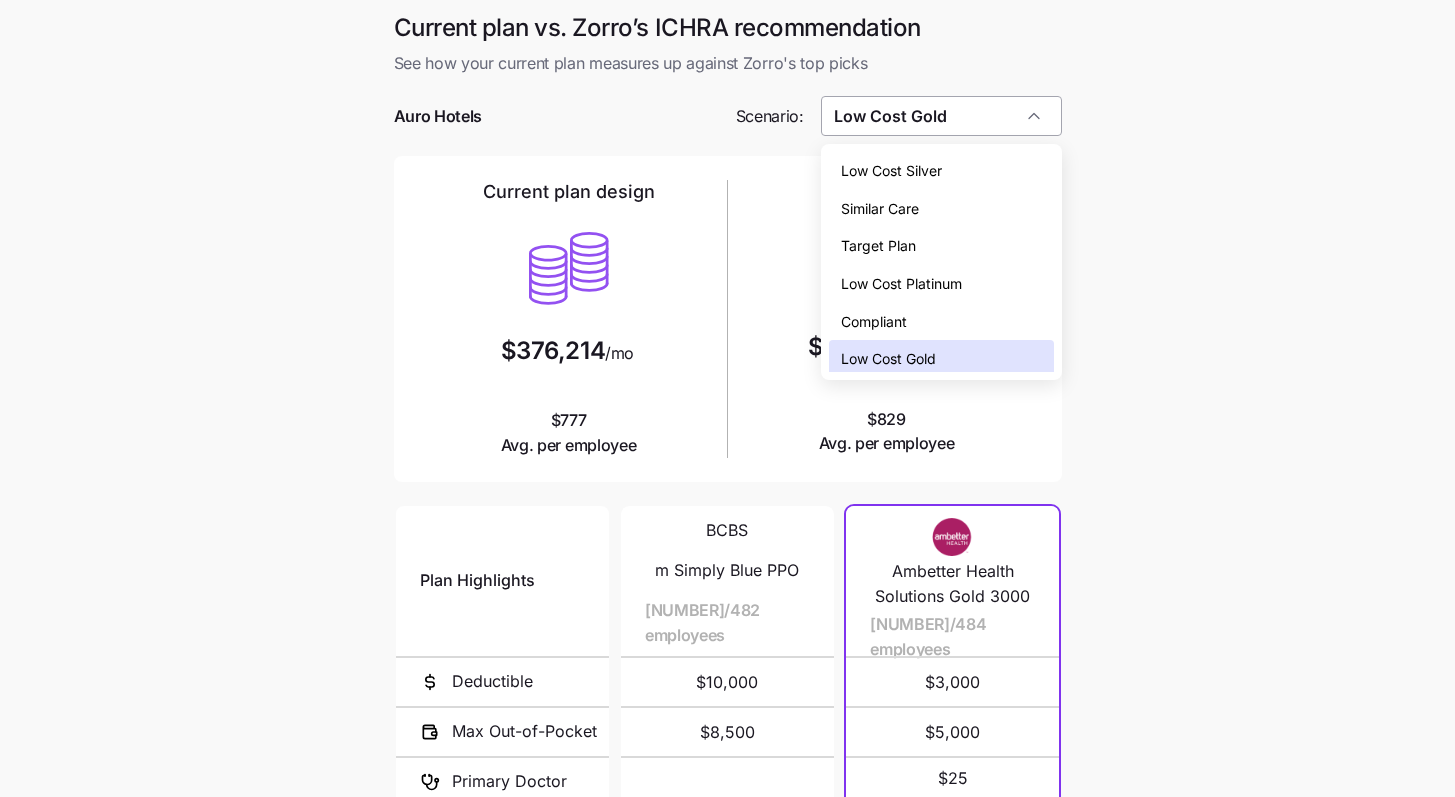 scroll, scrollTop: 6, scrollLeft: 0, axis: vertical 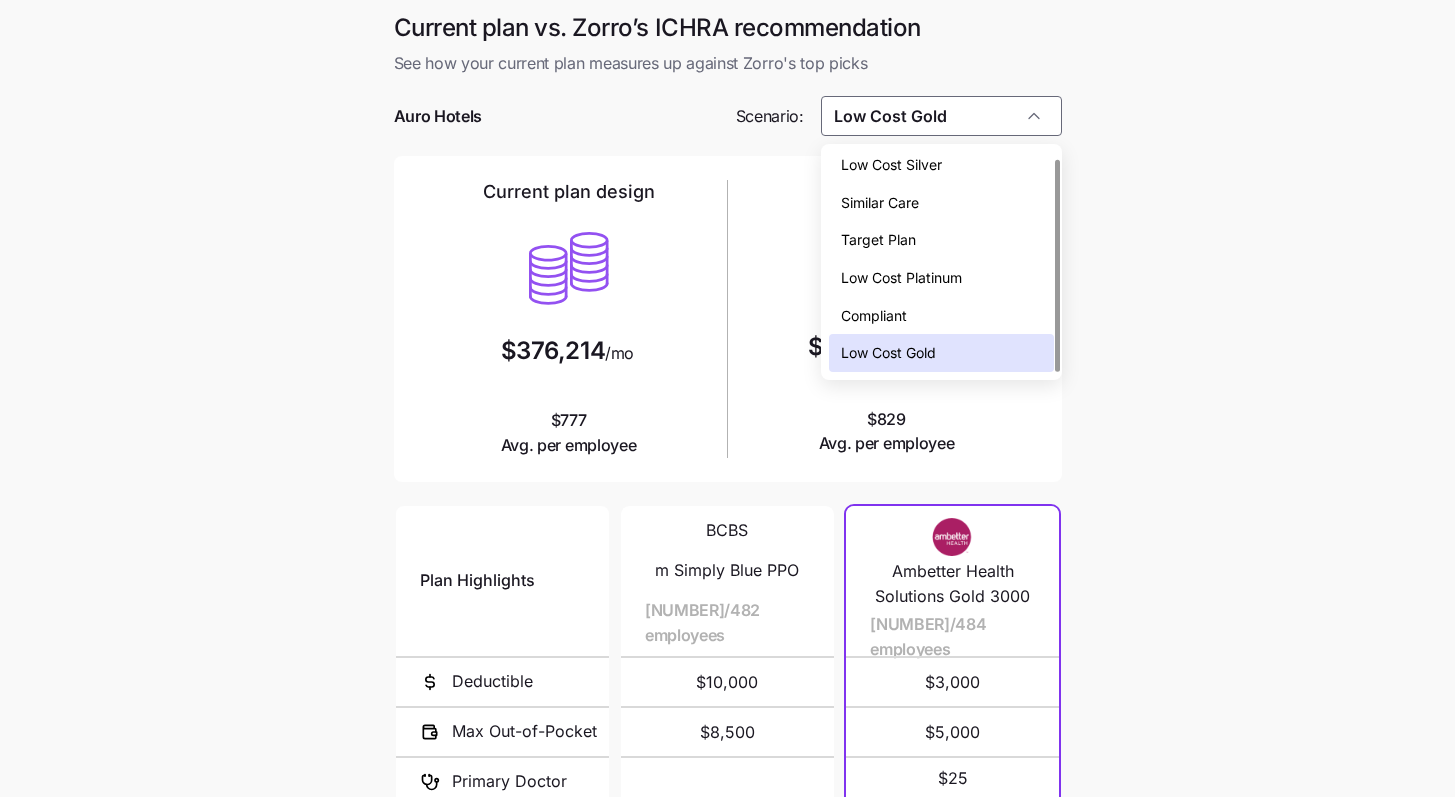 click on "Low Cost Silver" at bounding box center [941, 165] 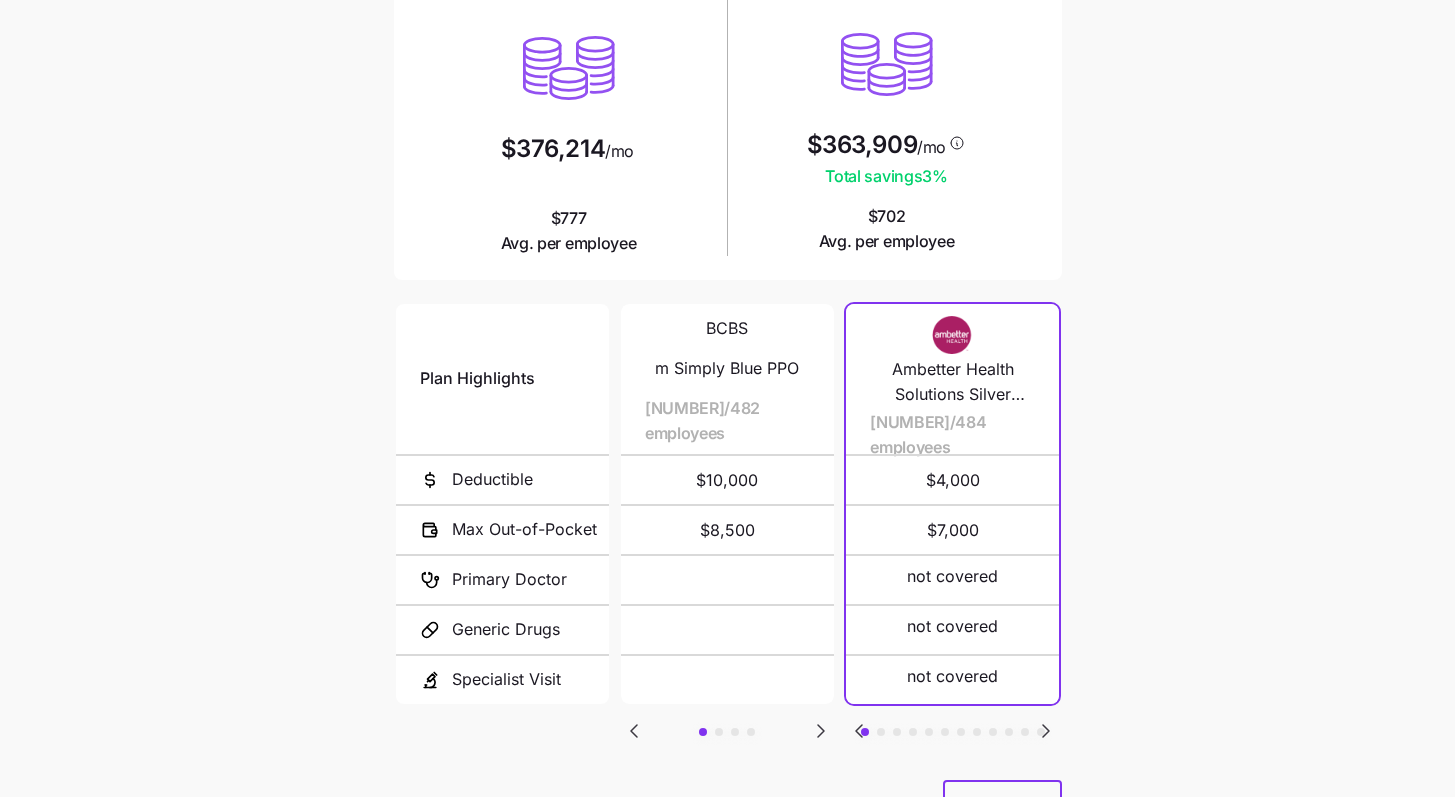 scroll, scrollTop: 294, scrollLeft: 0, axis: vertical 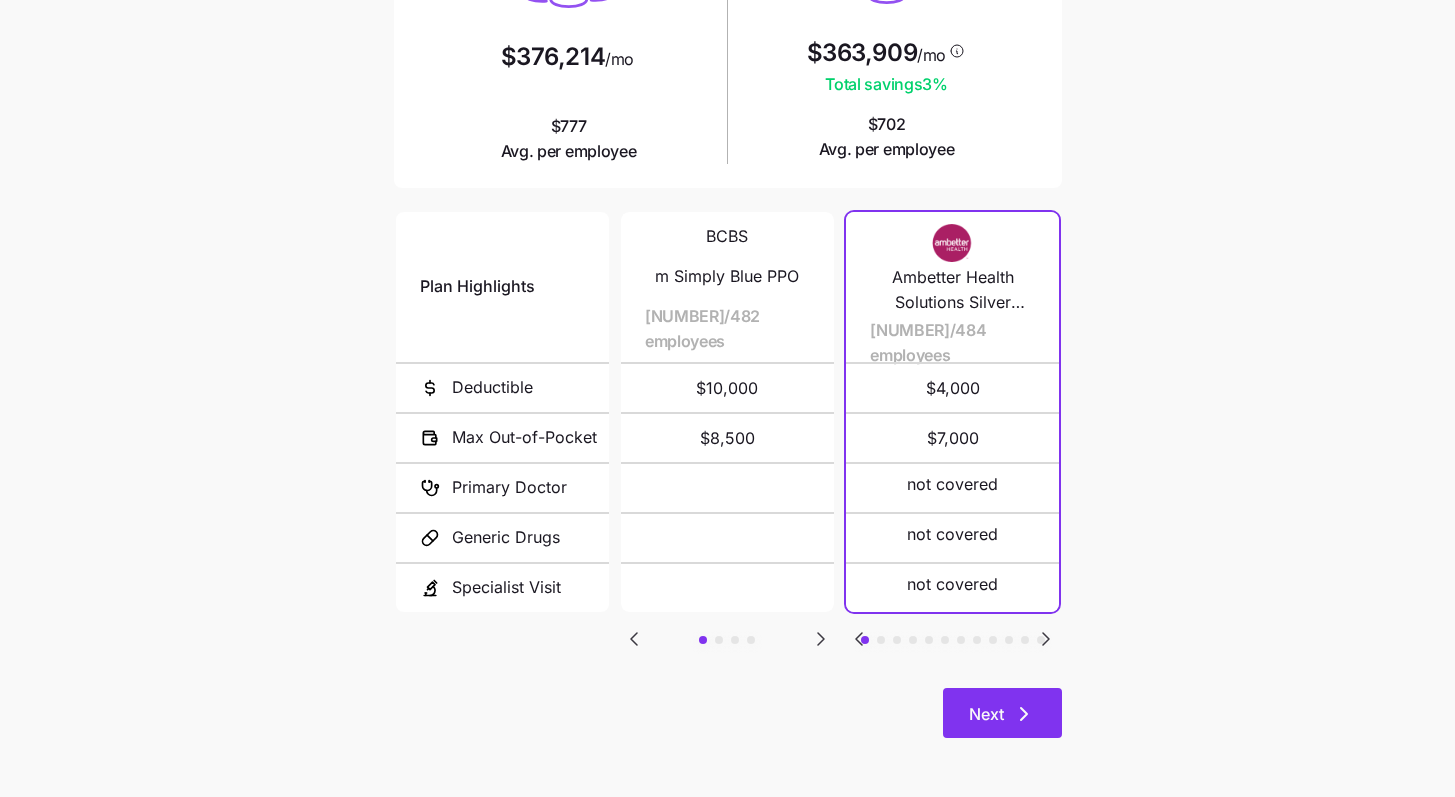 click on "Next" at bounding box center [1002, 713] 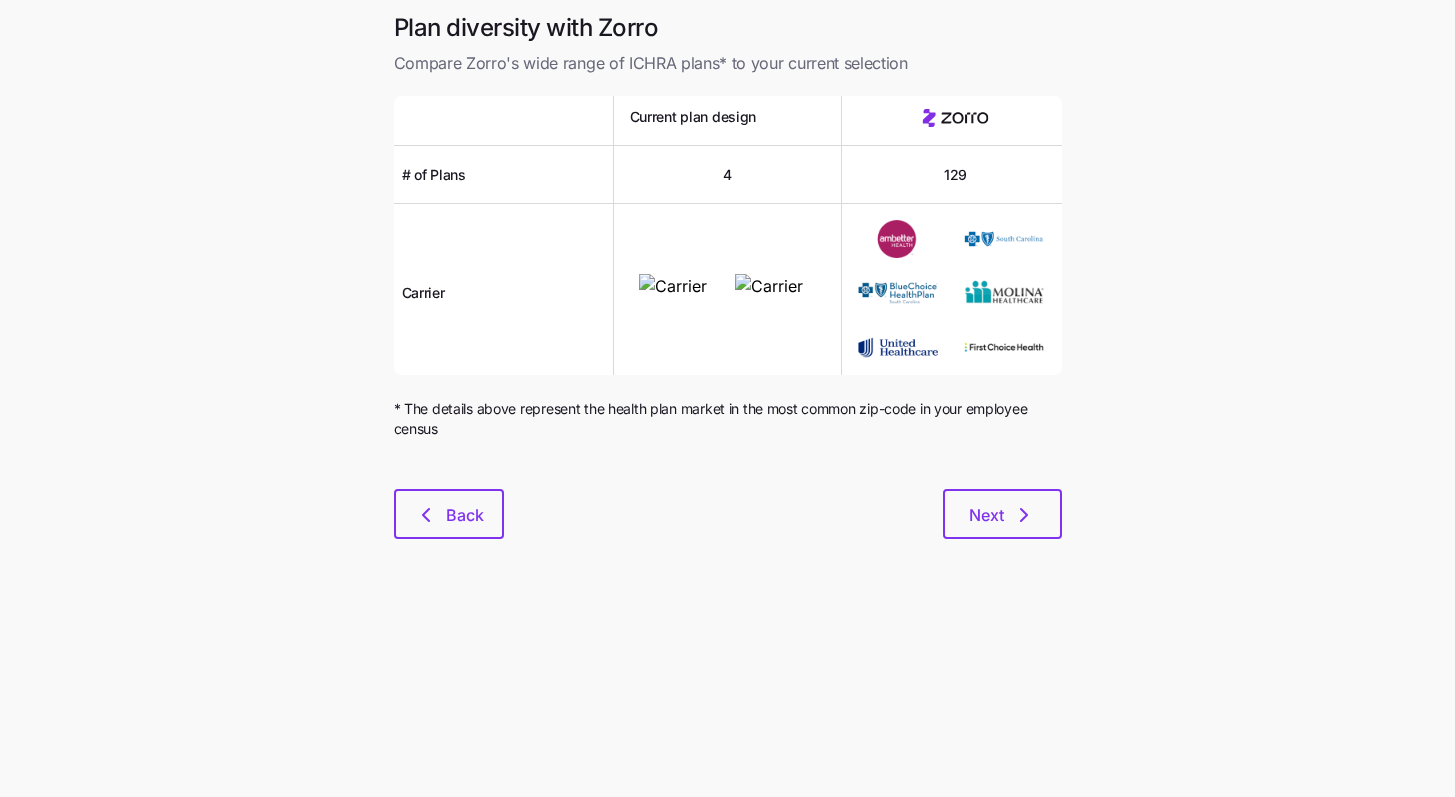 scroll, scrollTop: 0, scrollLeft: 0, axis: both 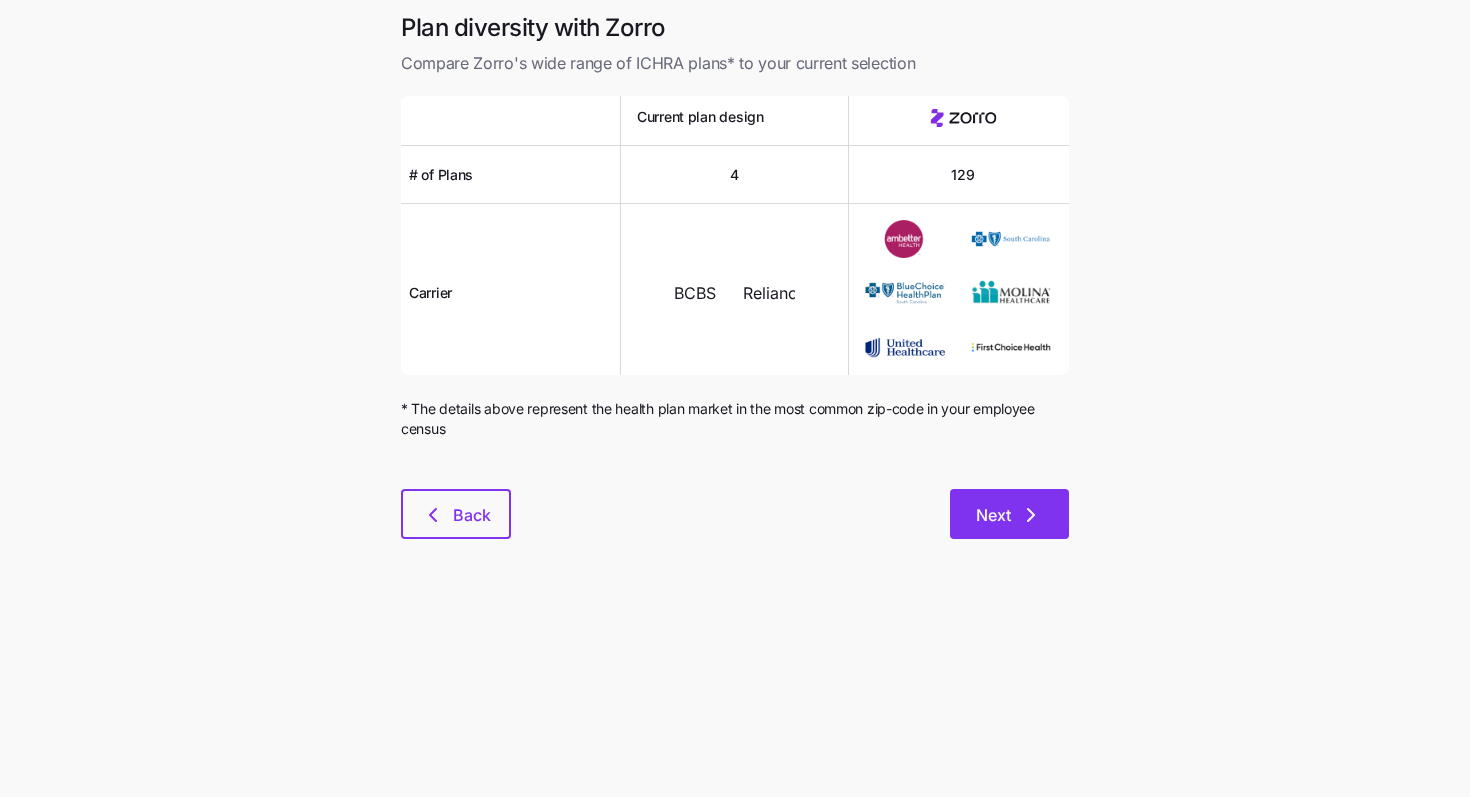 click on "Next" at bounding box center (1009, 514) 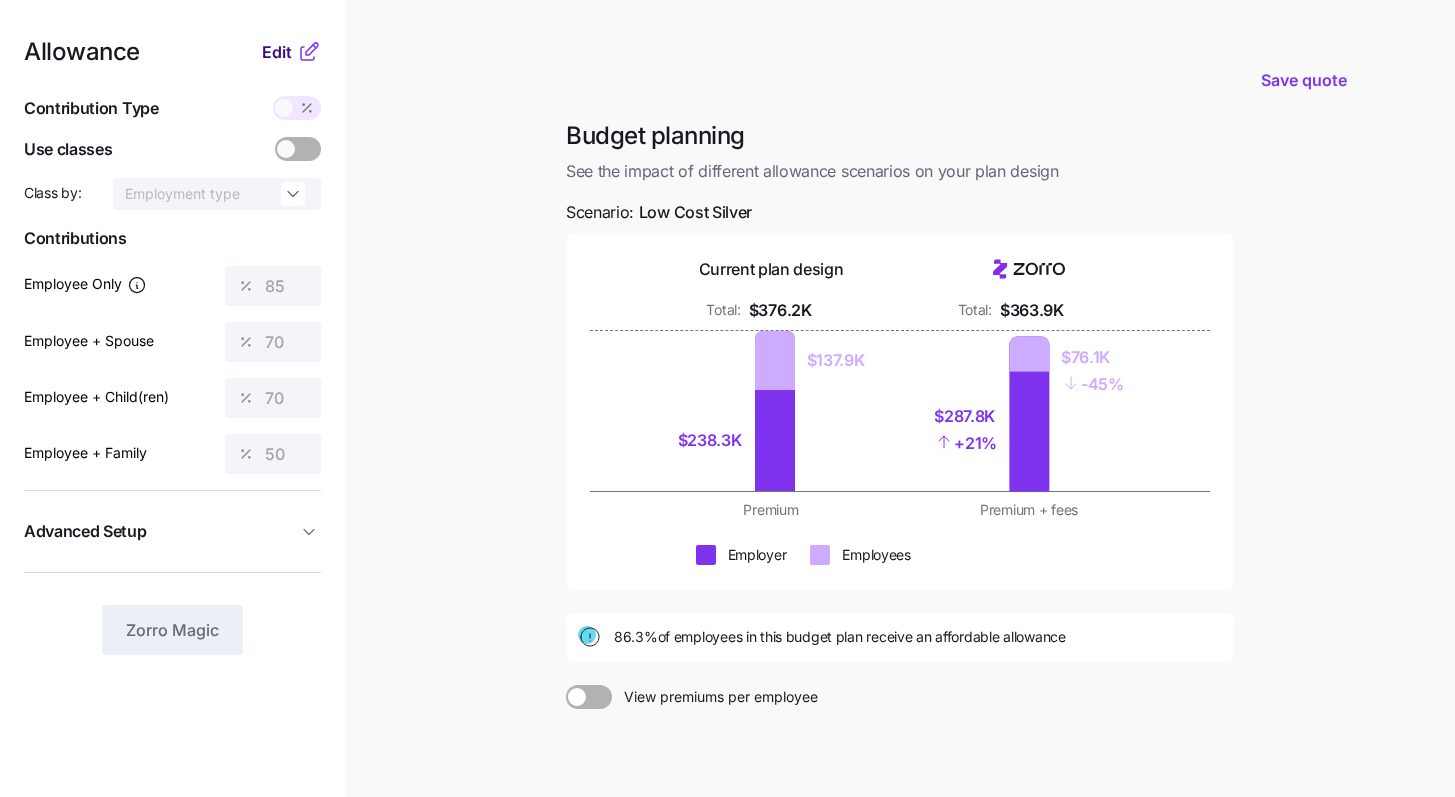 click on "Edit" at bounding box center (277, 52) 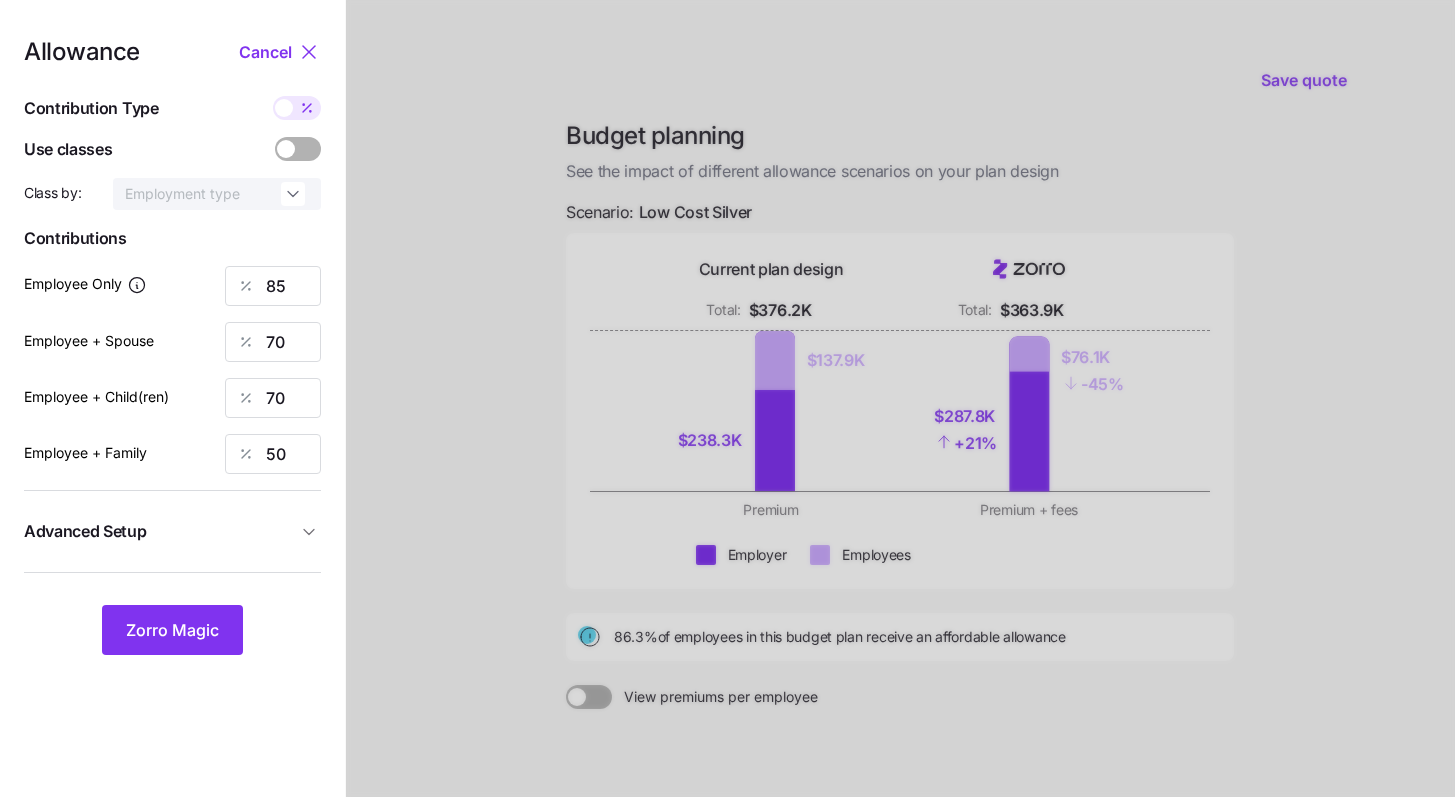 click at bounding box center [286, 149] 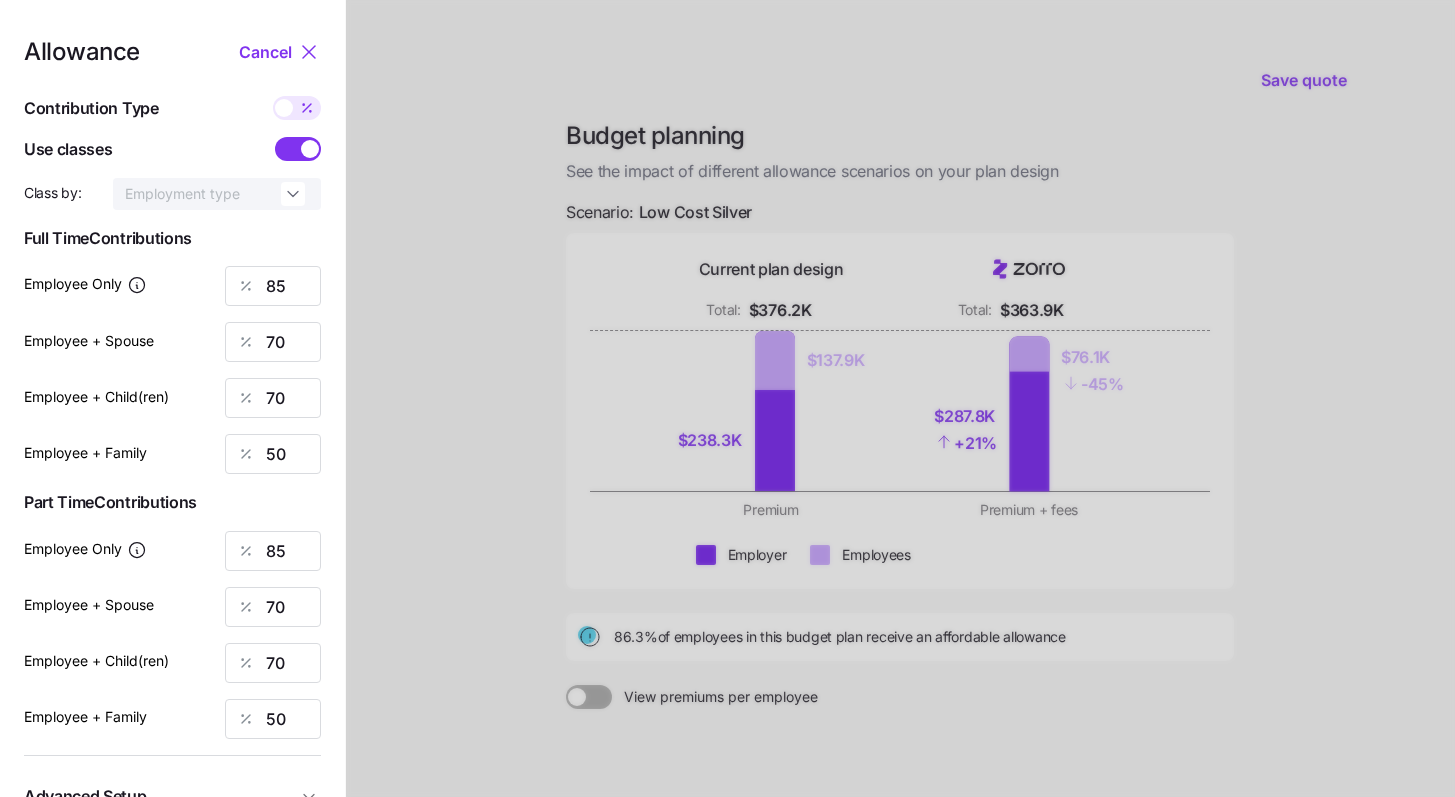 click at bounding box center (310, 149) 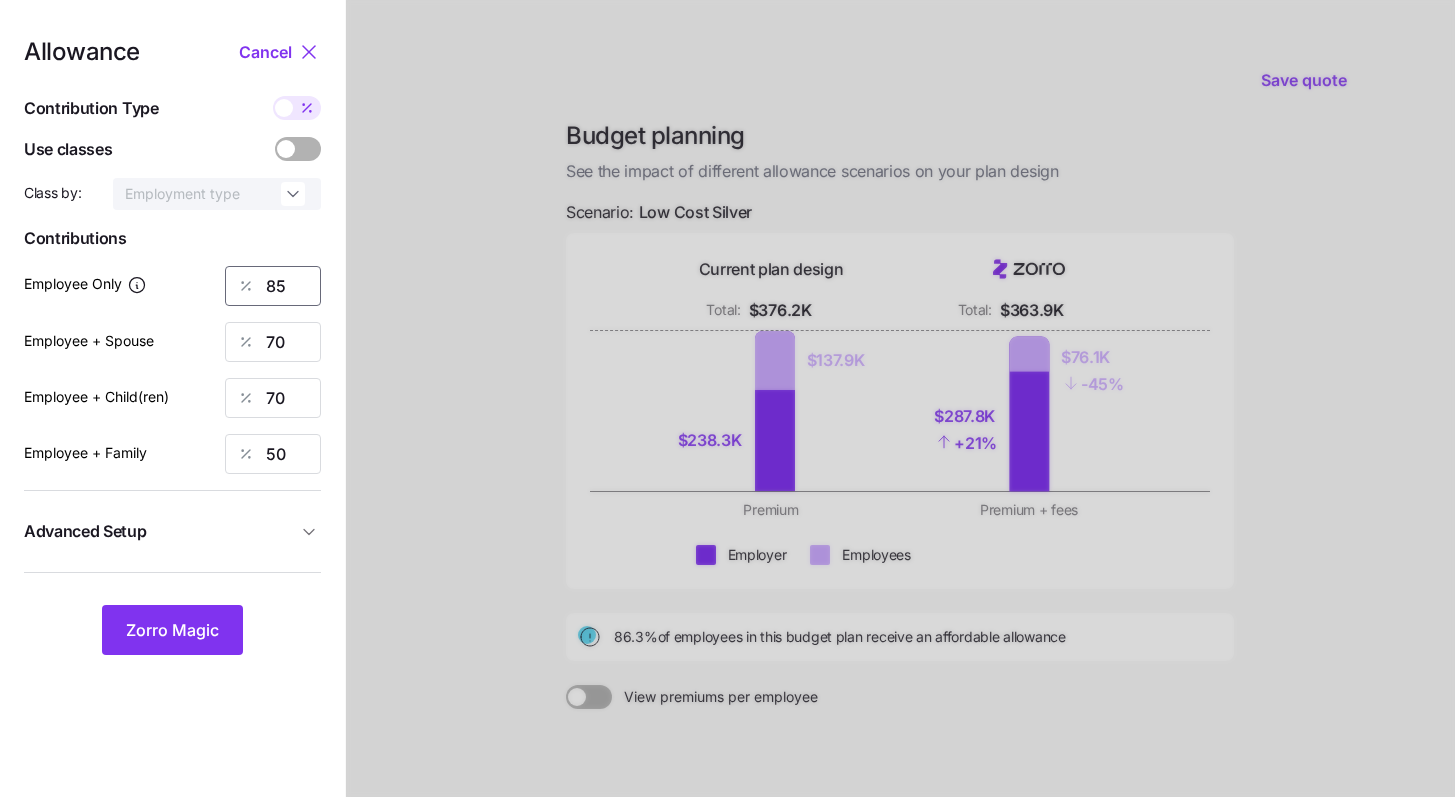 drag, startPoint x: 290, startPoint y: 291, endPoint x: 211, endPoint y: 276, distance: 80.411446 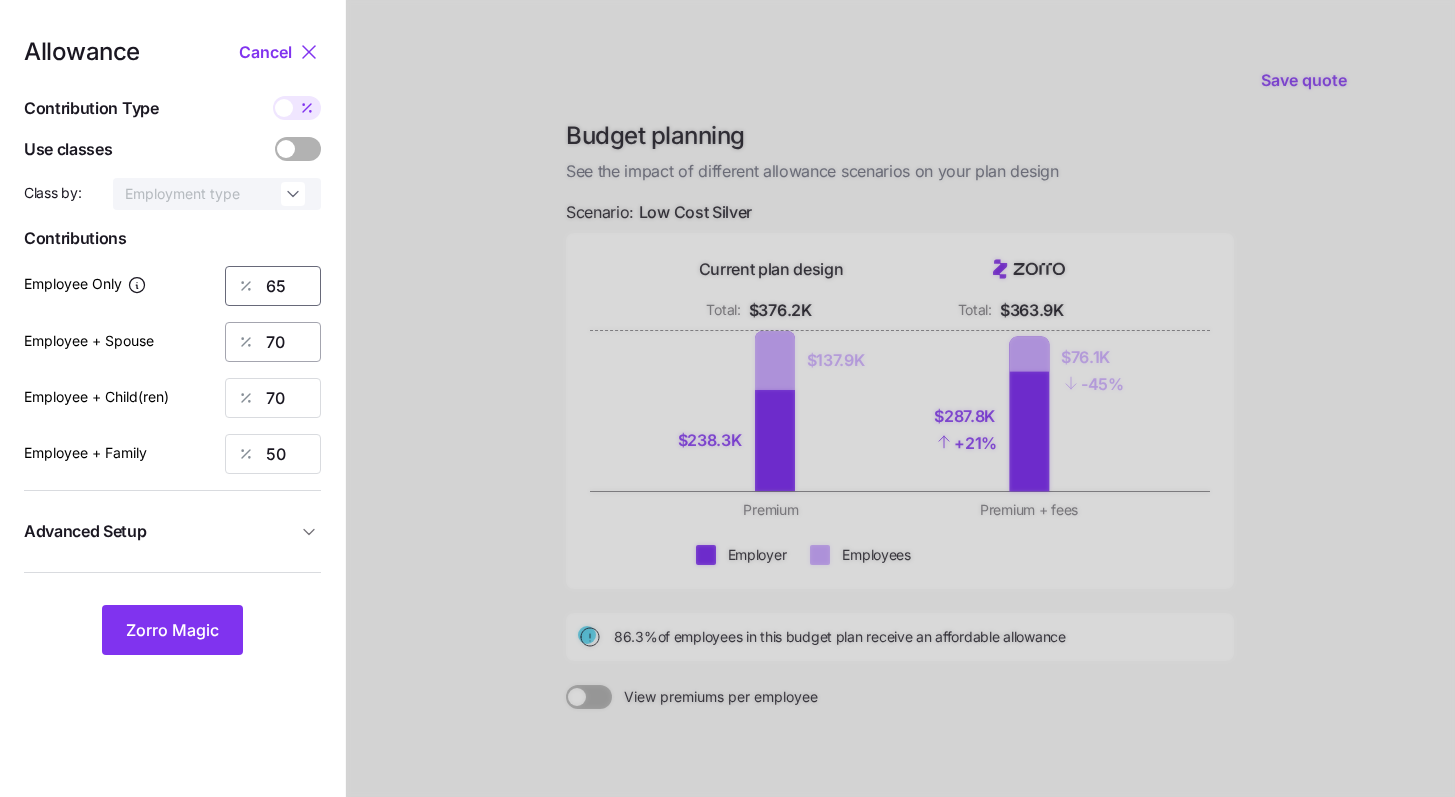 type on "65" 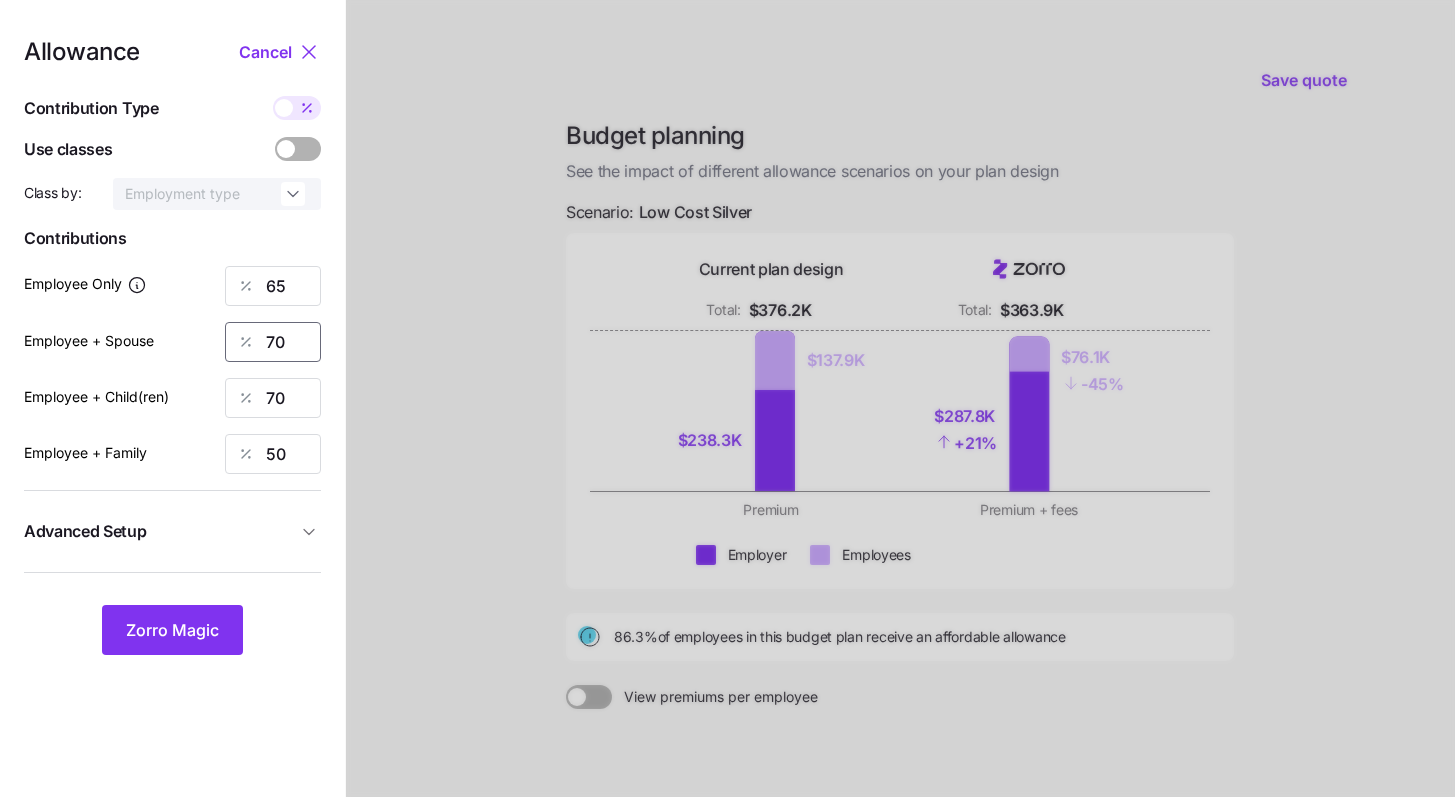 drag, startPoint x: 286, startPoint y: 339, endPoint x: 176, endPoint y: 308, distance: 114.28473 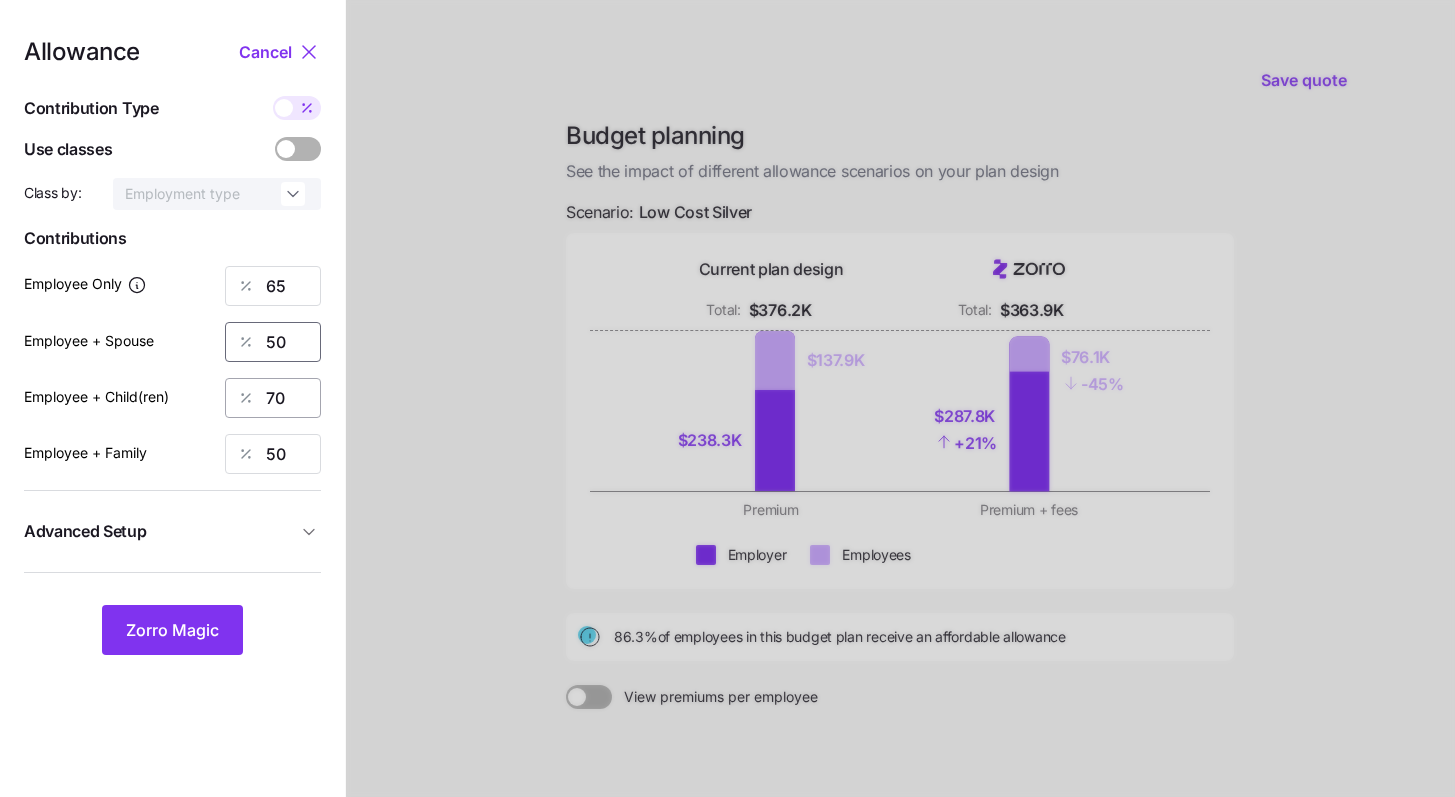 type on "50" 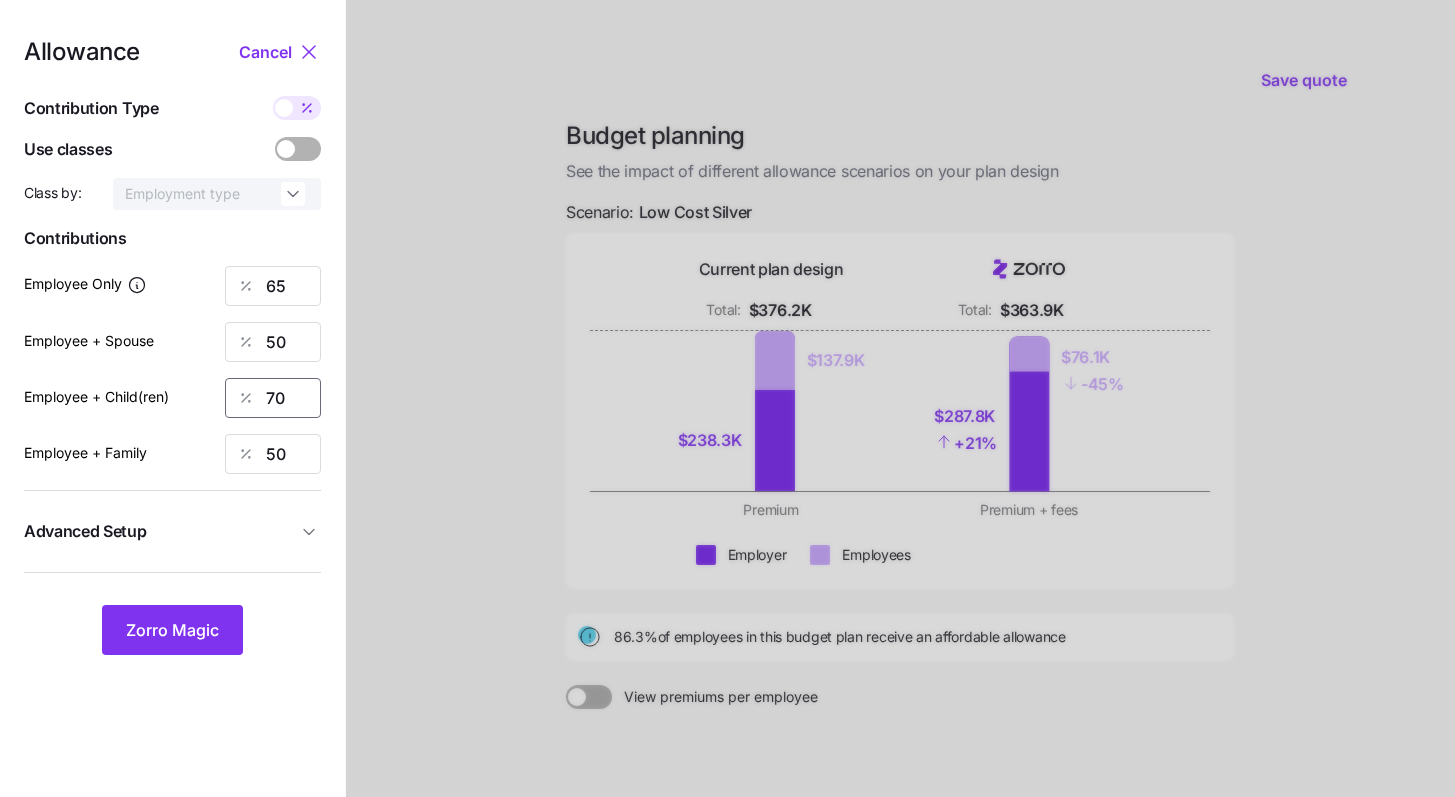 drag, startPoint x: 290, startPoint y: 402, endPoint x: 142, endPoint y: 331, distance: 164.14932 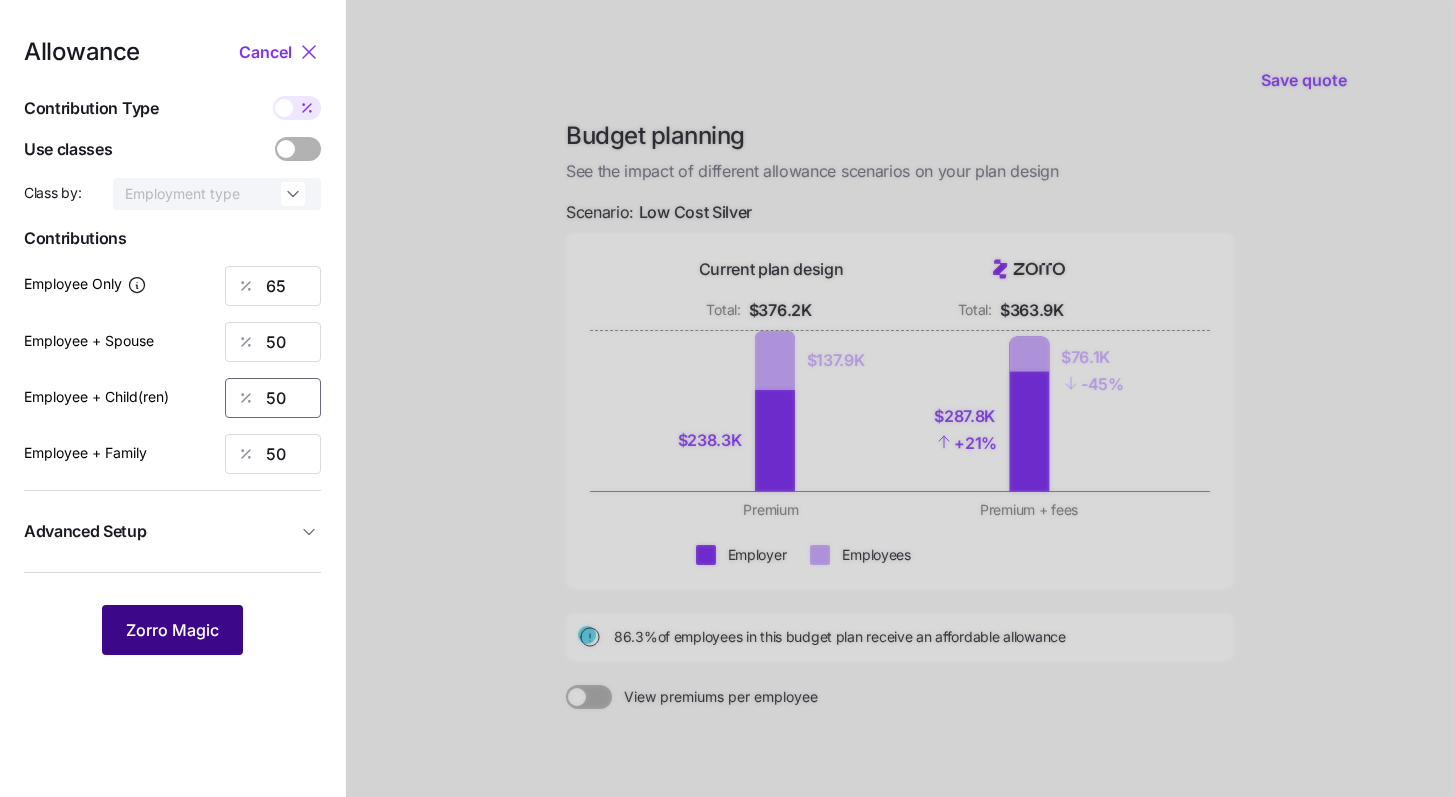 type on "50" 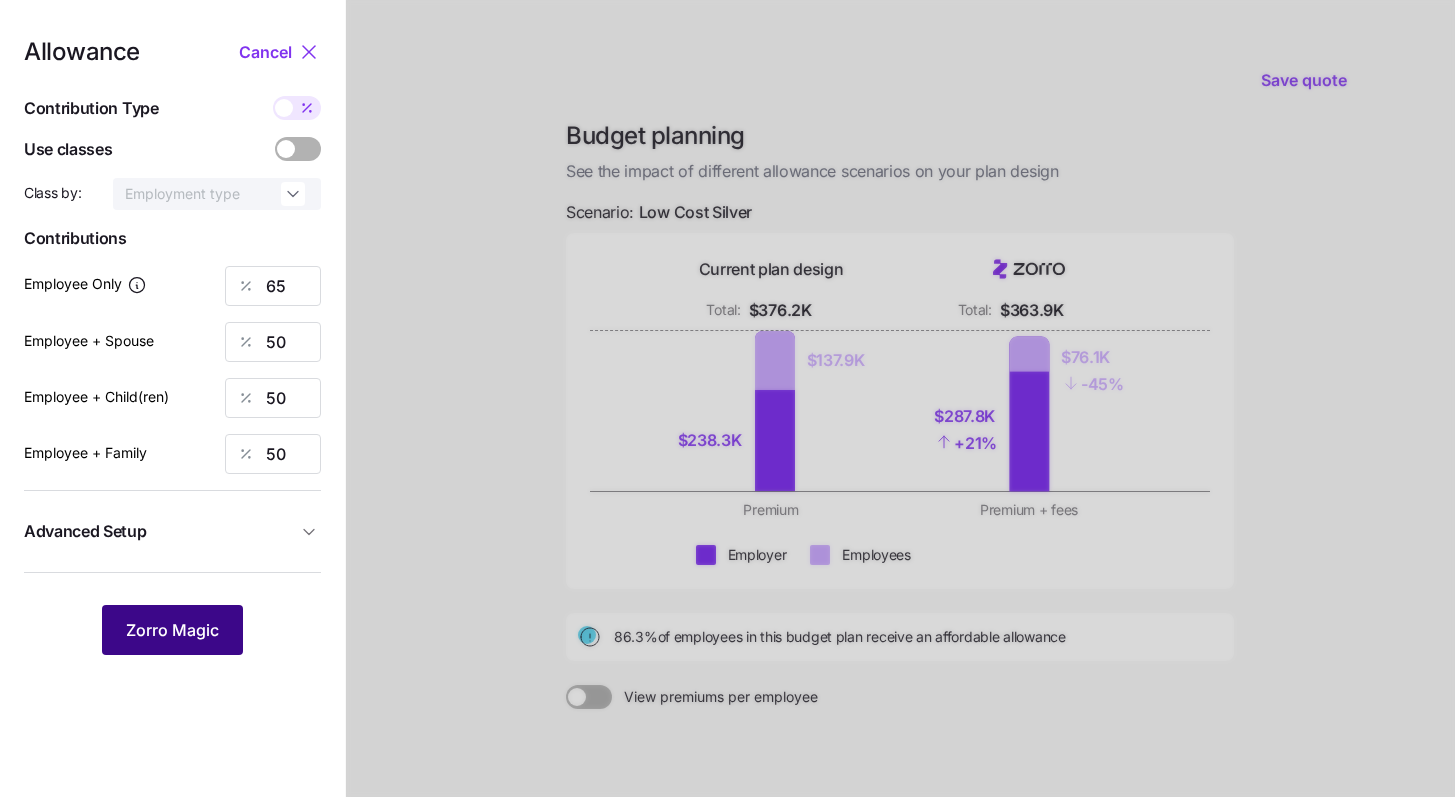 click on "Zorro Magic" at bounding box center (172, 630) 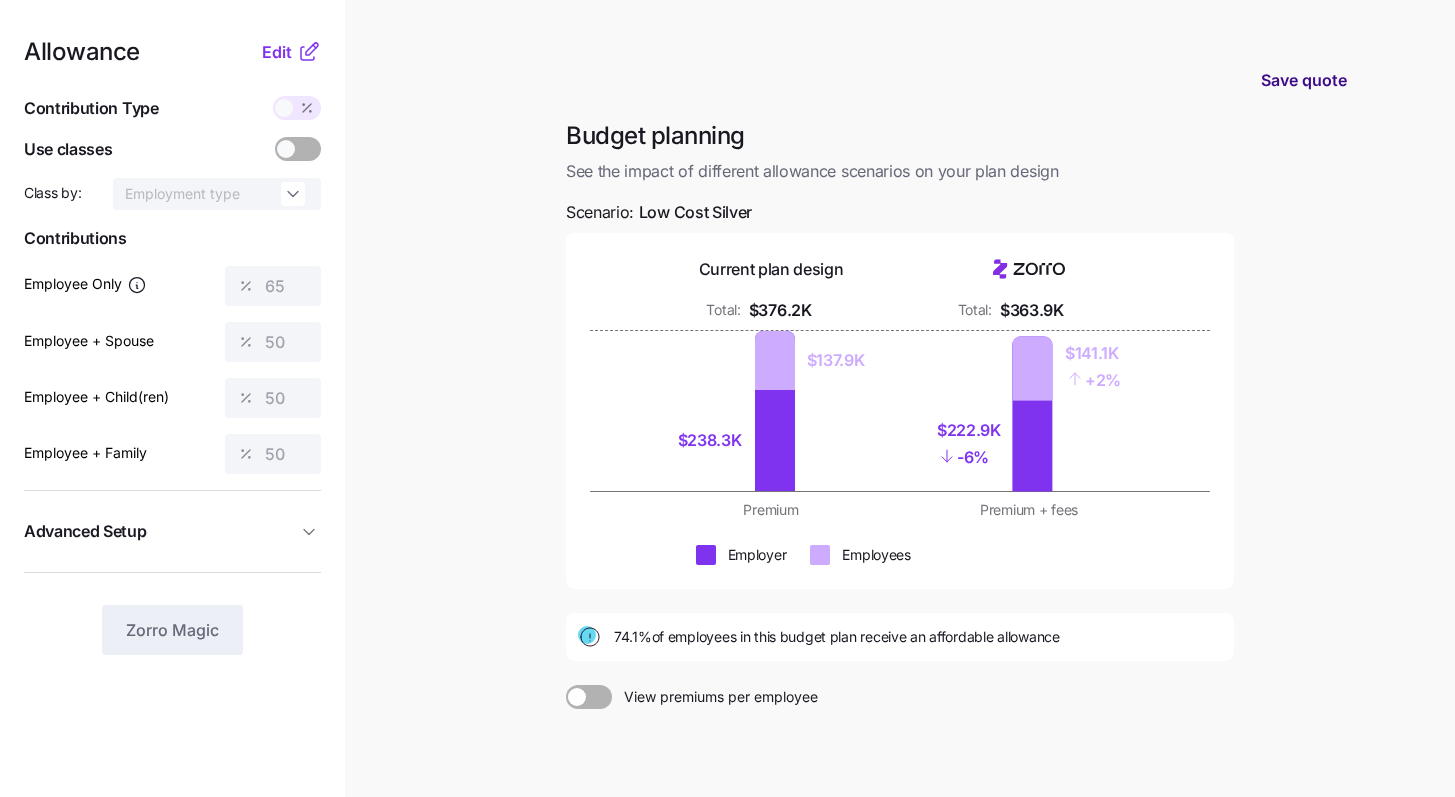 click on "Save quote" at bounding box center [1304, 80] 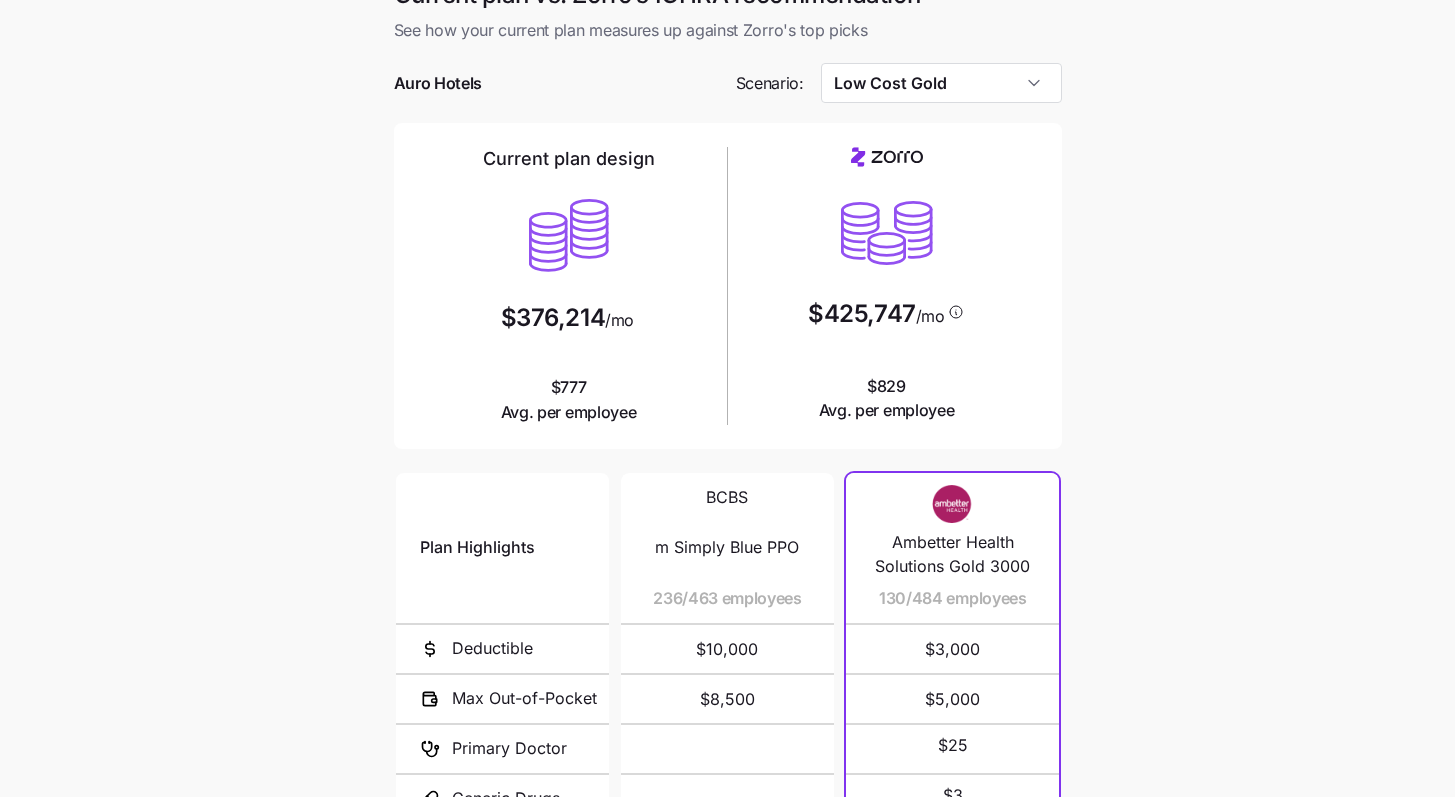 scroll, scrollTop: 0, scrollLeft: 0, axis: both 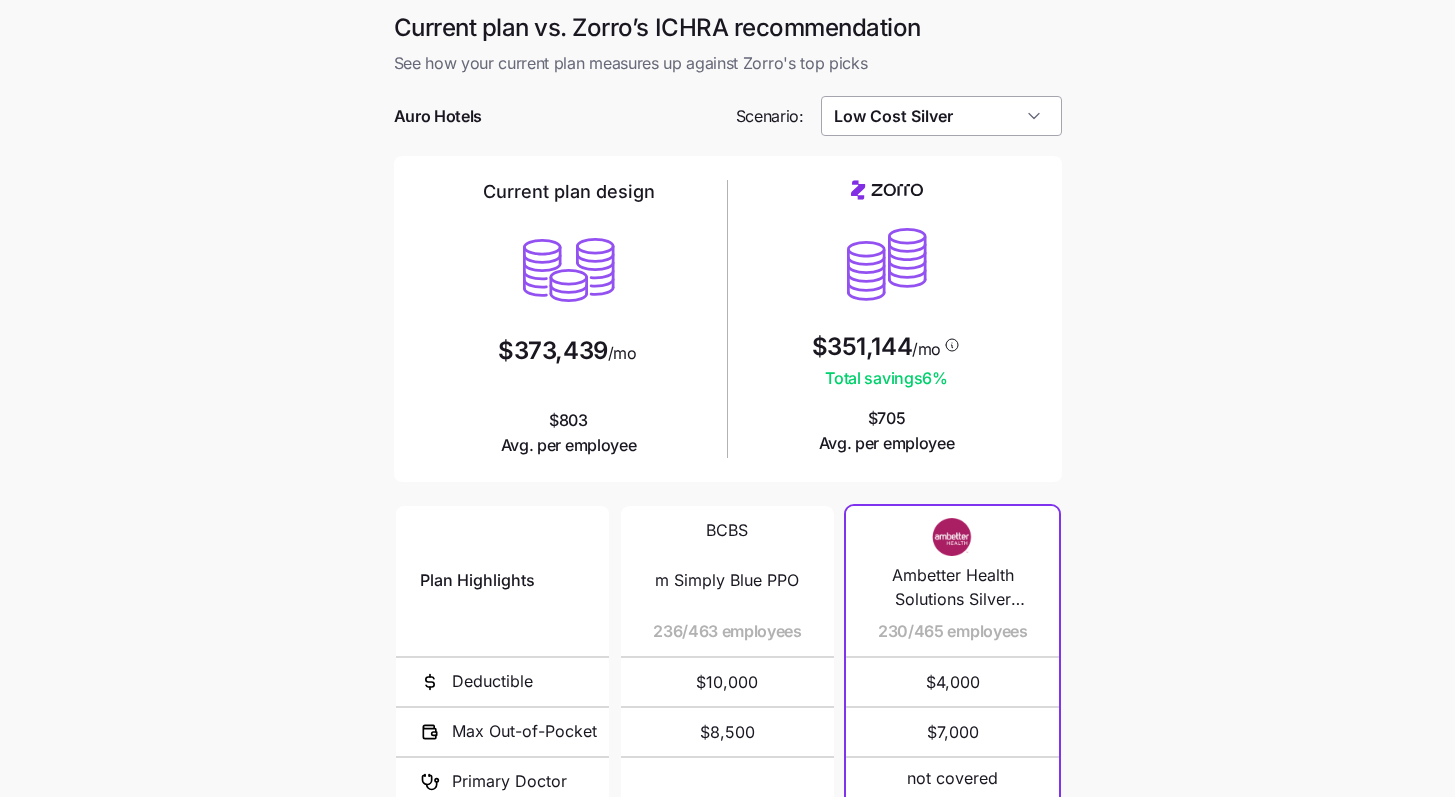 click on "Low Cost Silver" at bounding box center [941, 116] 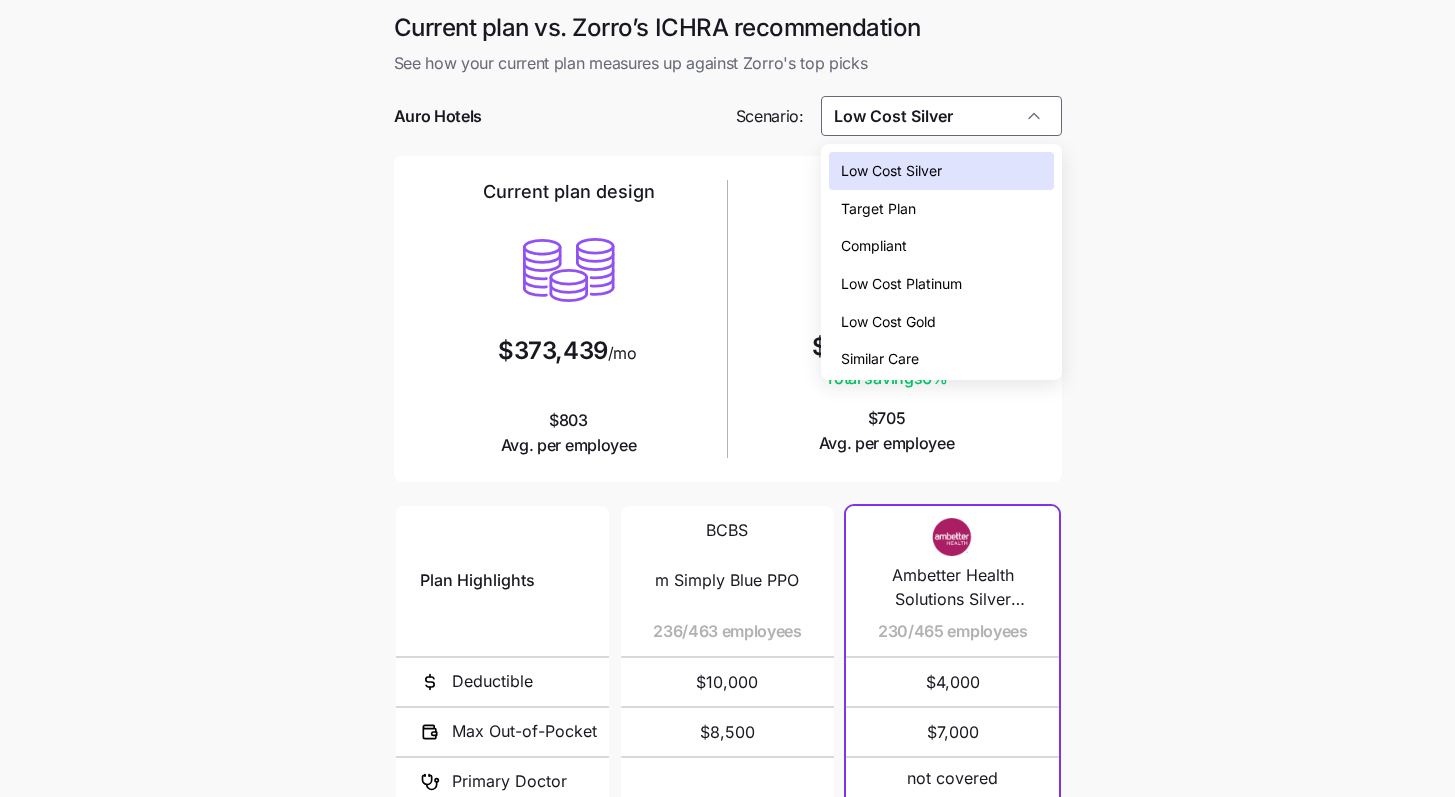click on "Low Cost Gold" at bounding box center (888, 322) 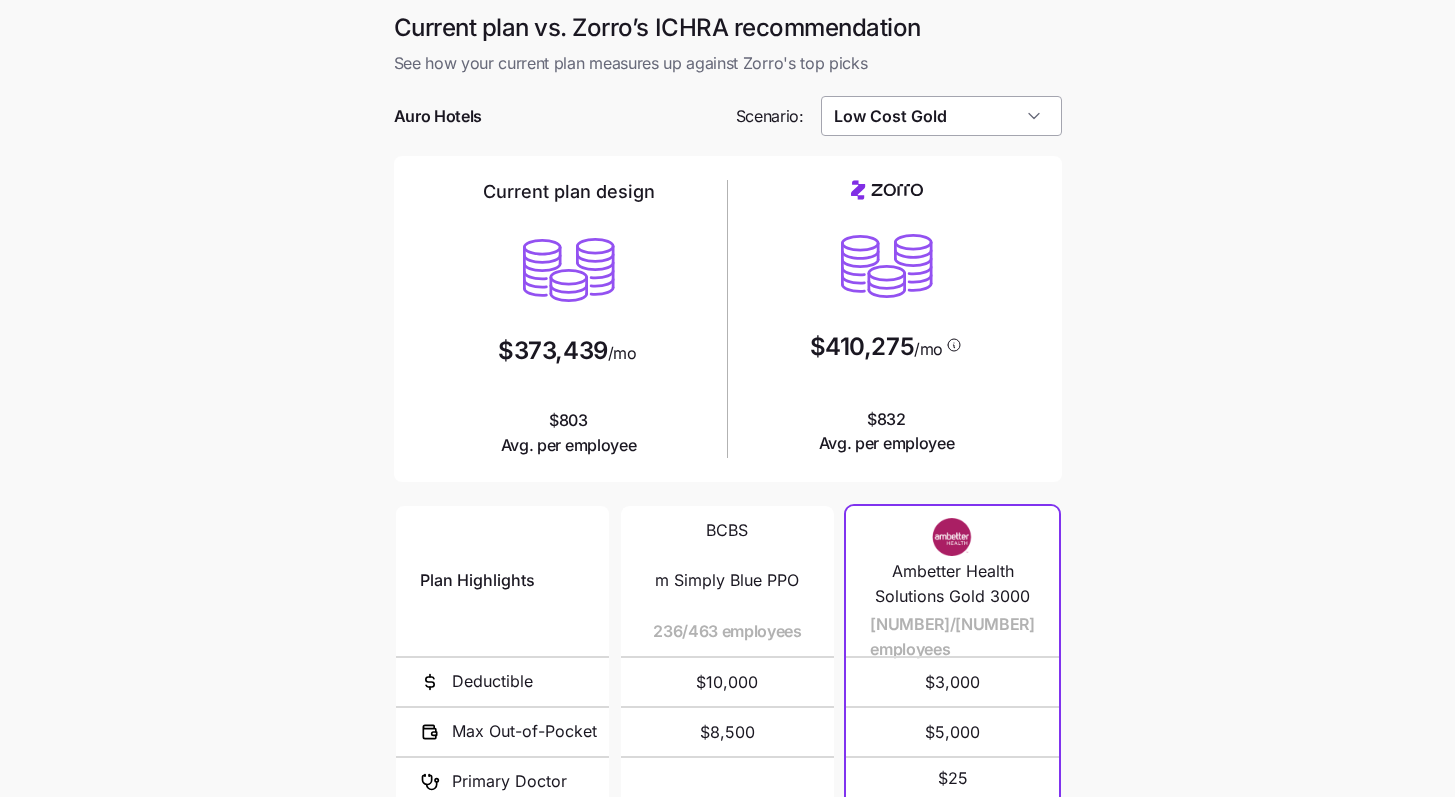 click on "Low Cost Gold" at bounding box center [941, 116] 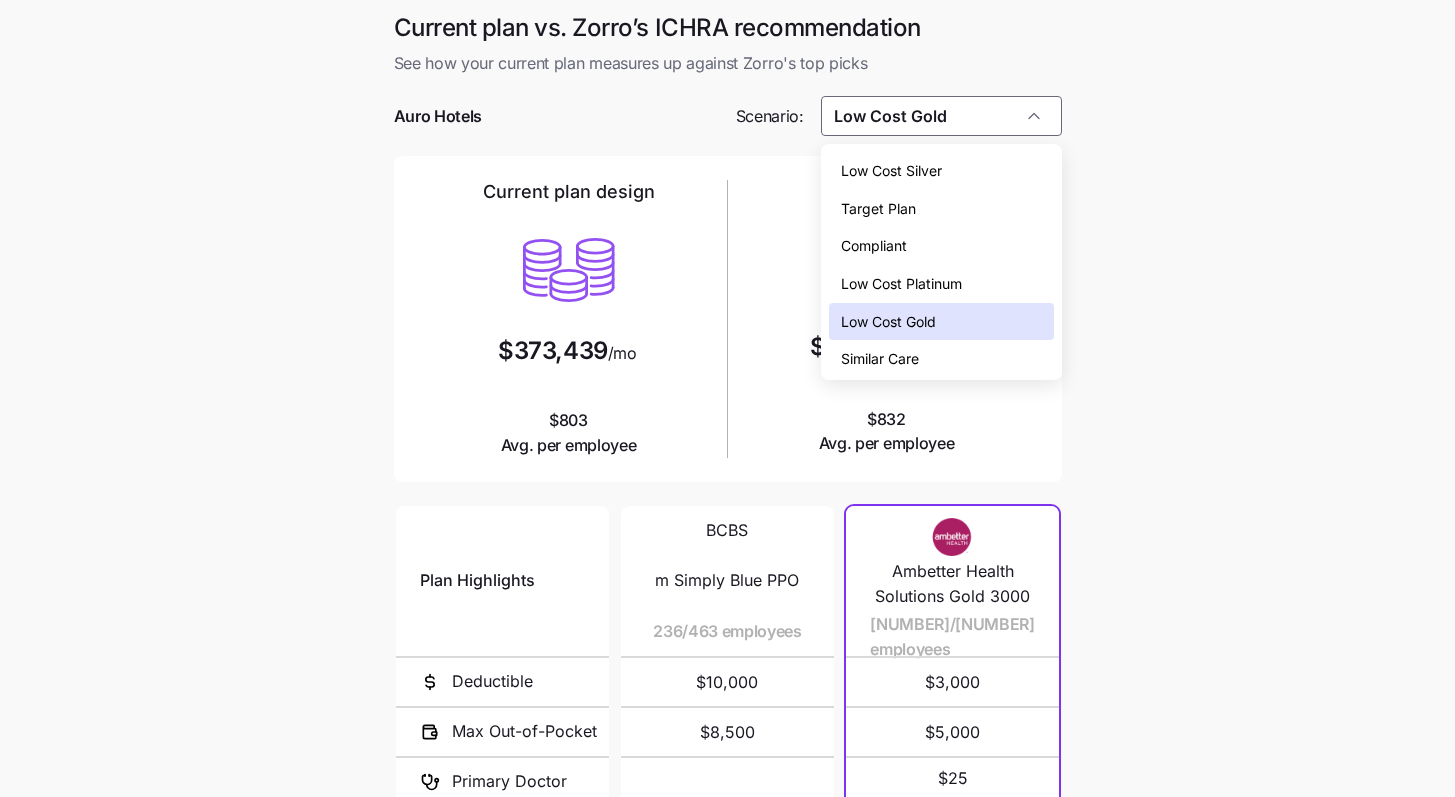 click on "Low Cost Platinum" at bounding box center (941, 284) 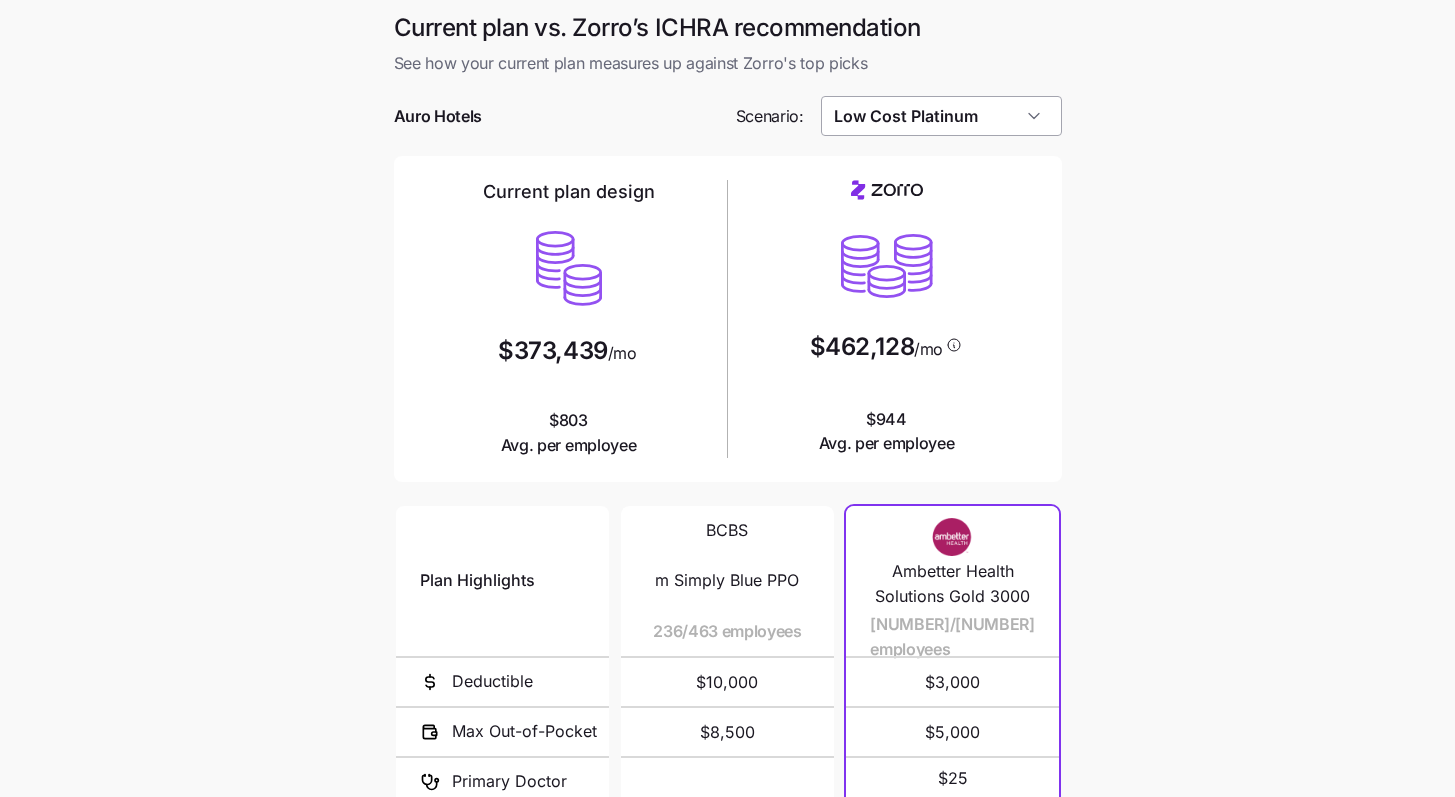 click on "Low Cost Platinum" at bounding box center (941, 116) 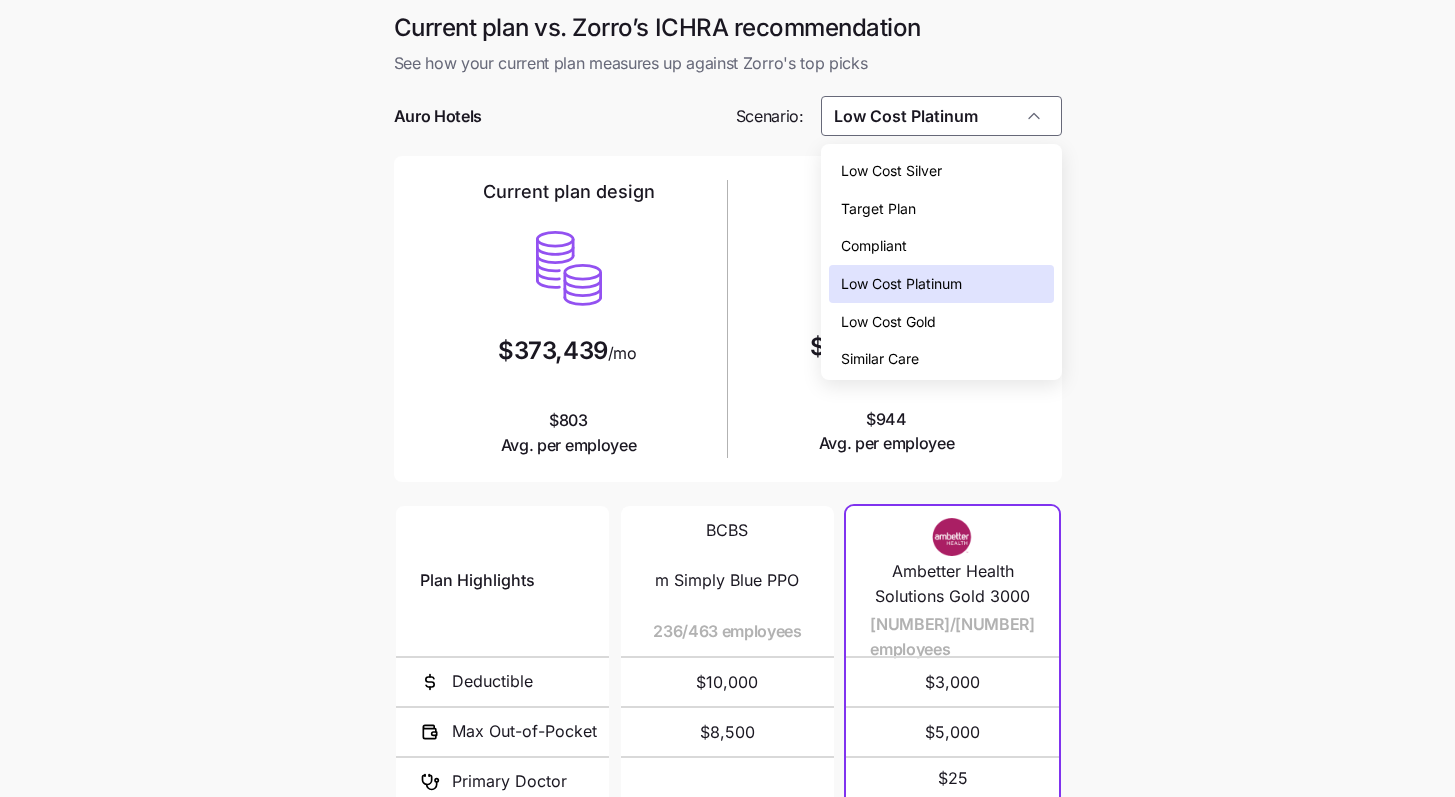 click on "Low Cost Silver" at bounding box center (941, 171) 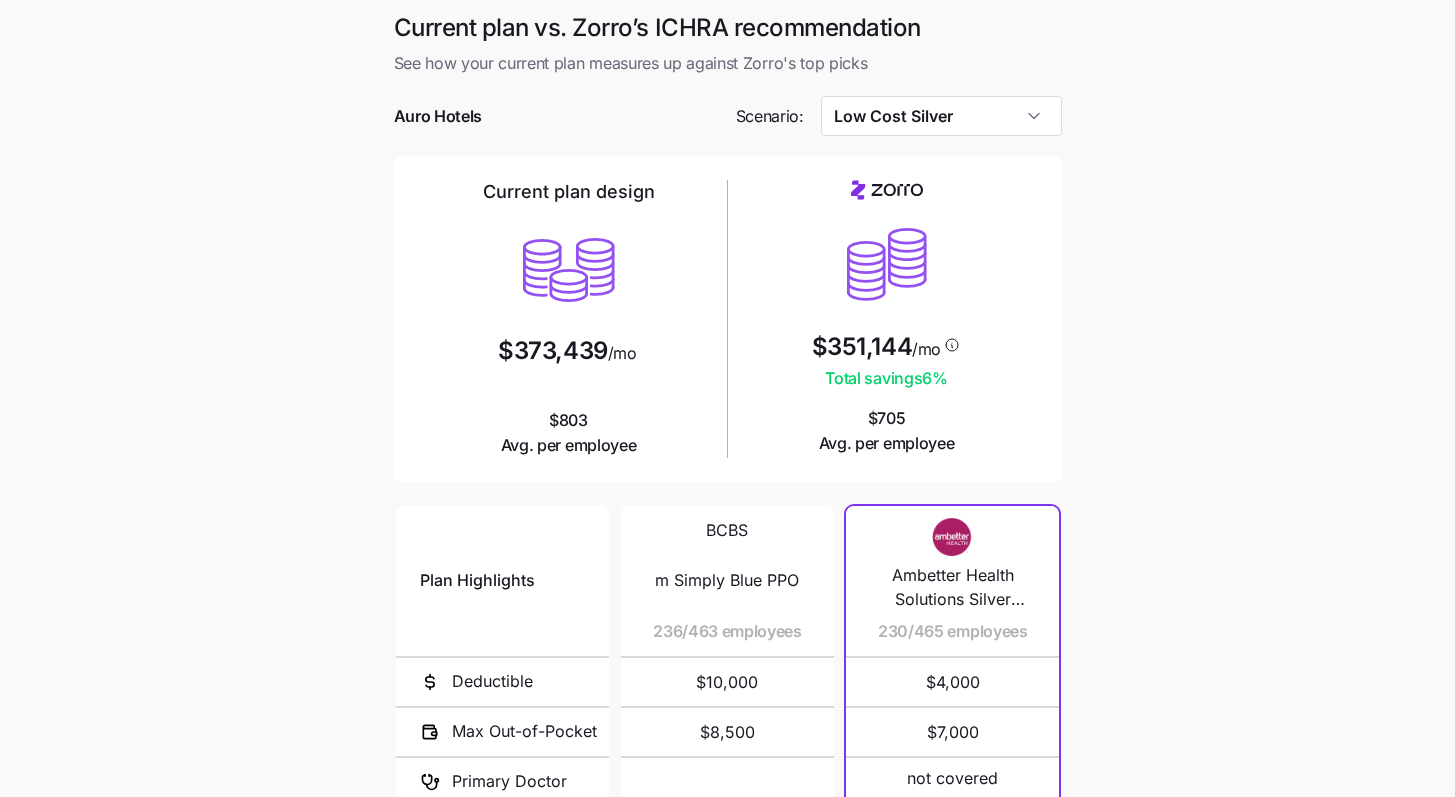 click on "Current plan vs. Zorro’s ICHRA recommendation See how your current plan measures up against Zorro's top picks Auro Hotels Scenario: Low Cost Silver Current plan design $373,439 /mo $803 Avg. per employee $351,144 /mo Total savings  6 % $705 Avg. per employee Plan Highlights Deductible Max Out-of-Pocket Primary Doctor Generic Drugs Specialist Visit BCBS m Simply Blue PPO 236/463 employees $10,000 $8,500 BCBS Blue Cross  PPO - 2025 140/463 employees $5,000 $8,500 $30 $15 $60 BCBS Blue Cross Blue Shield HDHP 87/463 employees $7,000 $8,000 Ambetter Health Solutions Silver Copay HSA 4000 230/465 employees $4,000 $7,000 not covered not covered not covered Silver 201 HSA 75/465 employees $5,800 $5,800 not covered not covered not covered Silver 7000 Off Exchange 44/465 employees $7,000 $9,200 $50 $3 $125 Sentara Silver 3000 Ded 30/465 employees $3,000 $8,000 $30 $30 $60 Blue Home Silver Preferred | 3 Free PCP | $10 Tier 1 Rx | Integrated | with UNC Health Alliance 14/465 employees $1,575 $9,200 $0 $10 $110 $1,400" at bounding box center (727, 546) 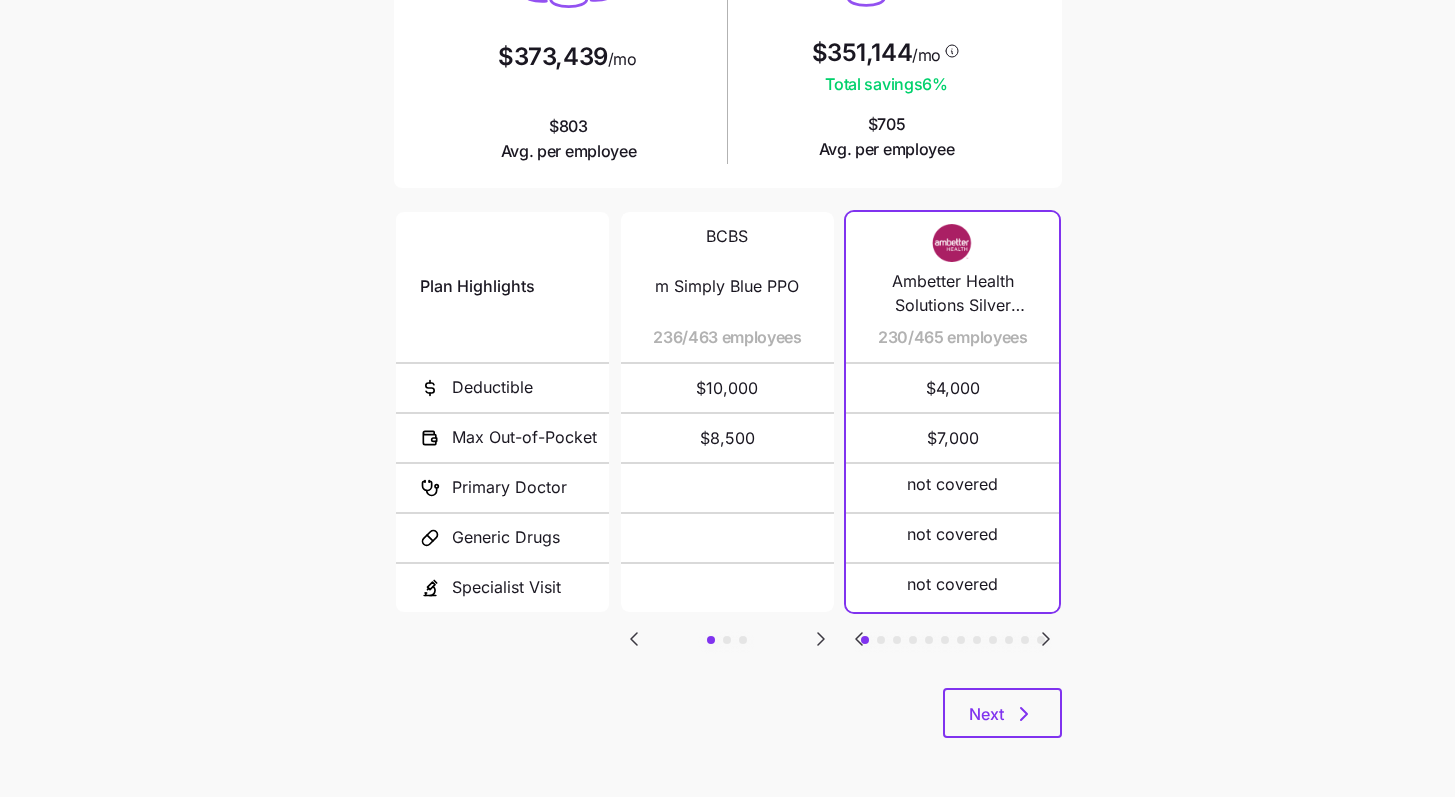 scroll, scrollTop: 290, scrollLeft: 0, axis: vertical 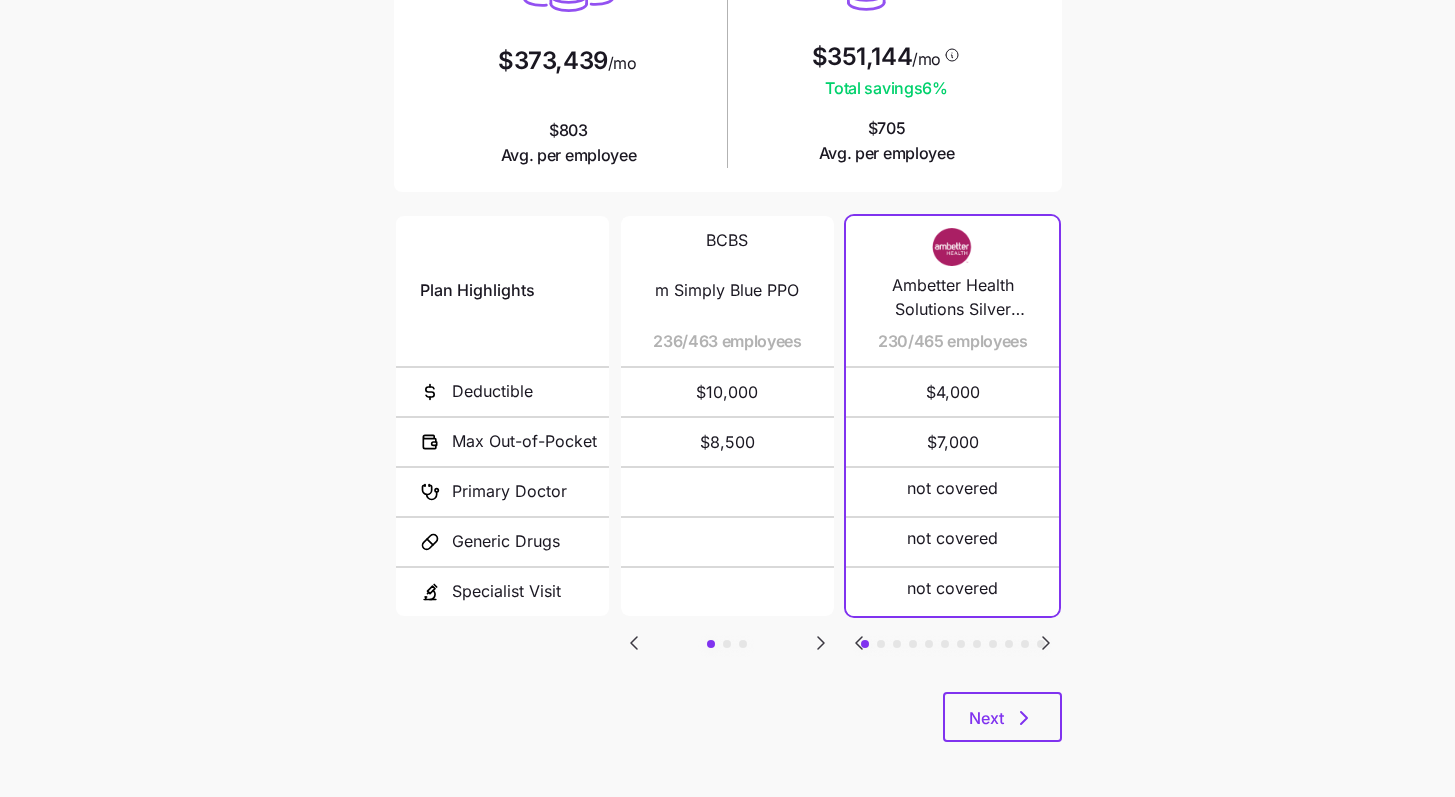 click 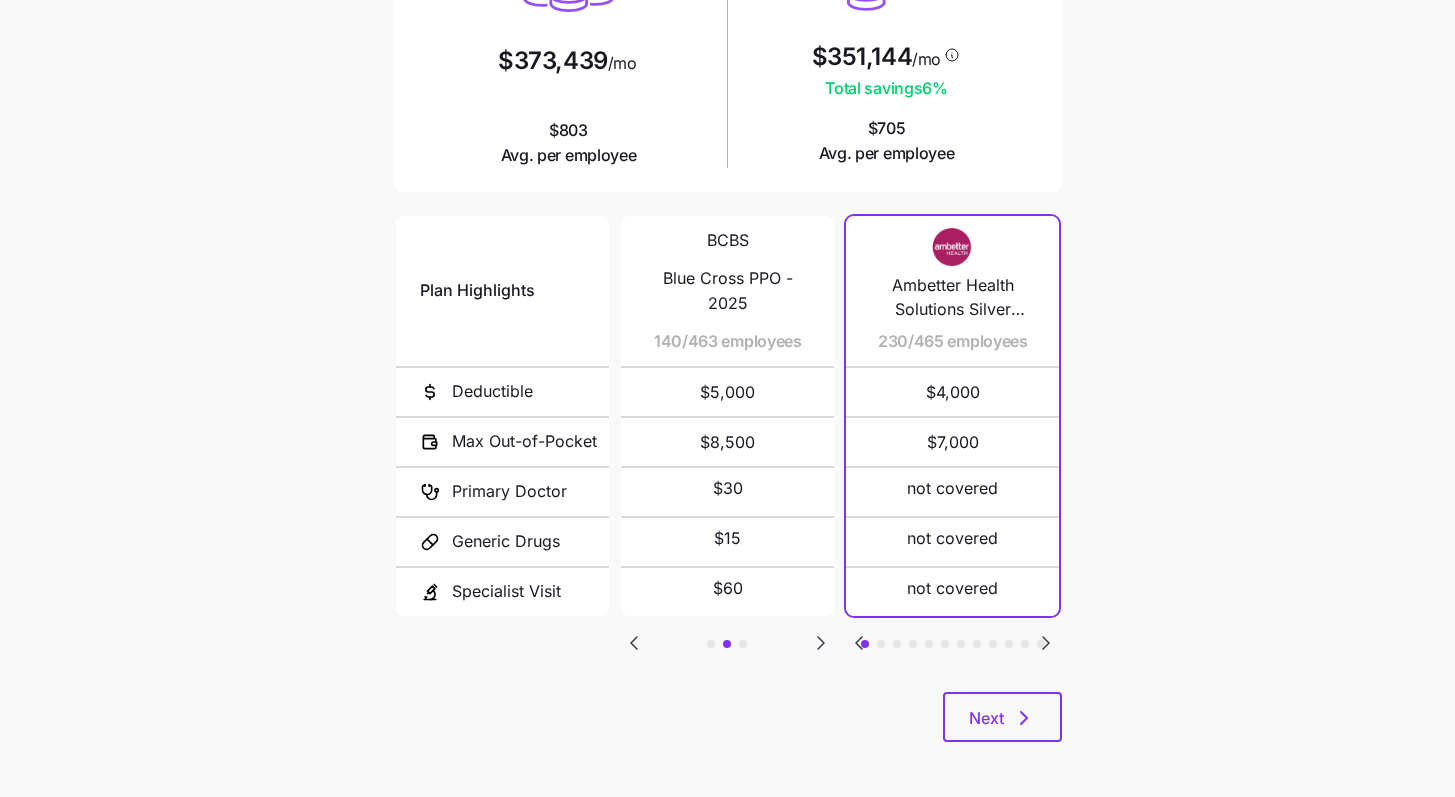 click 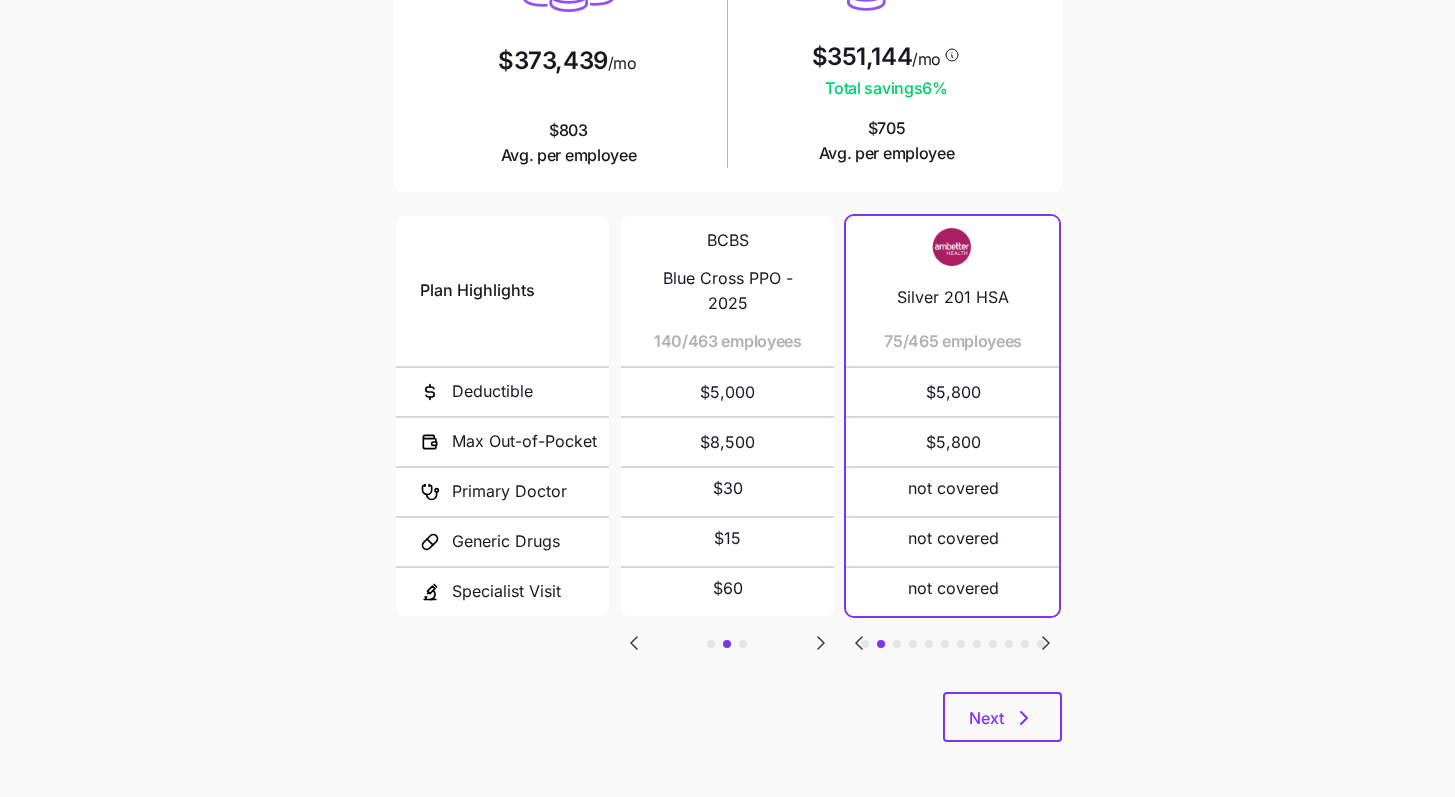 click 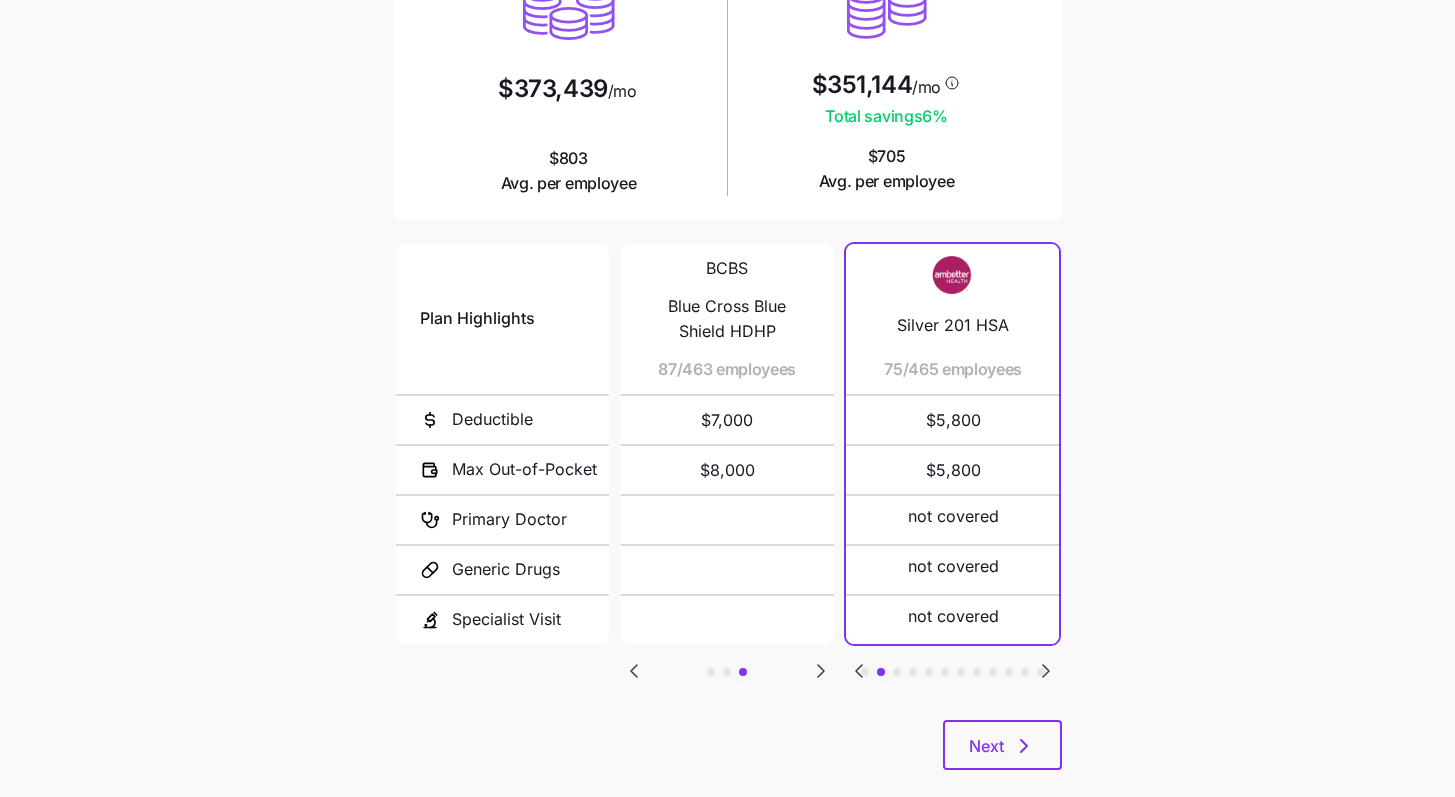 scroll, scrollTop: 294, scrollLeft: 0, axis: vertical 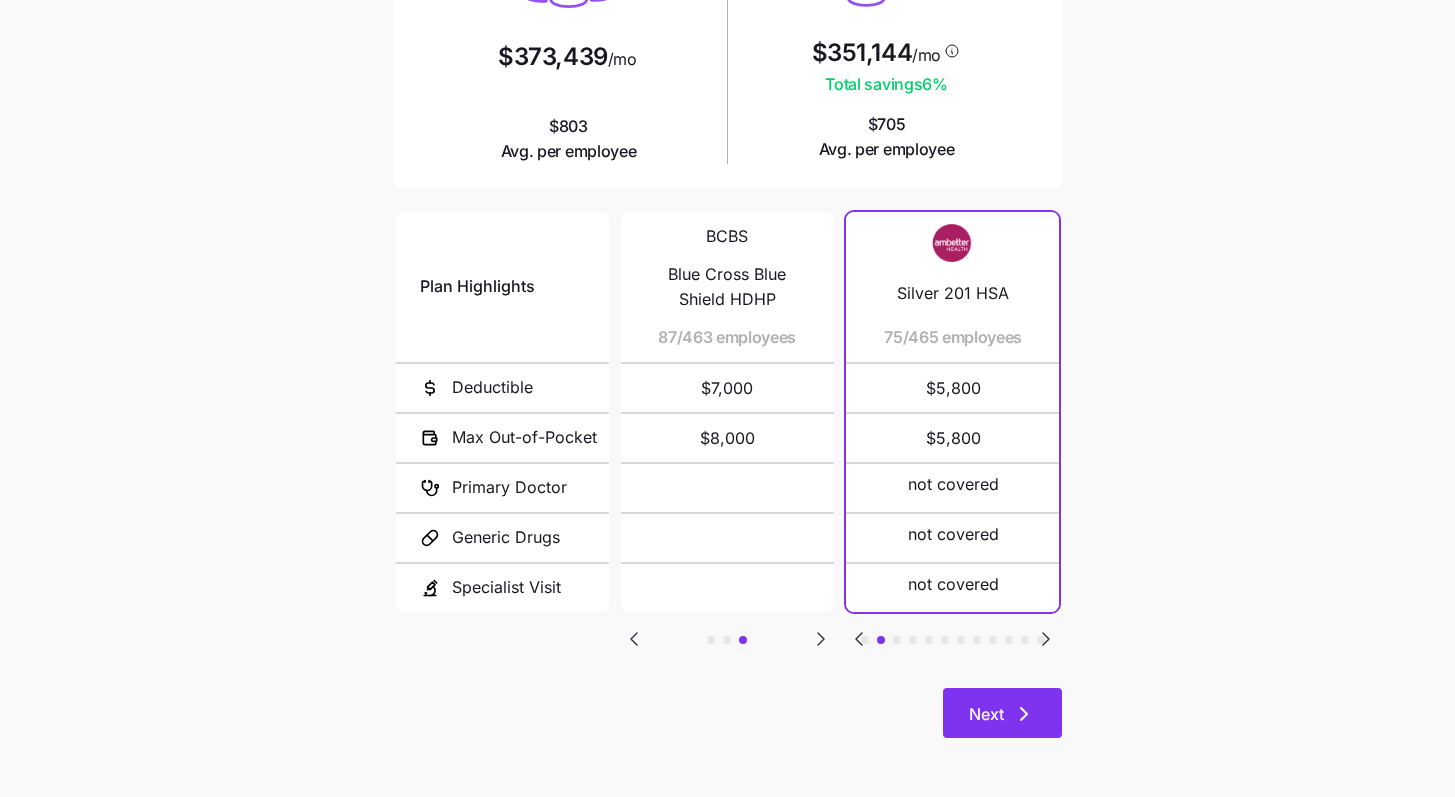 click on "Next" at bounding box center (1002, 713) 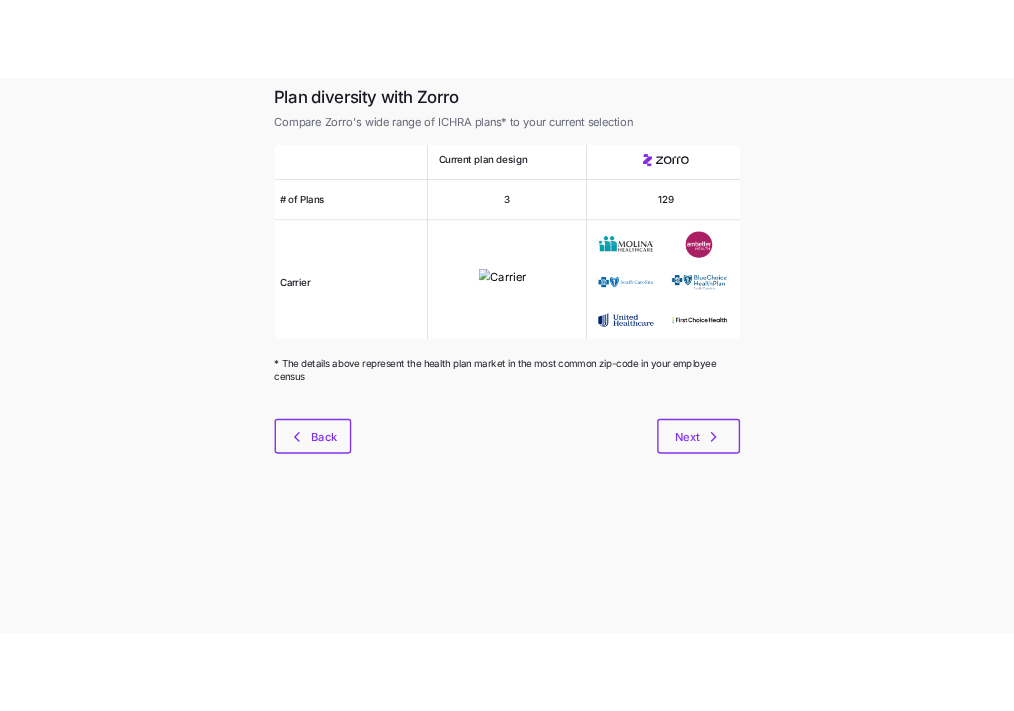 scroll, scrollTop: 0, scrollLeft: 0, axis: both 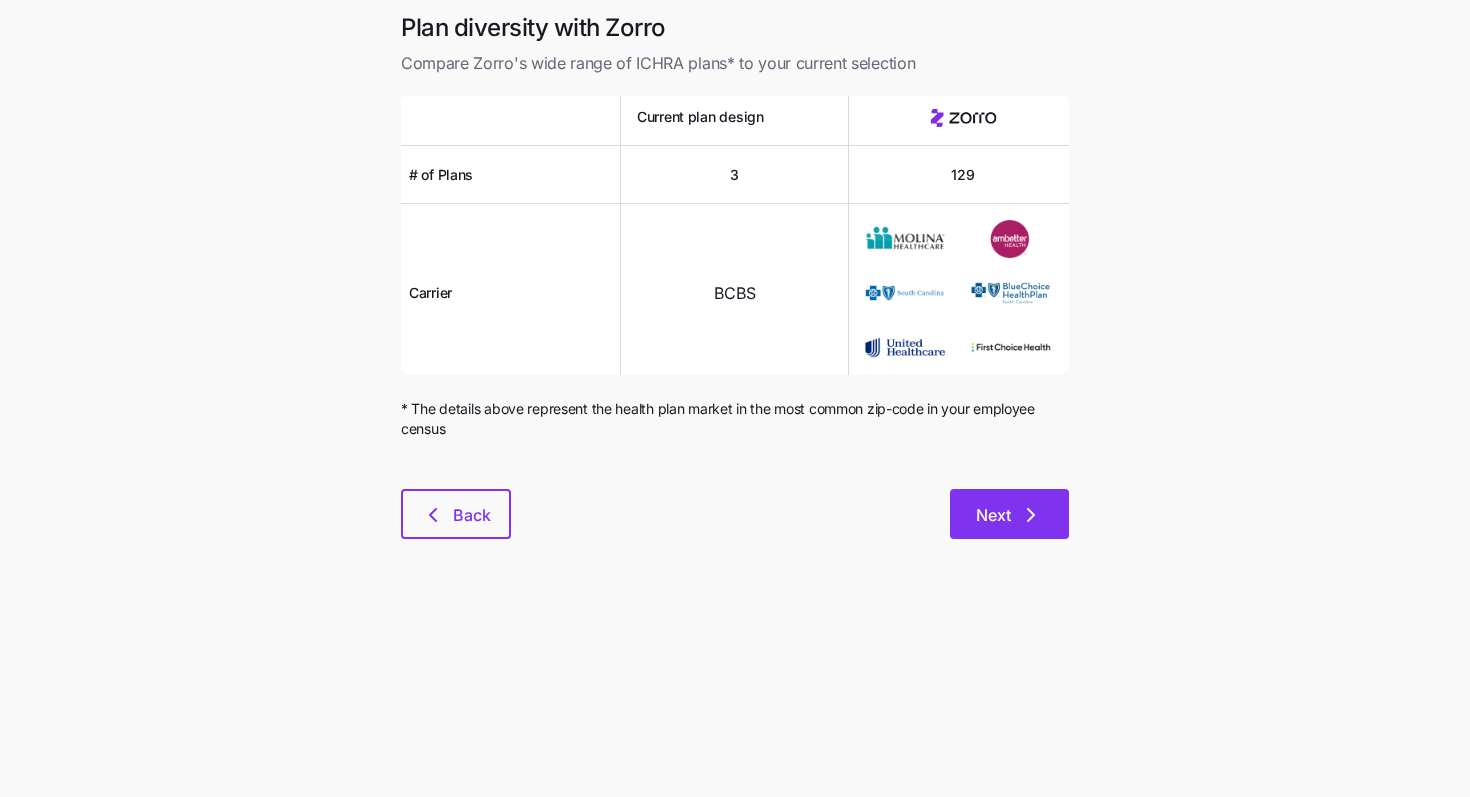 click on "Next" at bounding box center (993, 515) 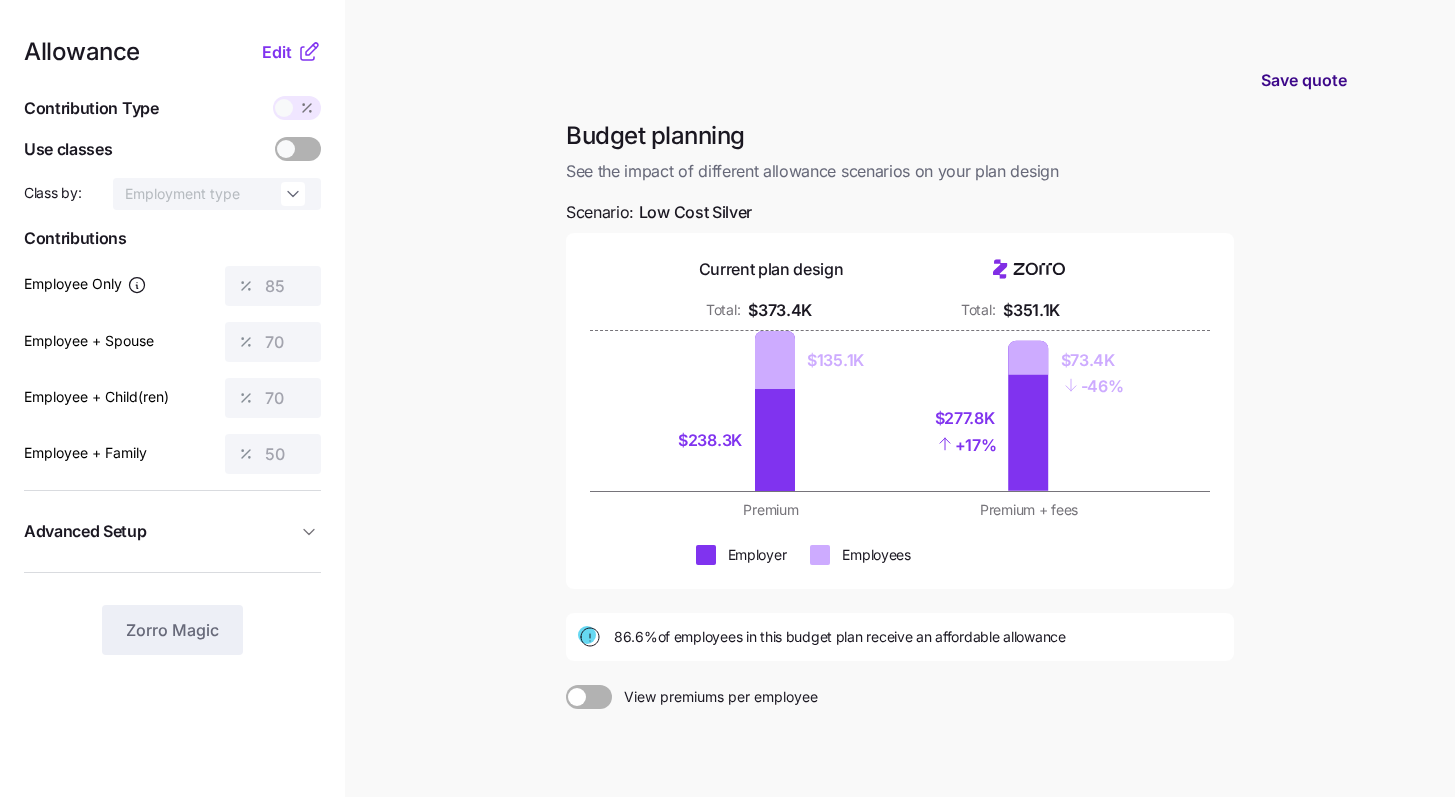 click on "Save quote" at bounding box center [1304, 80] 